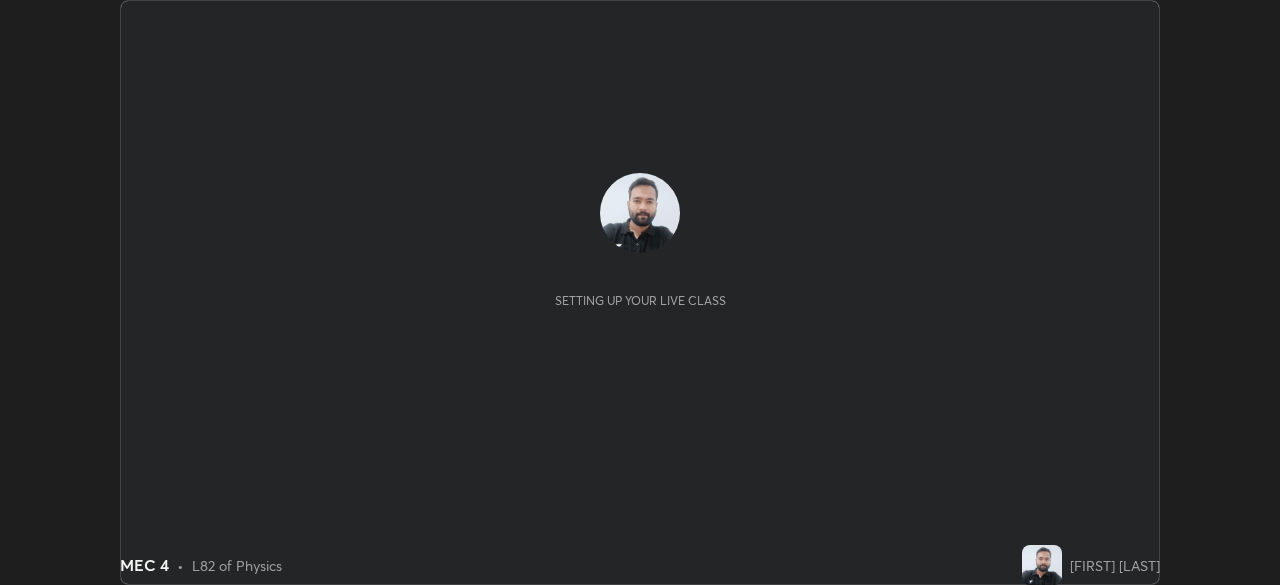 scroll, scrollTop: 0, scrollLeft: 0, axis: both 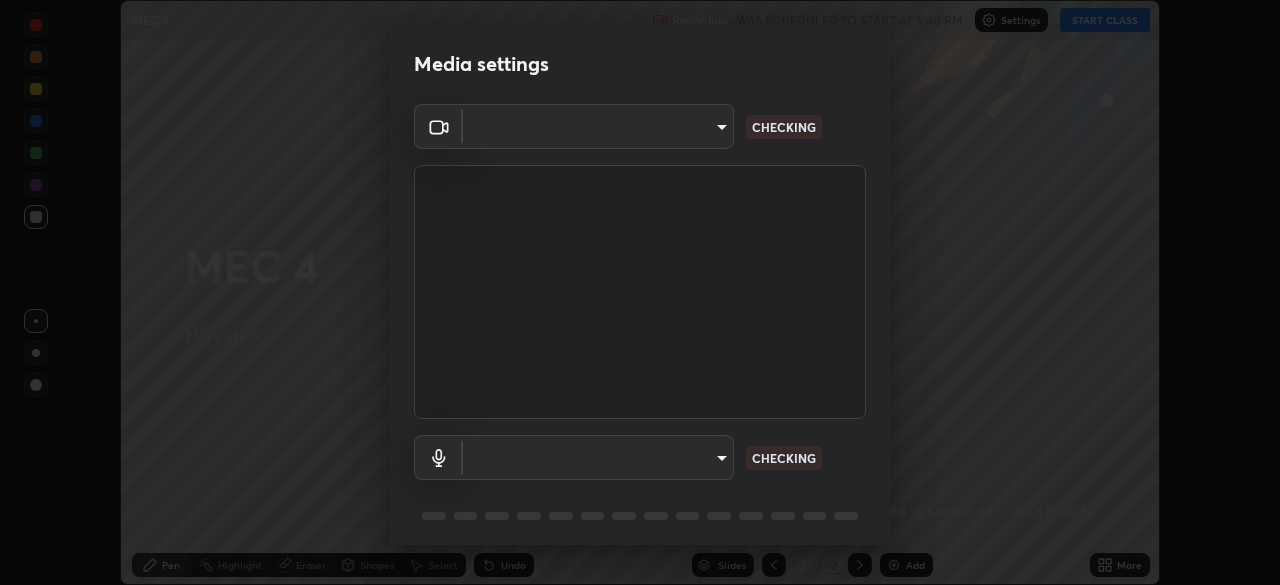 type on "ff26246e00307cbc689d7aca732bd750e33a3fe28c35a569a5f766e630f3a867" 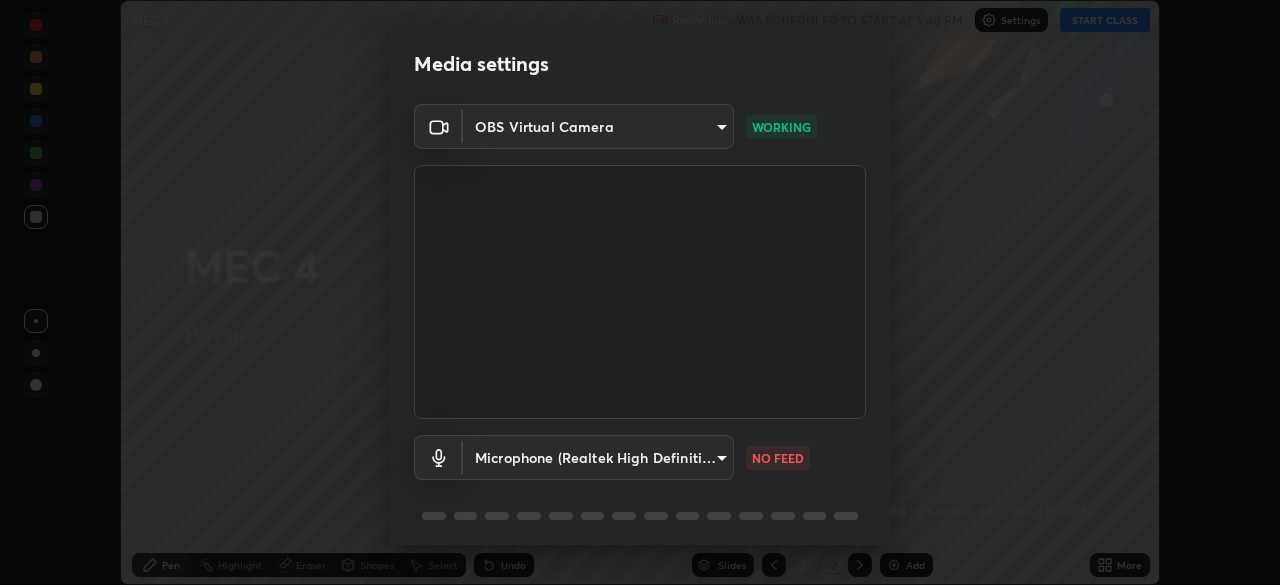 scroll, scrollTop: 71, scrollLeft: 0, axis: vertical 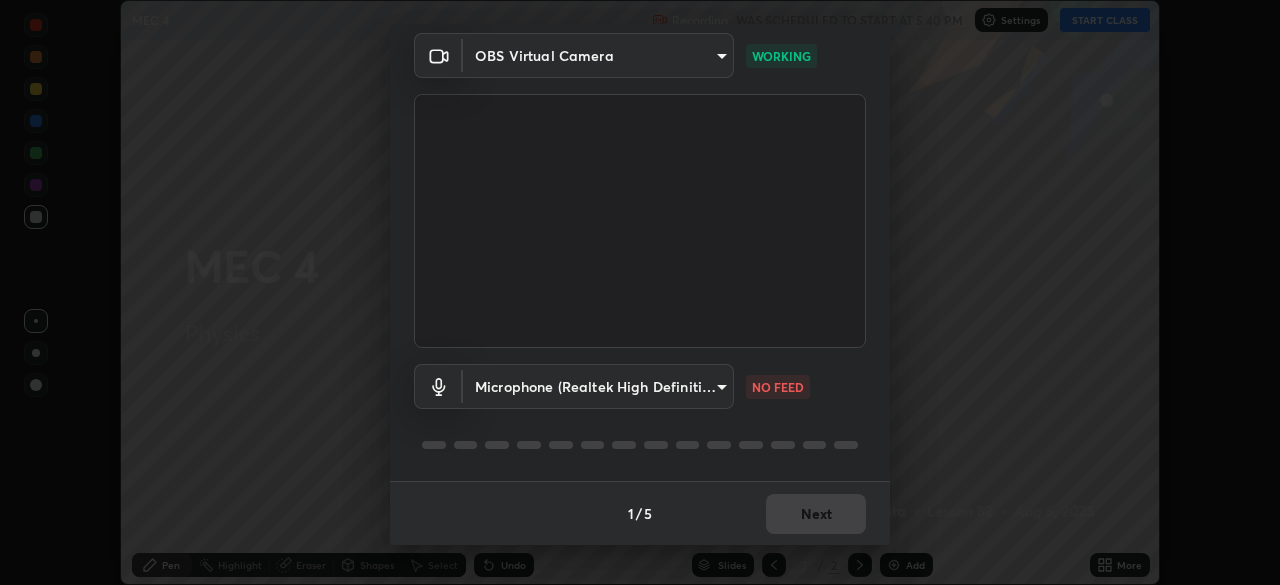 click on "Erase all MEC 4 Recording WAS SCHEDULED TO START AT 5:40 PM Settings START CLASS Setting up your live class MEC 4 • L82 of Physics [FIRST] [LAST] Pen Highlight Eraser Shapes Select Undo Slides 2 / 2 Add More No doubts shared Encourage your learners to ask a doubt for better clarity Report an issue Reason for reporting Buffering Chat not working Audio - Video sync issue Educator video quality low ​ Attach an image Report Media settings OBS Virtual Camera [HASH] WORKING Microphone (Realtek High Definition Audio) [HASH] NO FEED 1 / 5 Next" at bounding box center (640, 292) 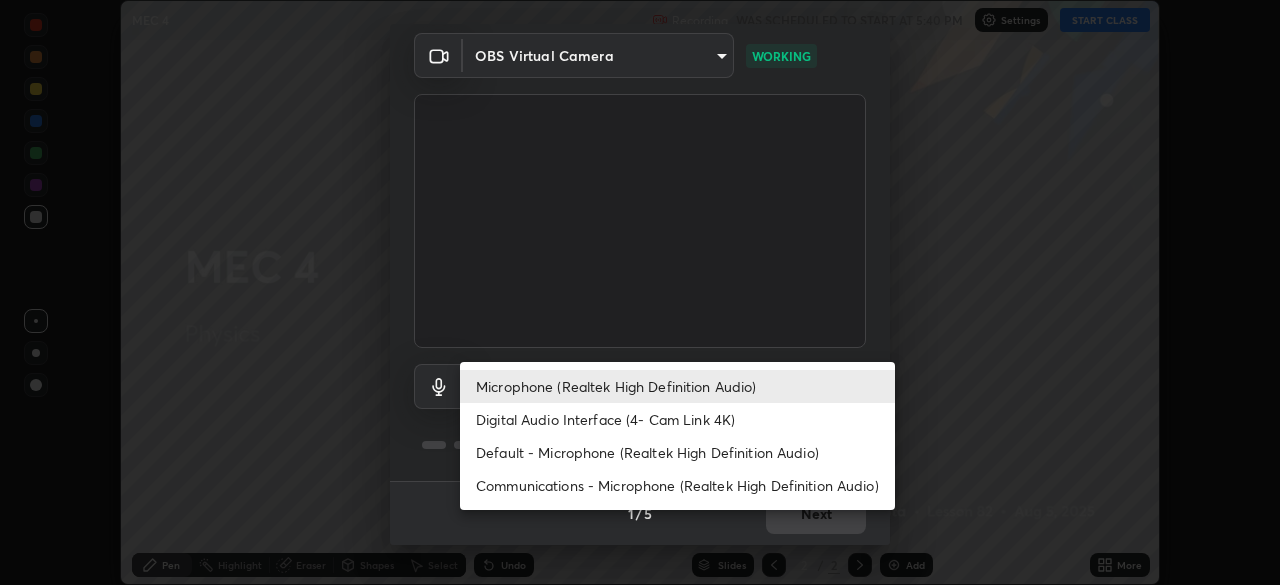 click on "Digital Audio Interface (4- Cam Link 4K)" at bounding box center (677, 419) 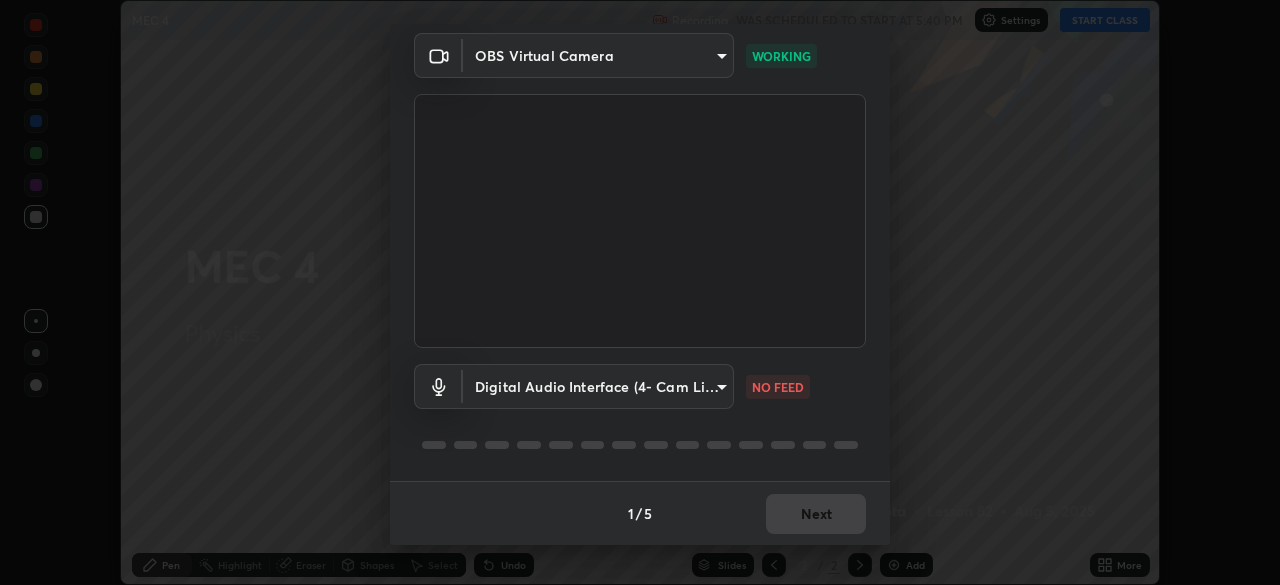 click on "Erase all MEC 4 Recording WAS SCHEDULED TO START AT 5:40 PM Settings START CLASS Setting up your live class MEC 4 • L82 of Physics [FIRST] [LAST] Pen Highlight Eraser Shapes Select Undo Slides 2 / 2 Add More No doubts shared Encourage your learners to ask a doubt for better clarity Report an issue Reason for reporting Buffering Chat not working Audio - Video sync issue Educator video quality low ​ Attach an image Report Media settings OBS Virtual Camera [HASH] WORKING Digital Audio Interface (4- Cam Link 4K) [HASH] NO FEED 1 / 5 Next" at bounding box center (640, 292) 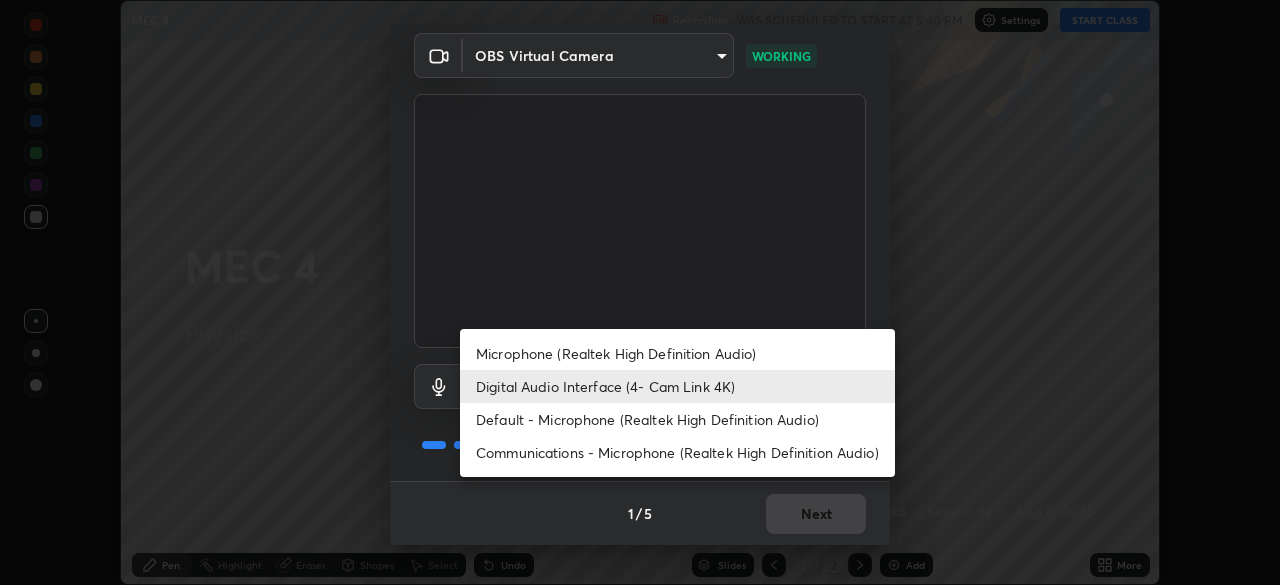click on "Microphone (Realtek High Definition Audio)" at bounding box center (677, 353) 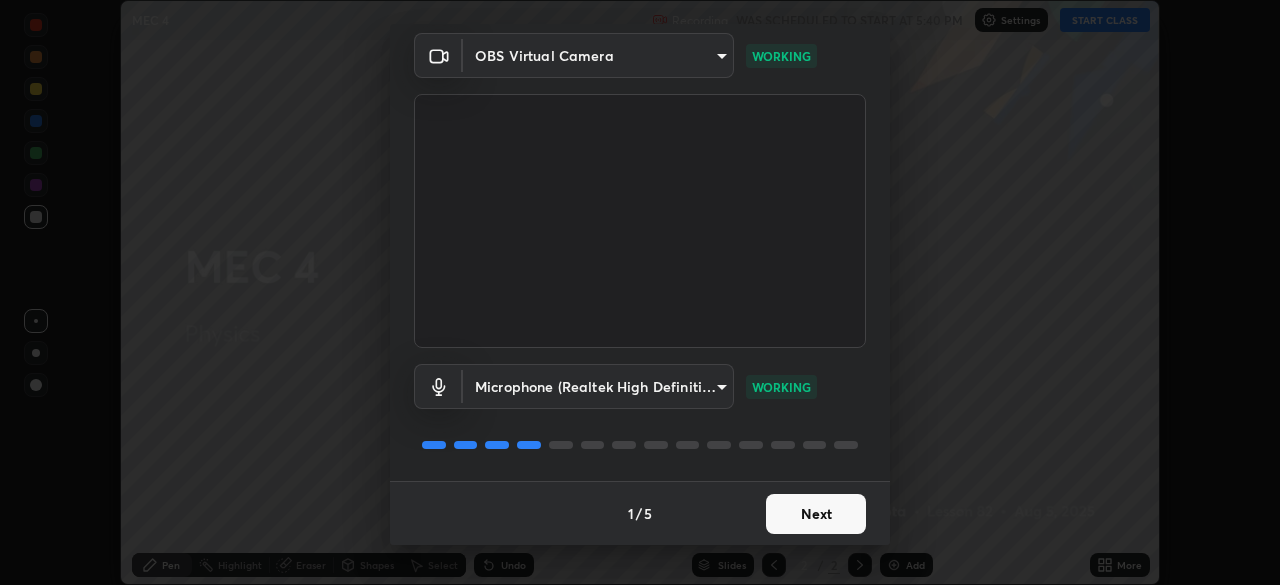 click on "Next" at bounding box center (816, 514) 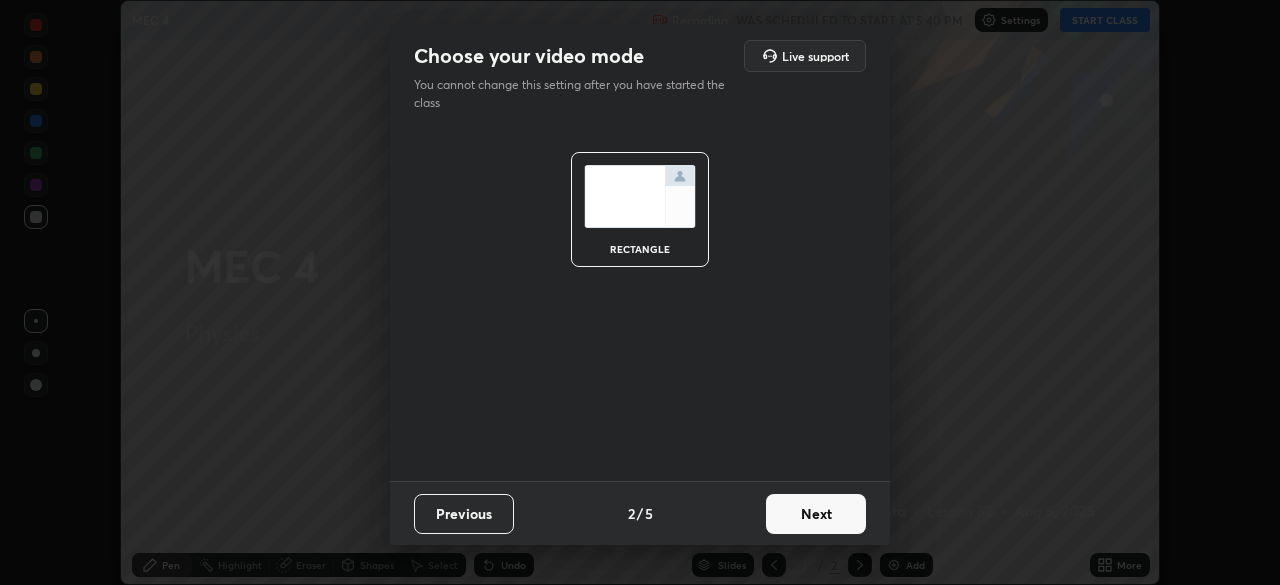 scroll, scrollTop: 0, scrollLeft: 0, axis: both 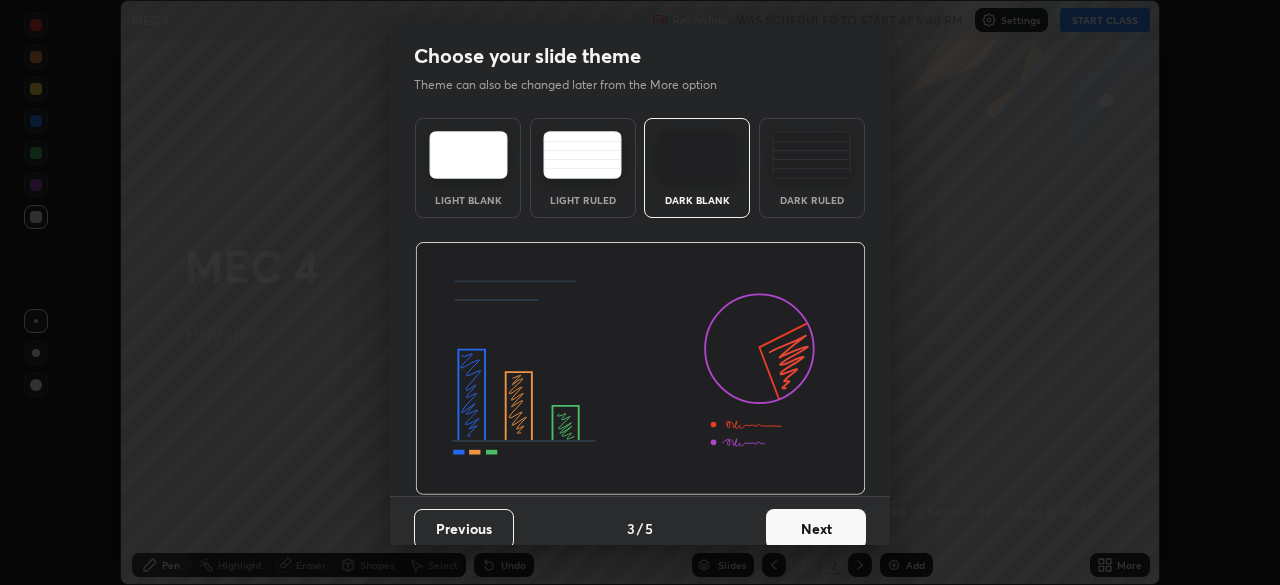 click on "Next" at bounding box center (816, 529) 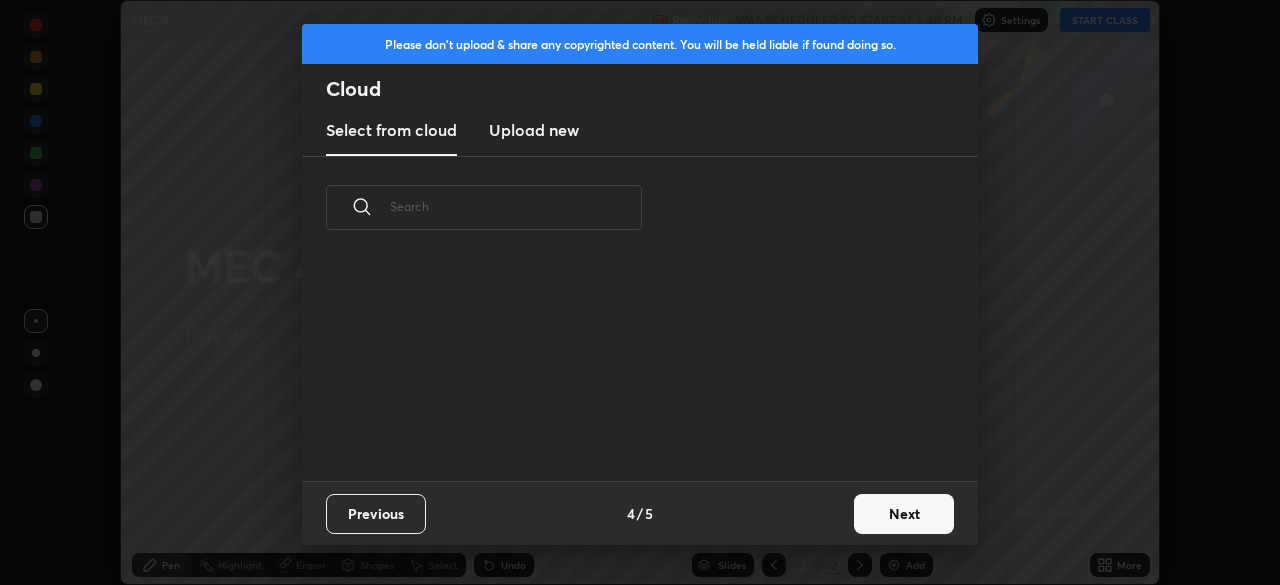 click on "Next" at bounding box center [904, 514] 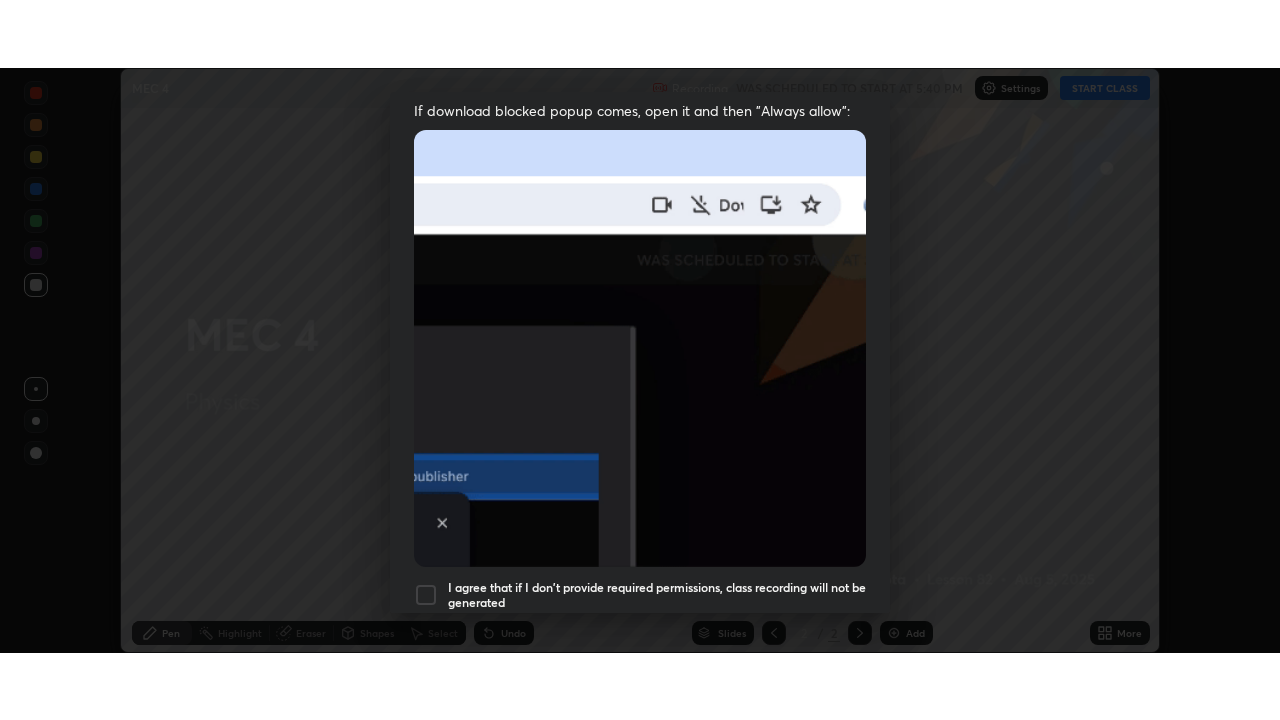 scroll, scrollTop: 479, scrollLeft: 0, axis: vertical 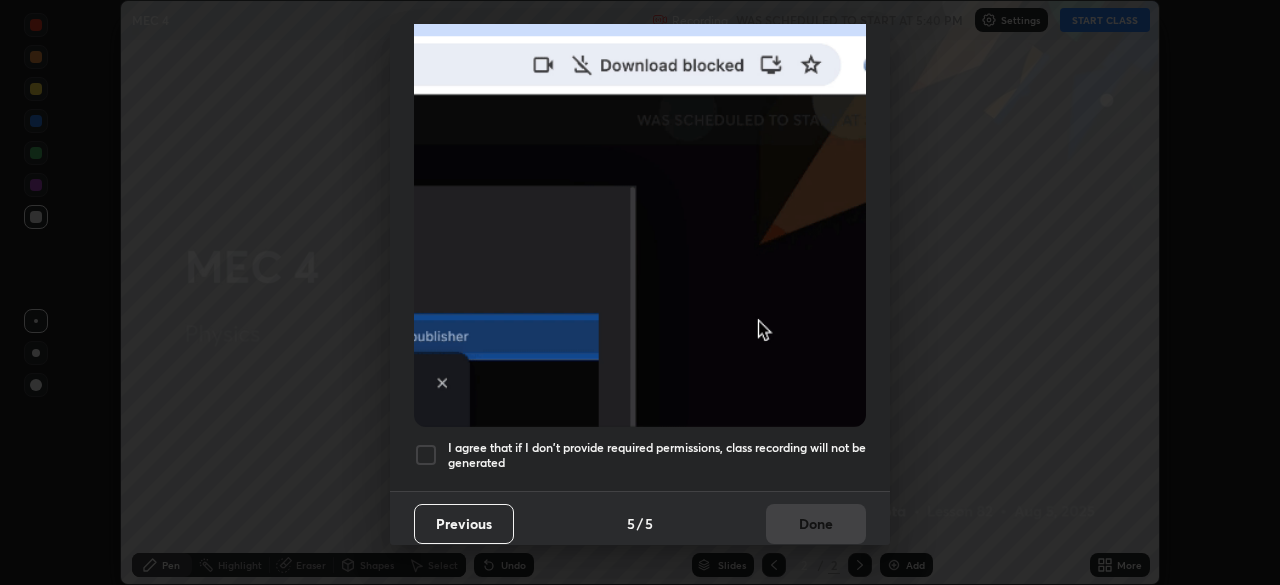 click on "I agree that if I don't provide required permissions, class recording will not be generated" at bounding box center [657, 455] 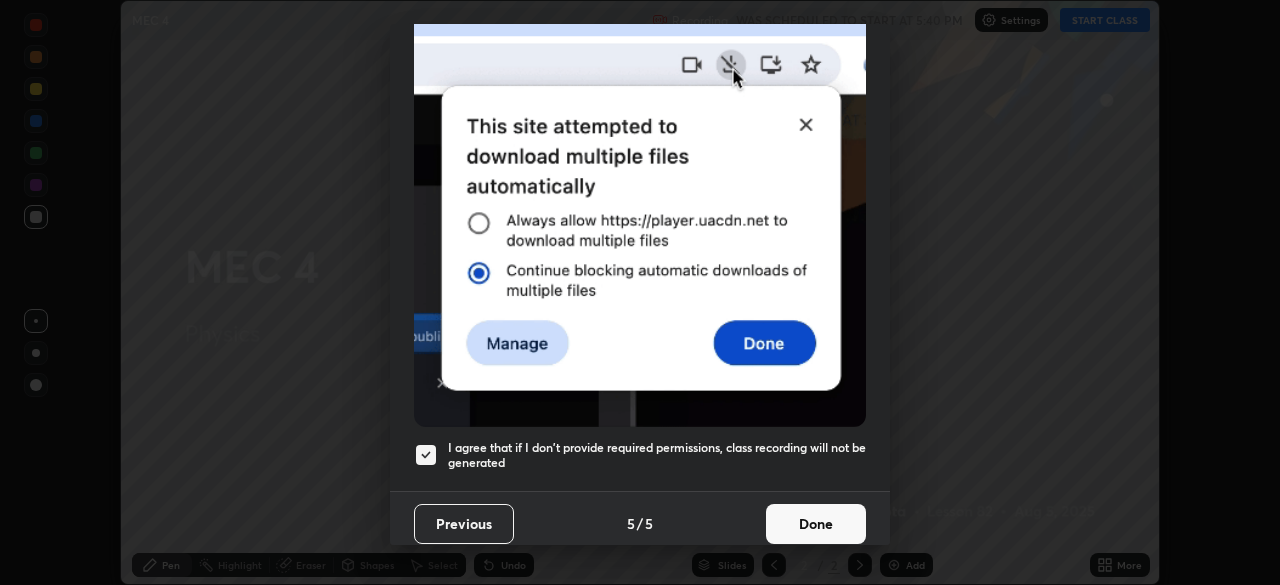click on "Done" at bounding box center (816, 524) 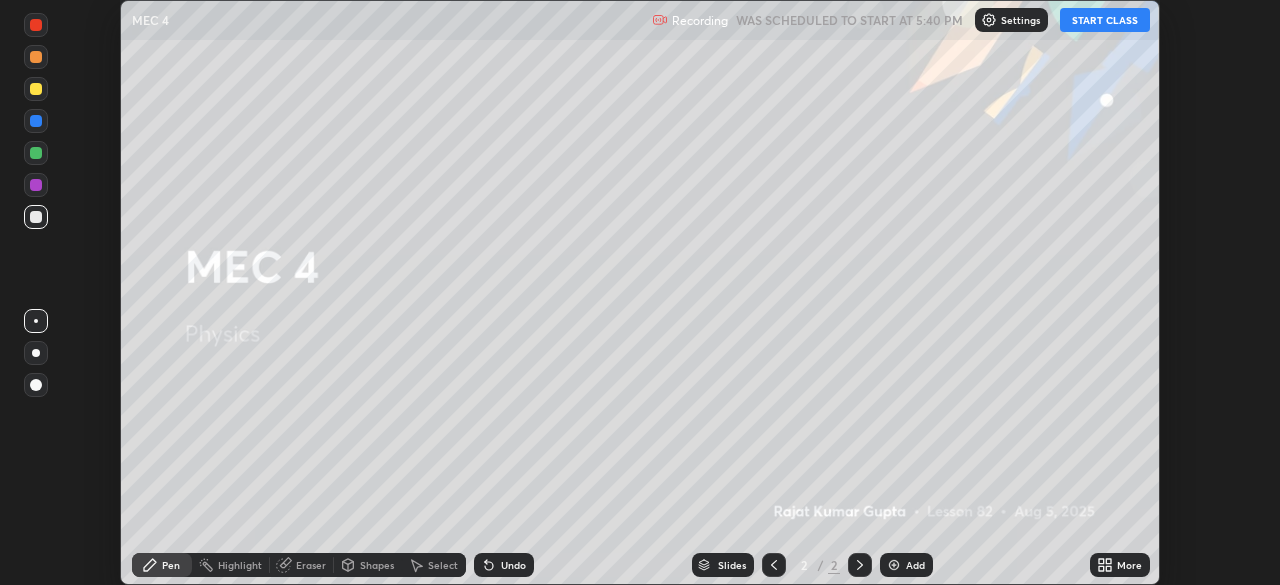 click on "START CLASS" at bounding box center [1105, 20] 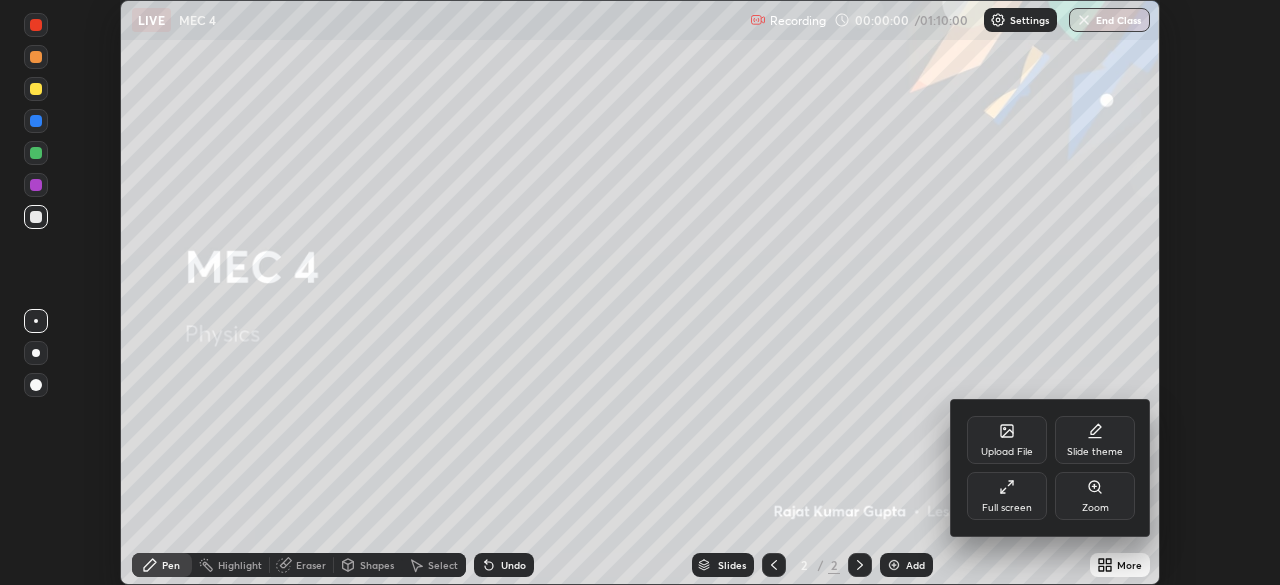 click on "Full screen" at bounding box center (1007, 496) 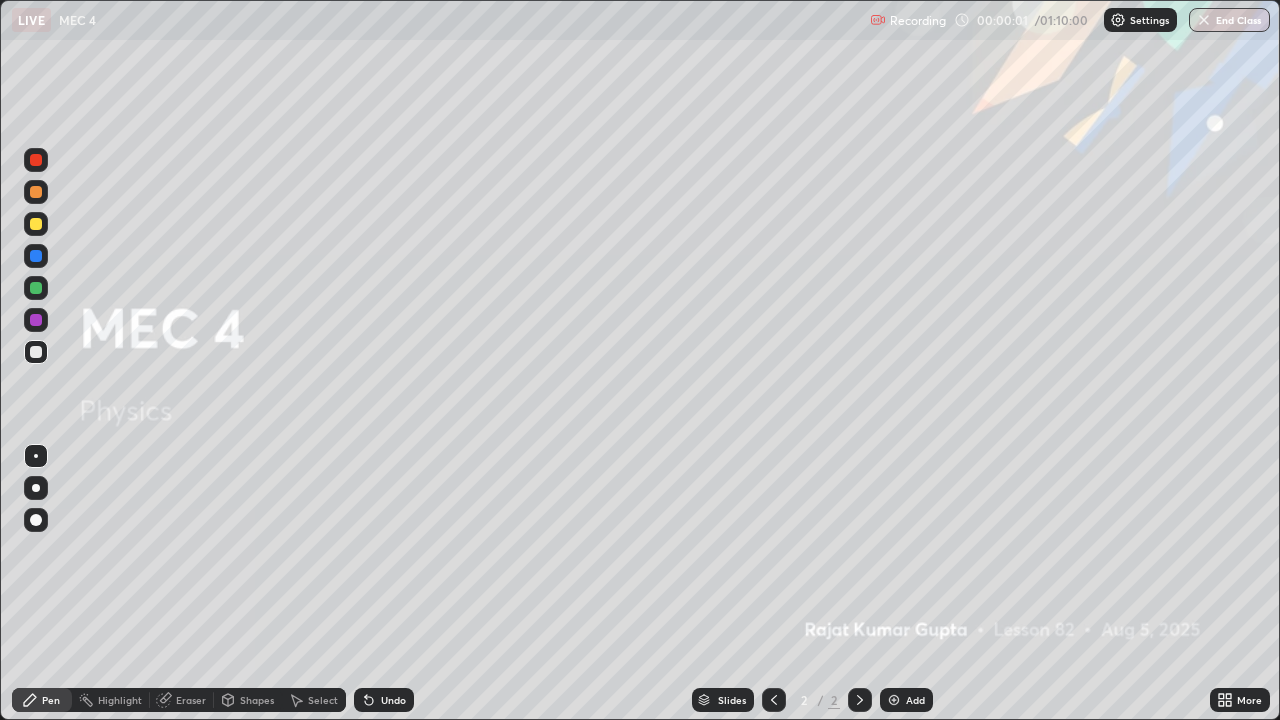 scroll, scrollTop: 99280, scrollLeft: 98720, axis: both 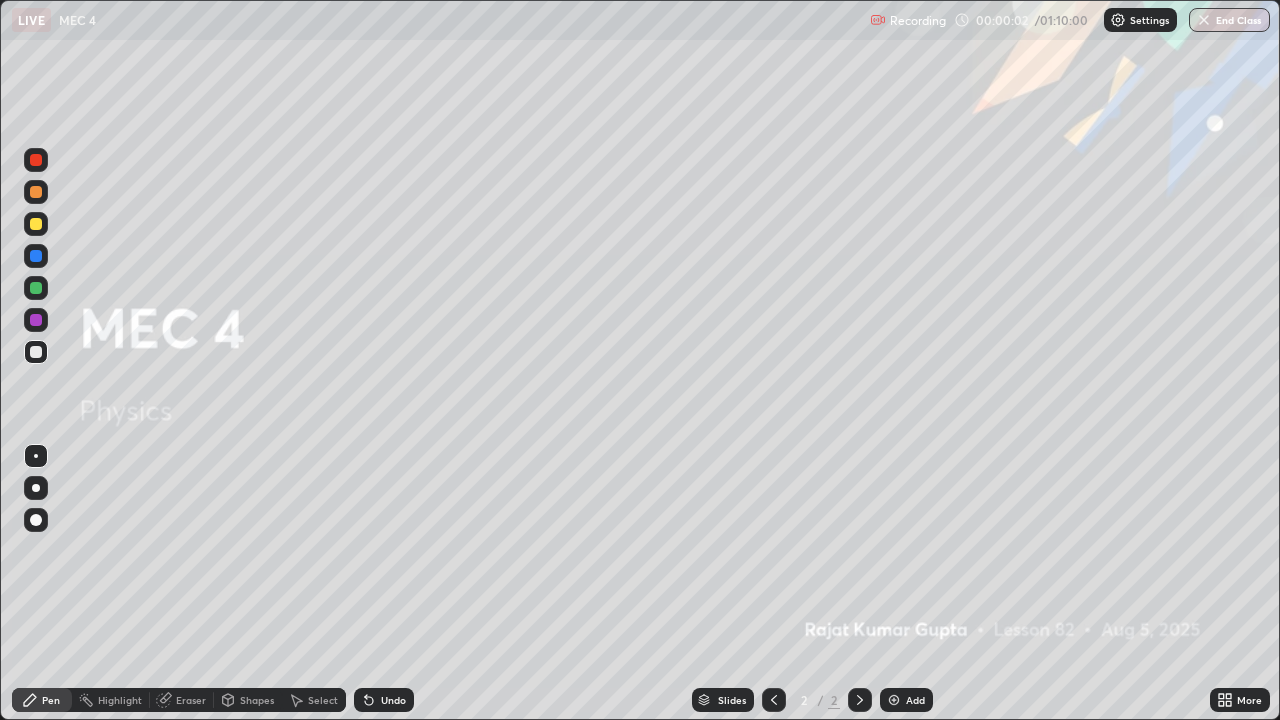 click 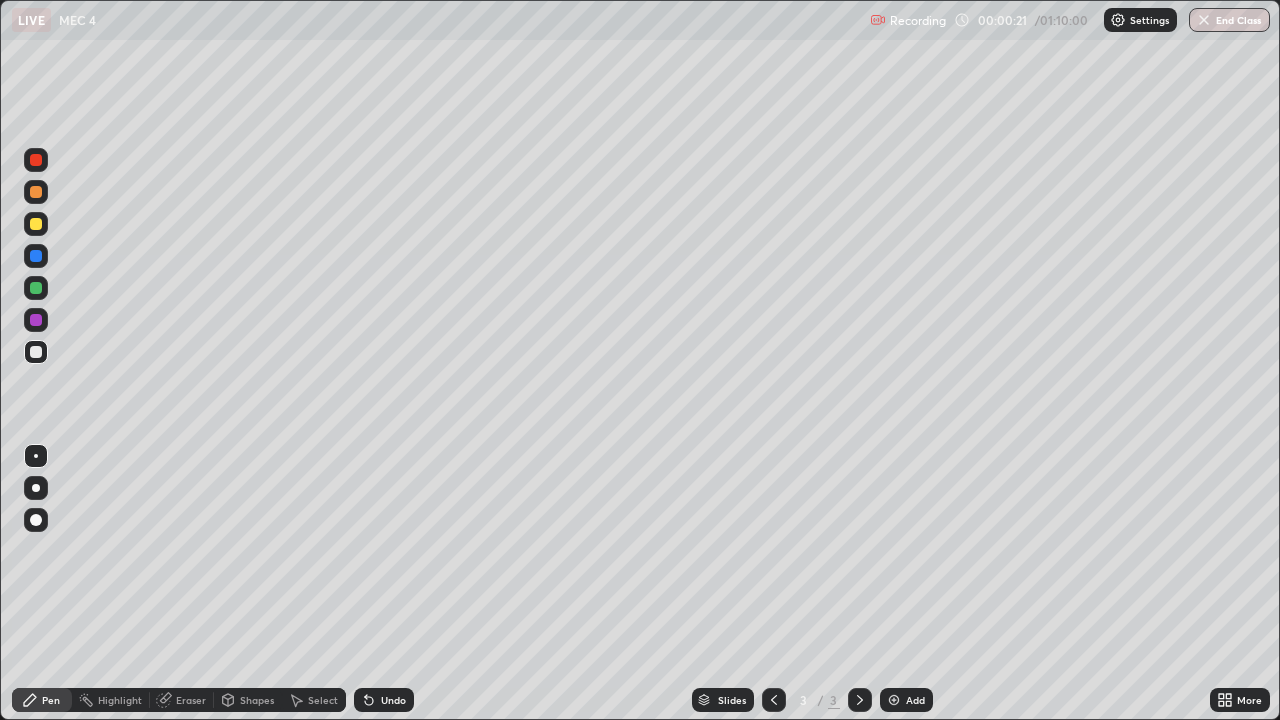 click at bounding box center (36, 520) 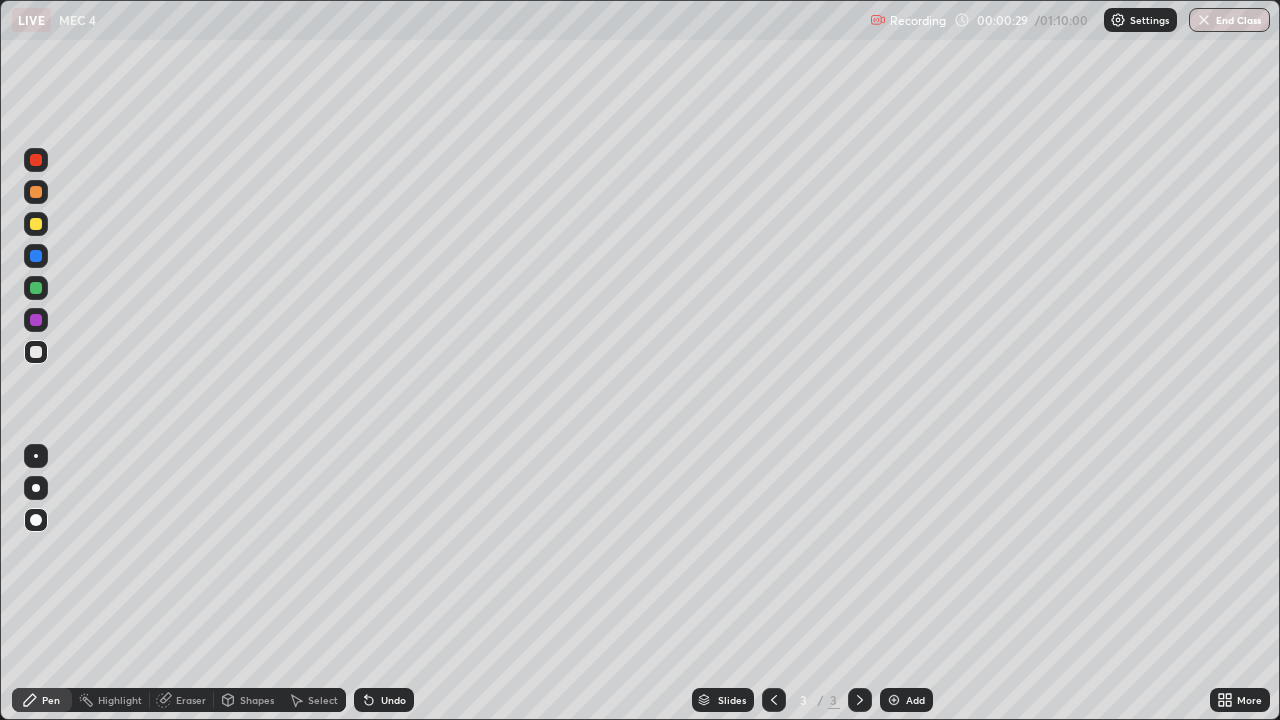 click on "Undo" at bounding box center [393, 700] 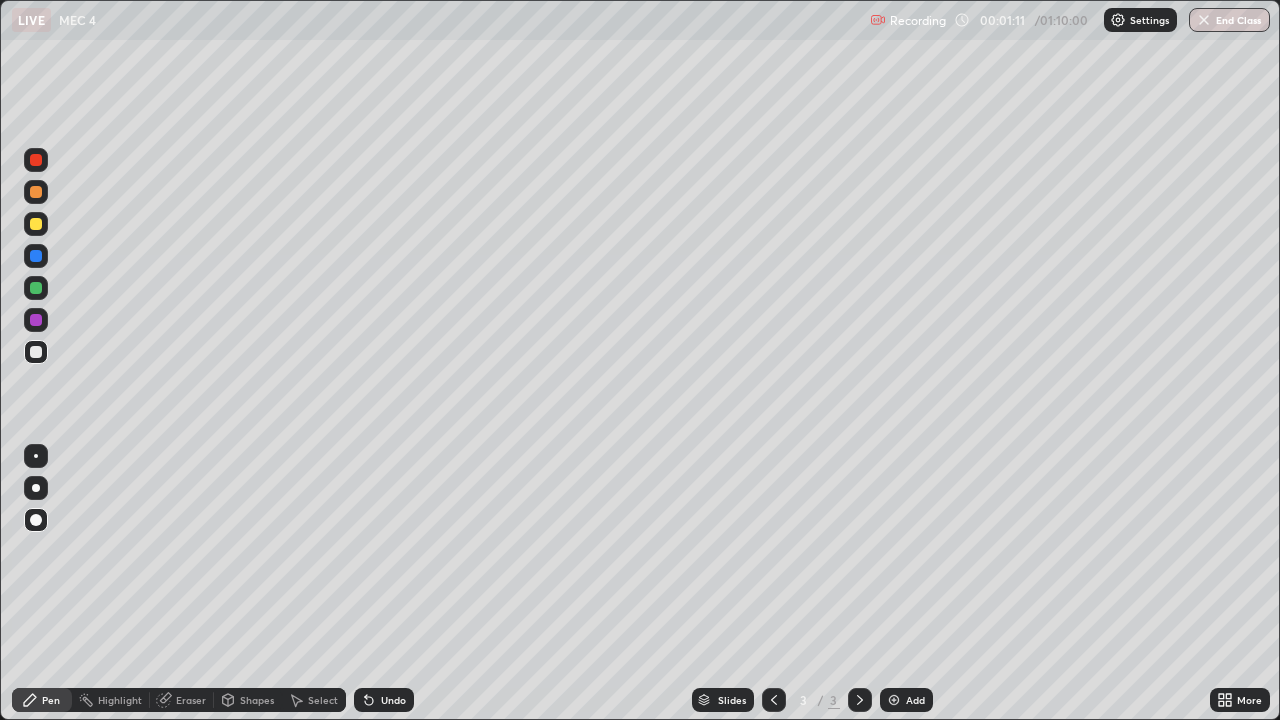 click at bounding box center [36, 256] 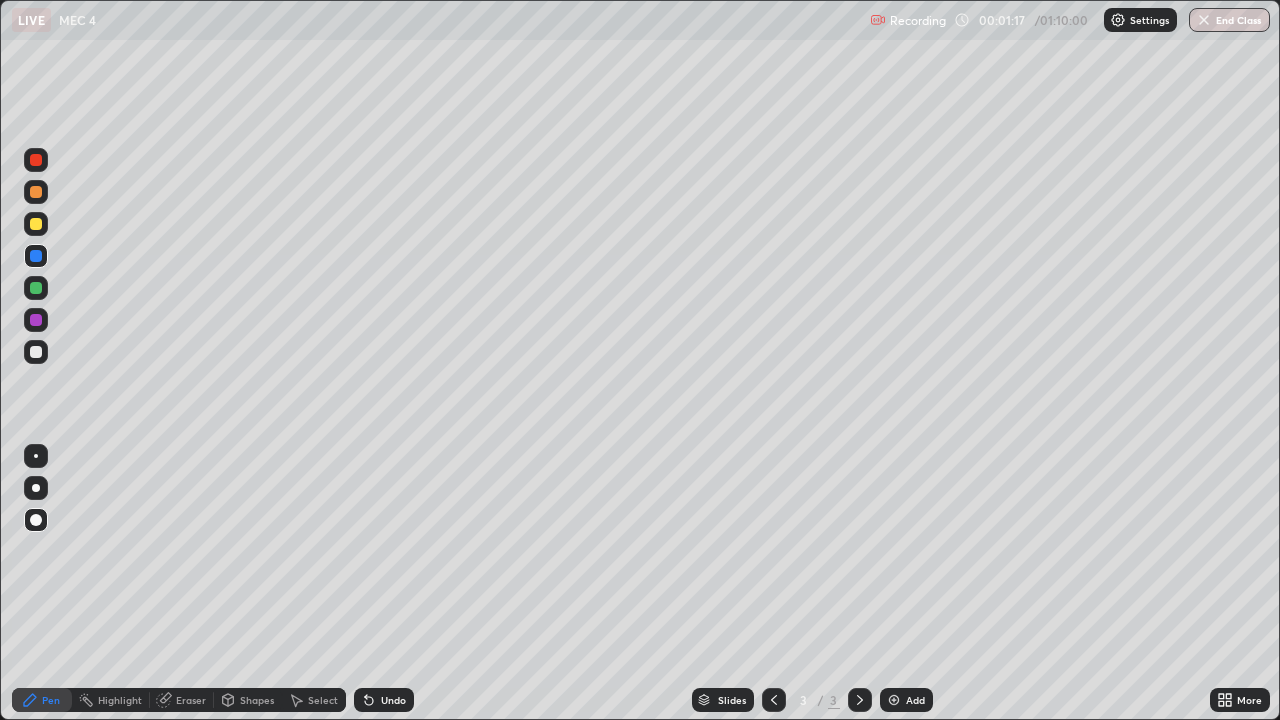 click at bounding box center [36, 352] 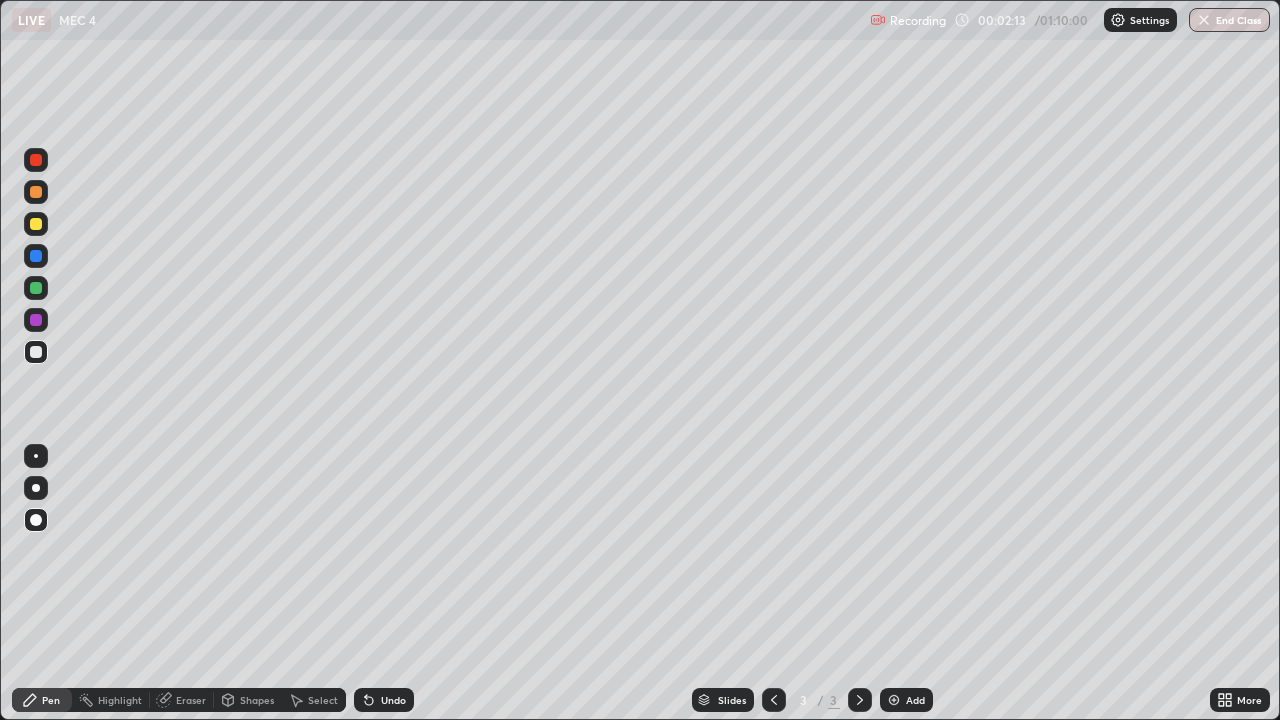 click at bounding box center (36, 320) 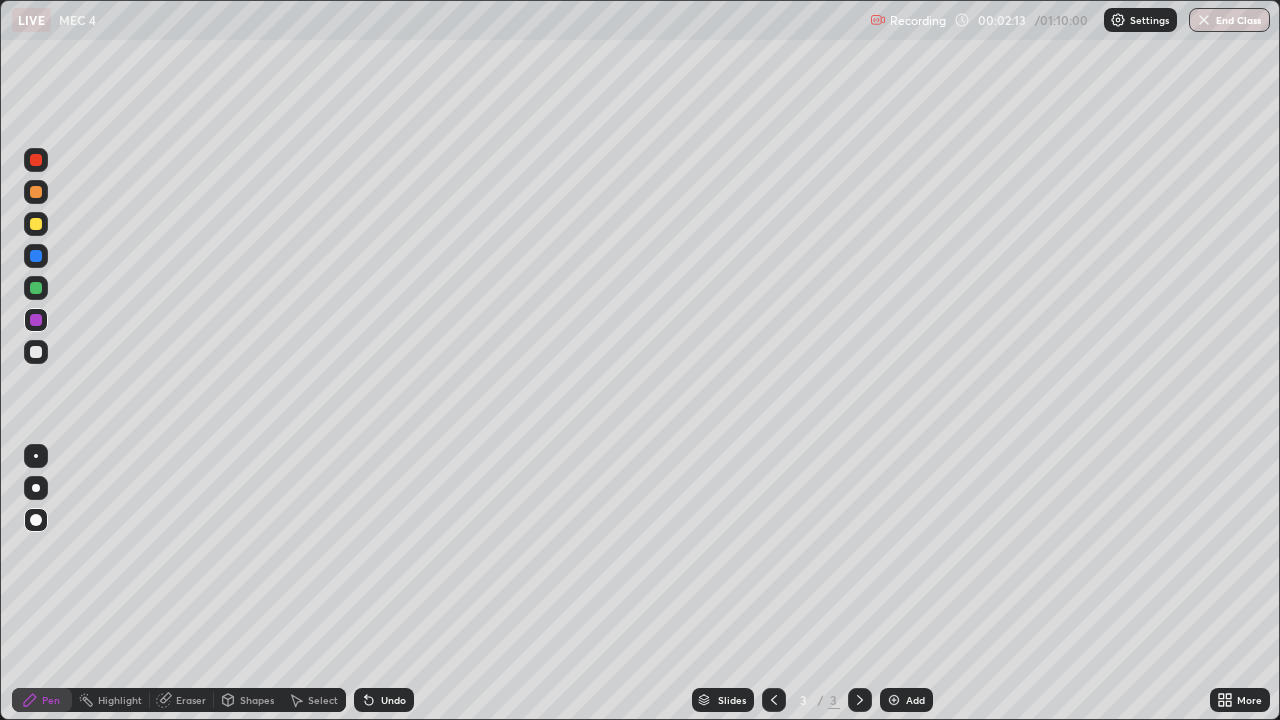 click at bounding box center [36, 352] 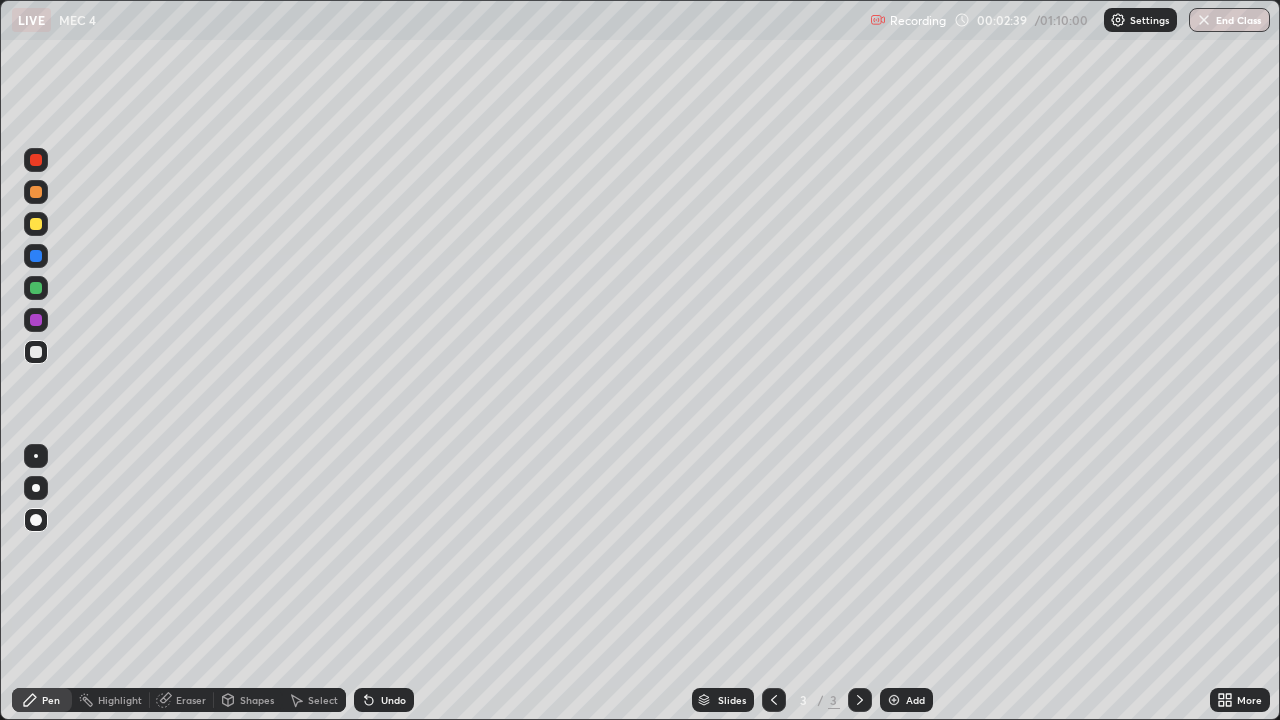 click at bounding box center (36, 256) 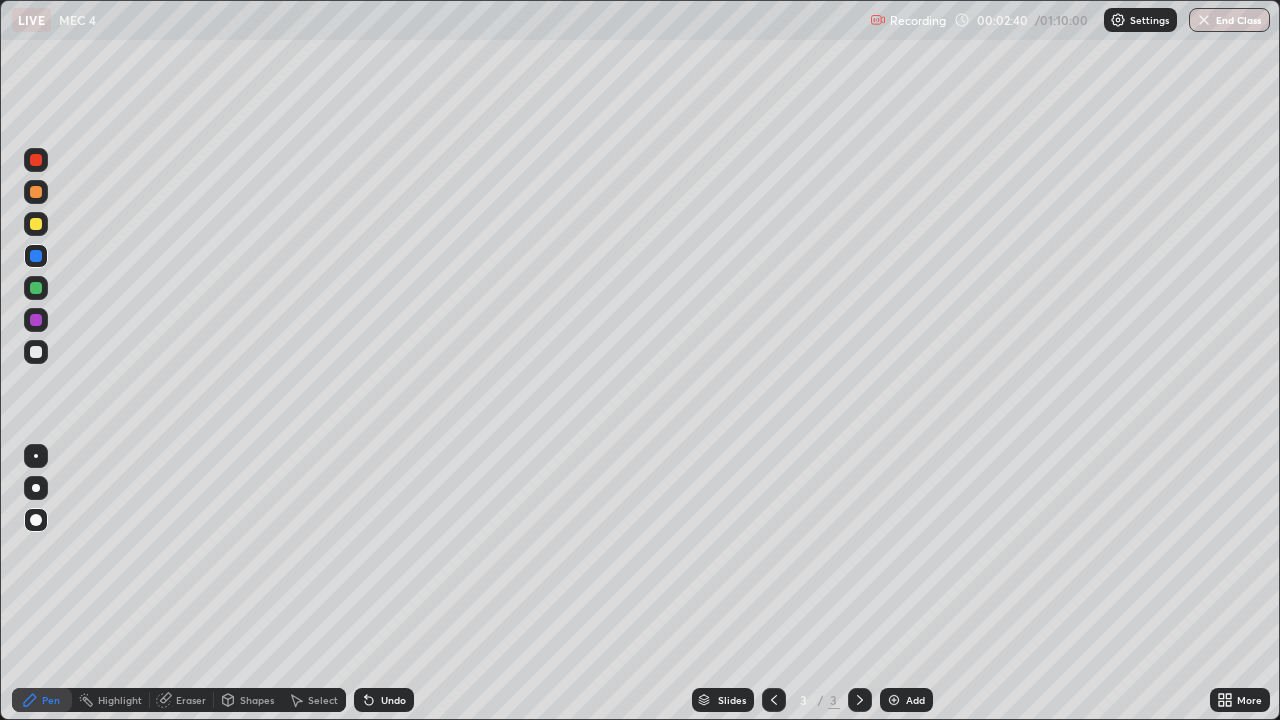click at bounding box center (36, 288) 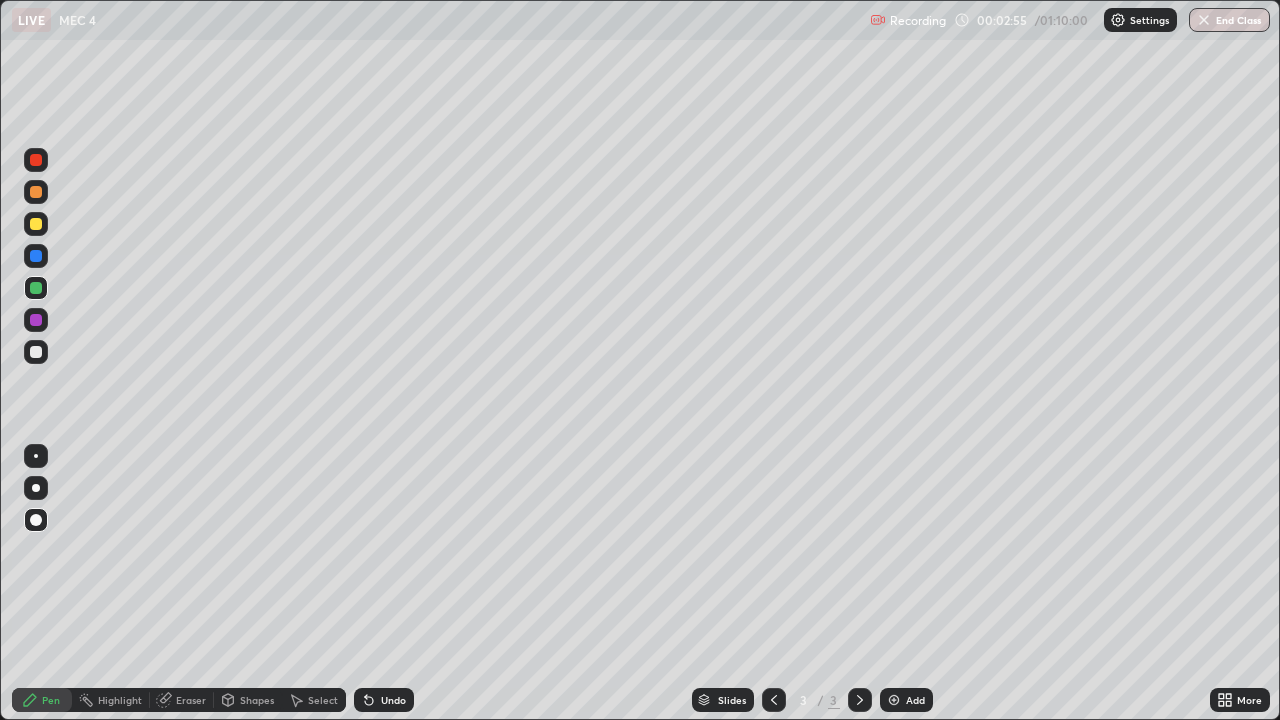 click 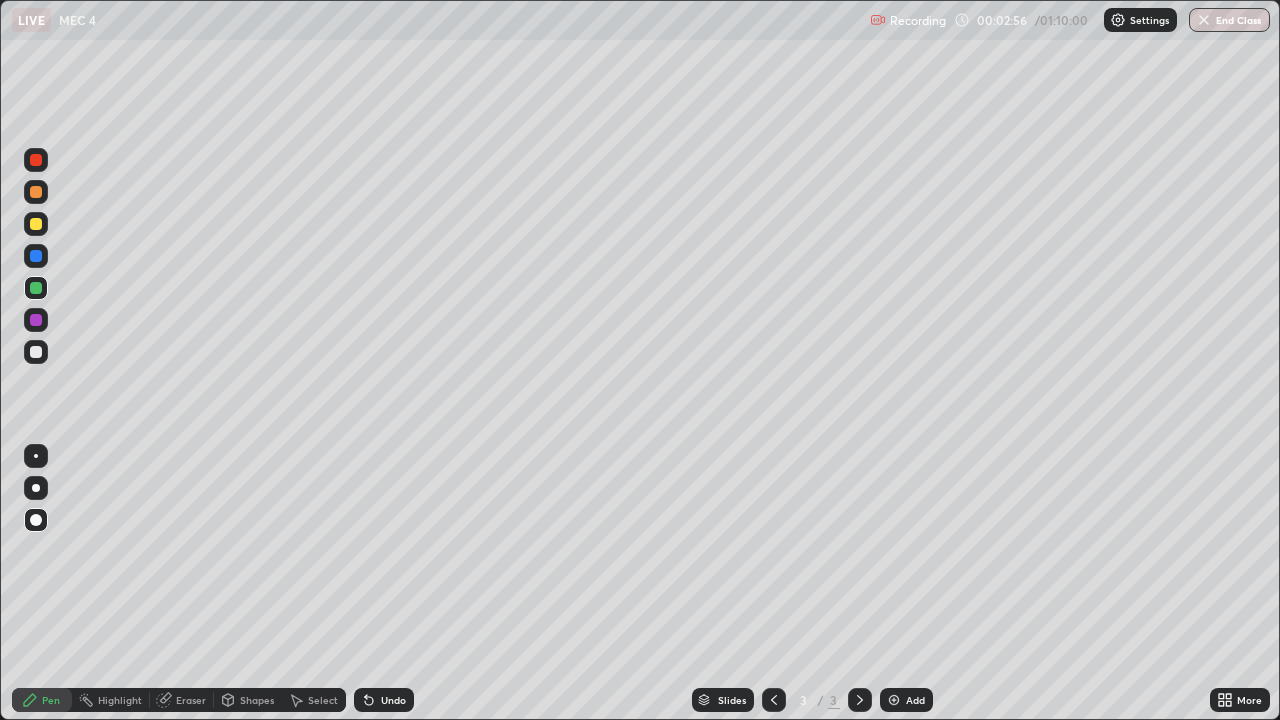 click on "Undo" at bounding box center [384, 700] 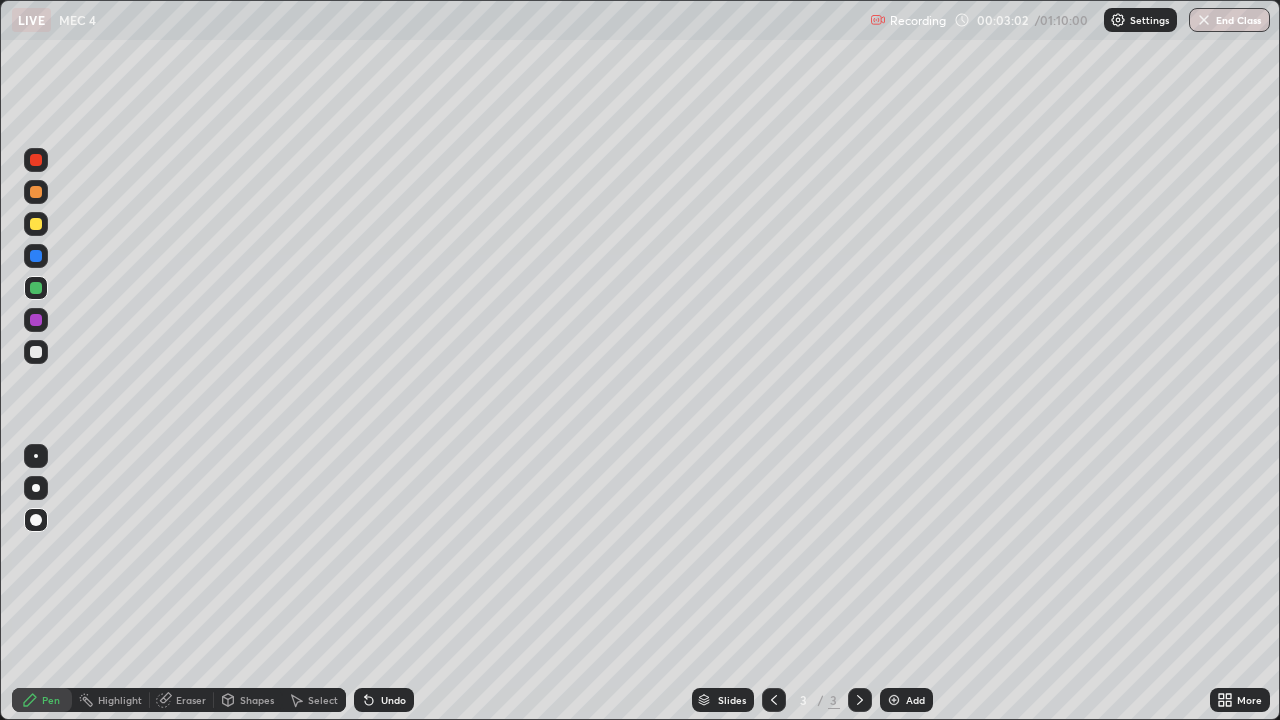 click 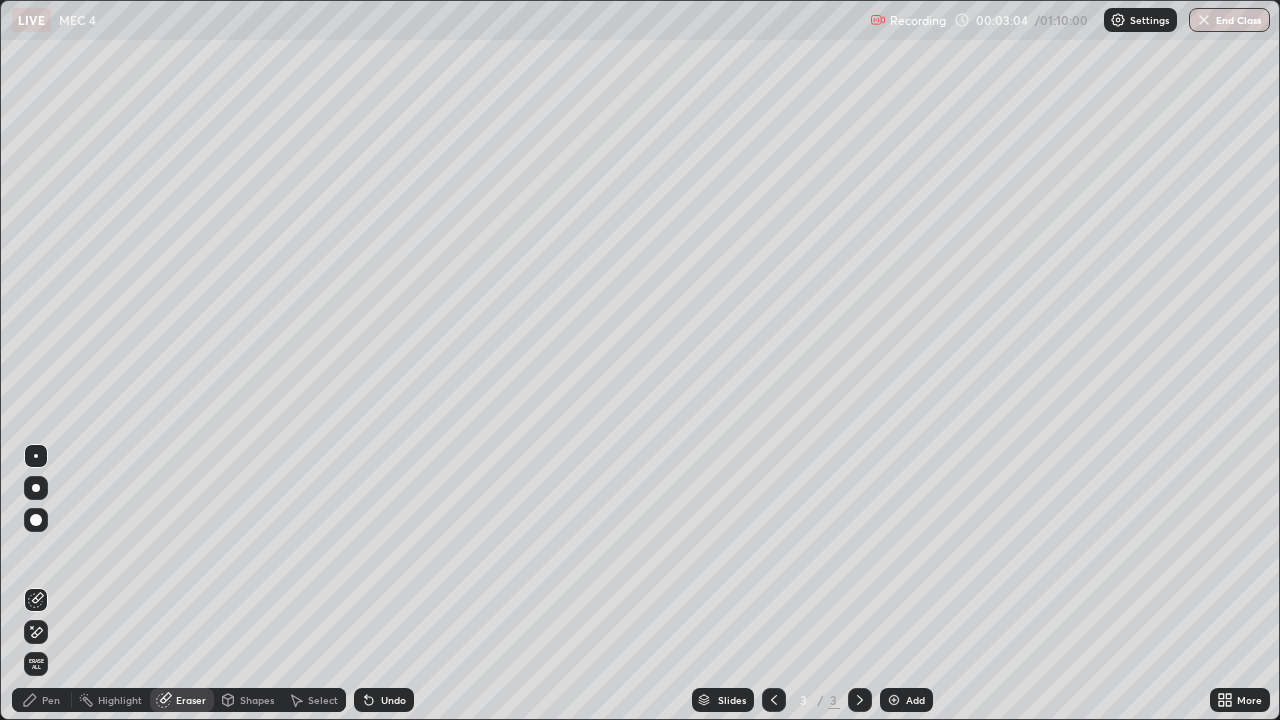 click on "Pen" at bounding box center (51, 700) 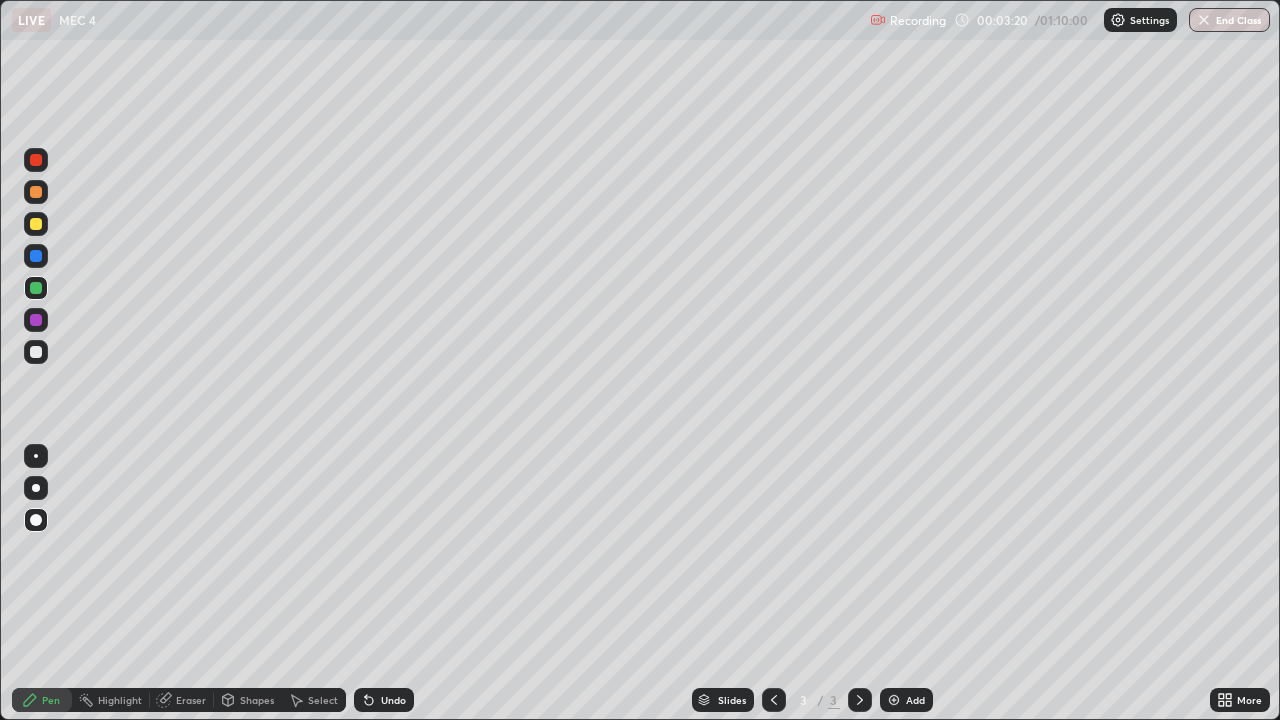 click at bounding box center (36, 320) 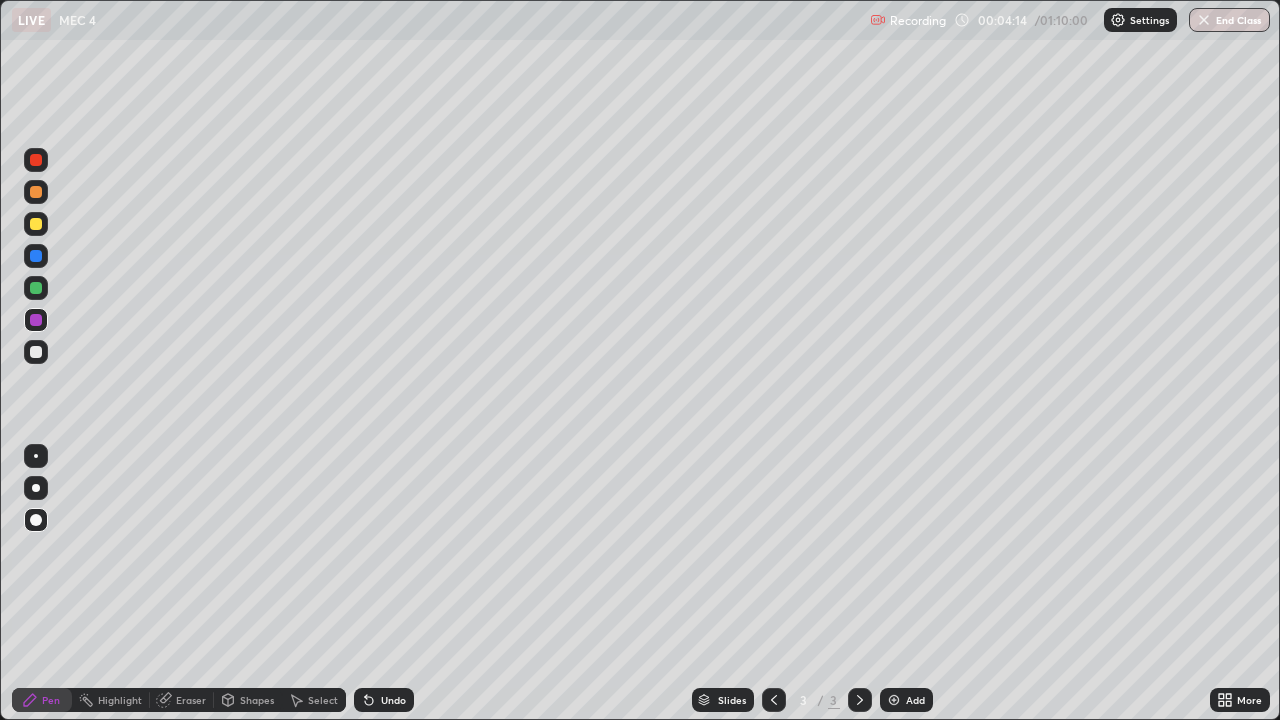 click on "Undo" at bounding box center (393, 700) 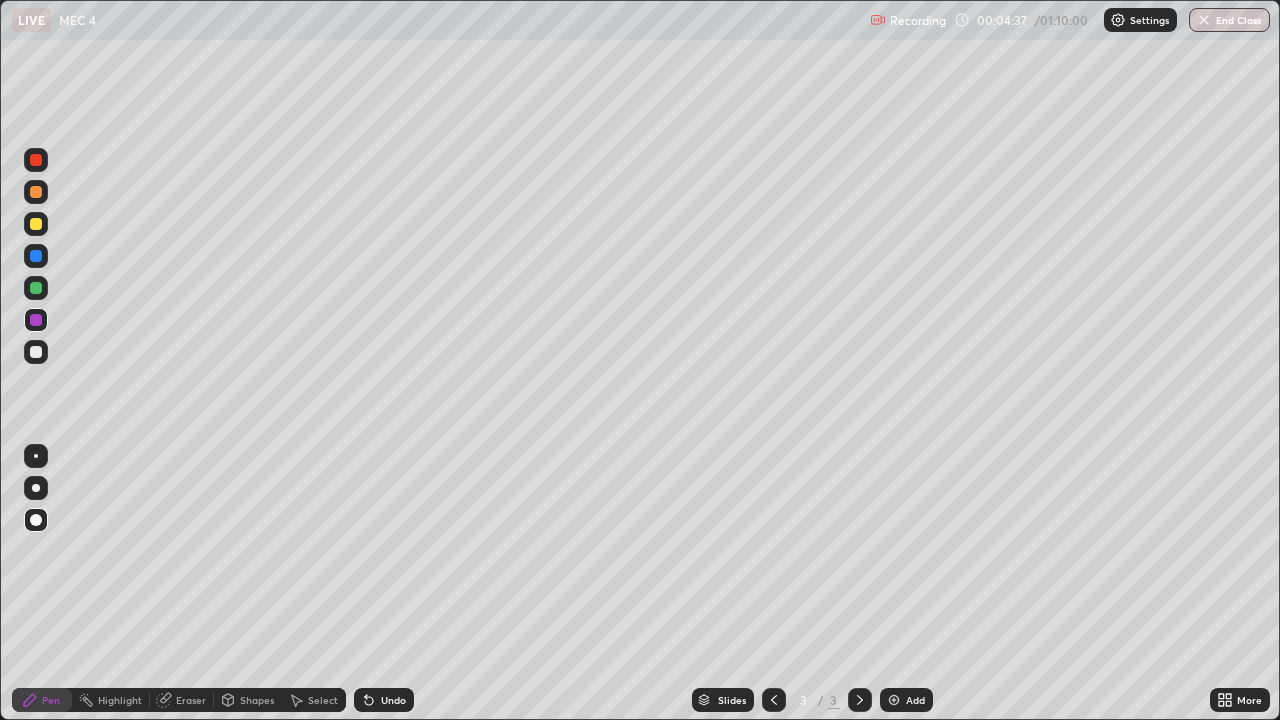 click on "Select" at bounding box center (314, 700) 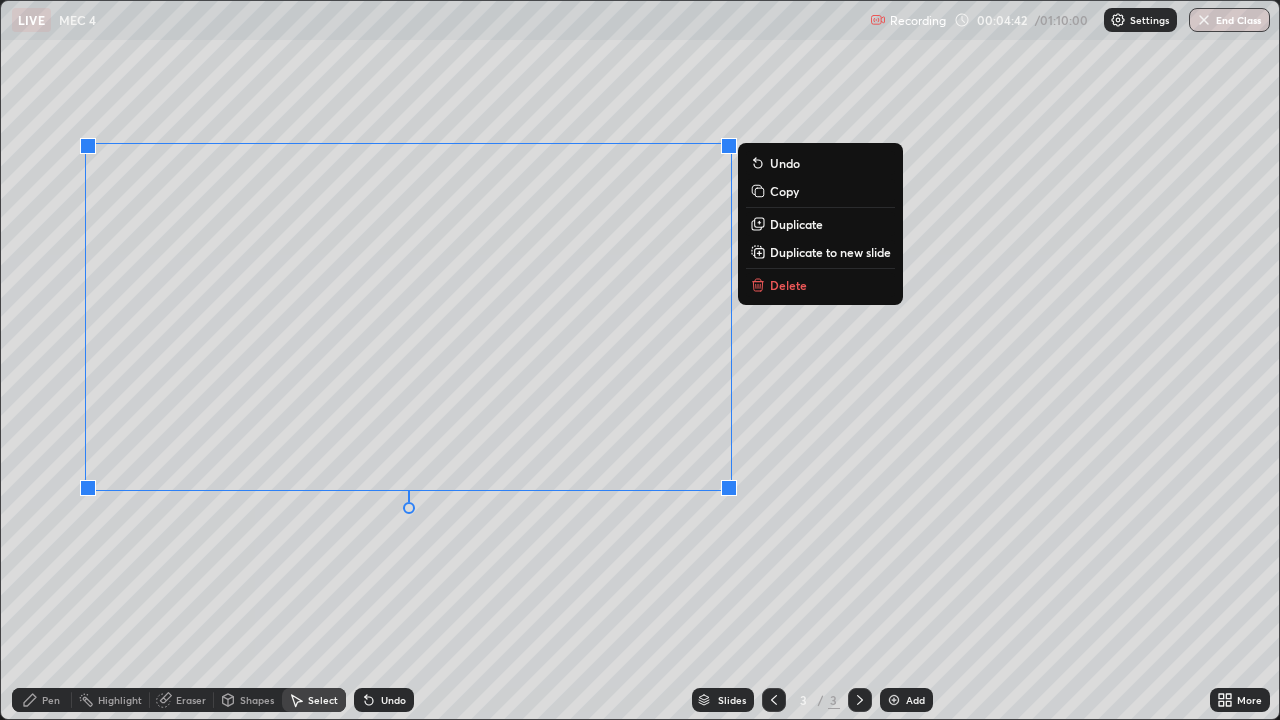 click on "0 ° Undo Copy Duplicate Duplicate to new slide Delete" at bounding box center (640, 360) 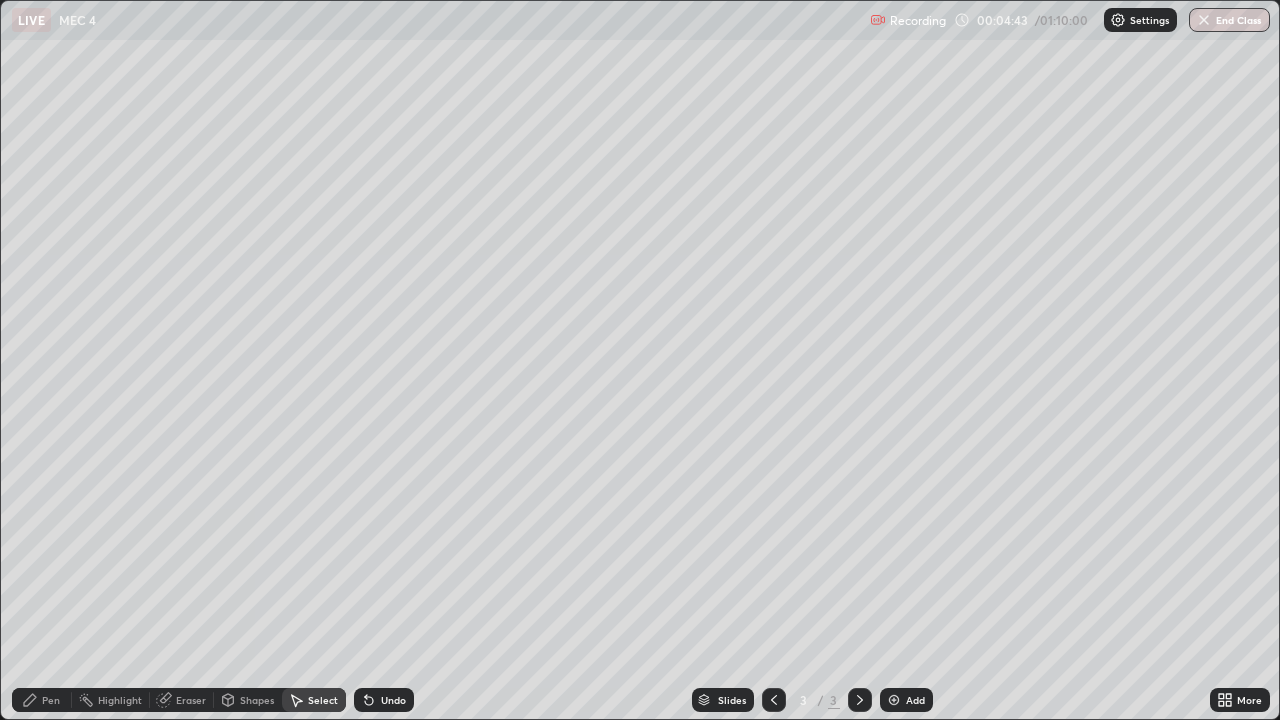 click on "Eraser" at bounding box center [191, 700] 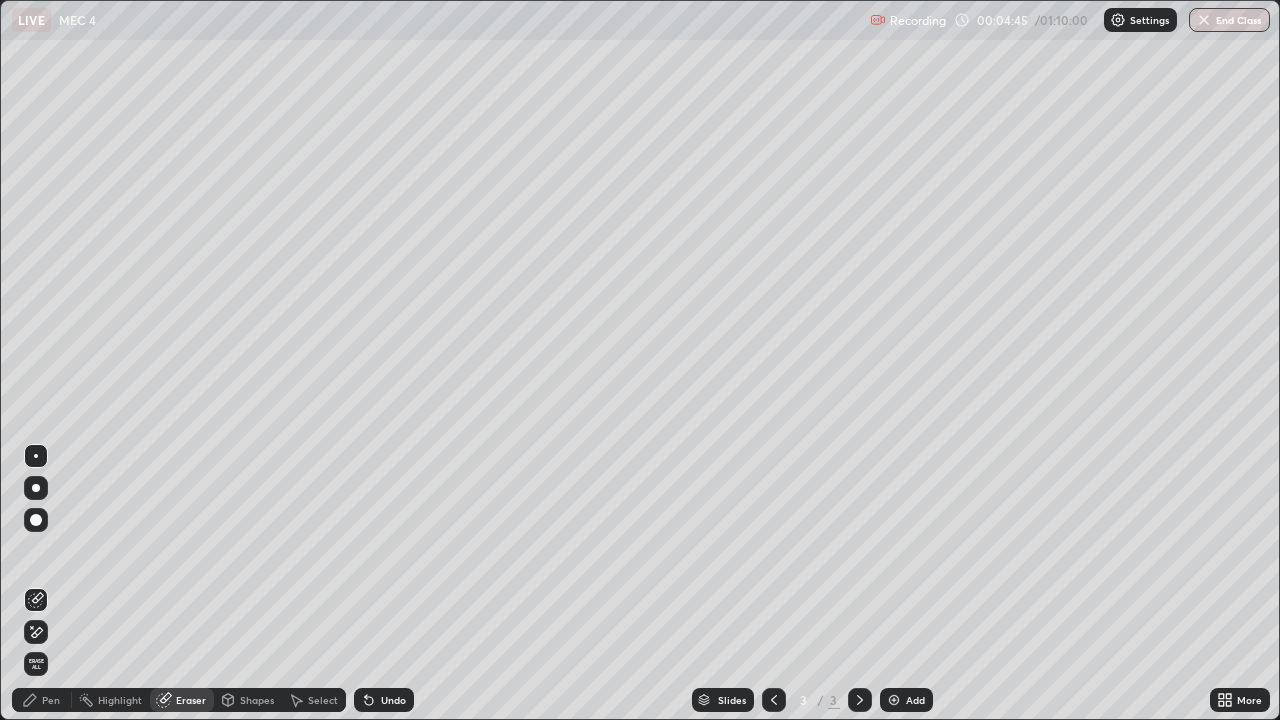 click on "Pen" at bounding box center (42, 700) 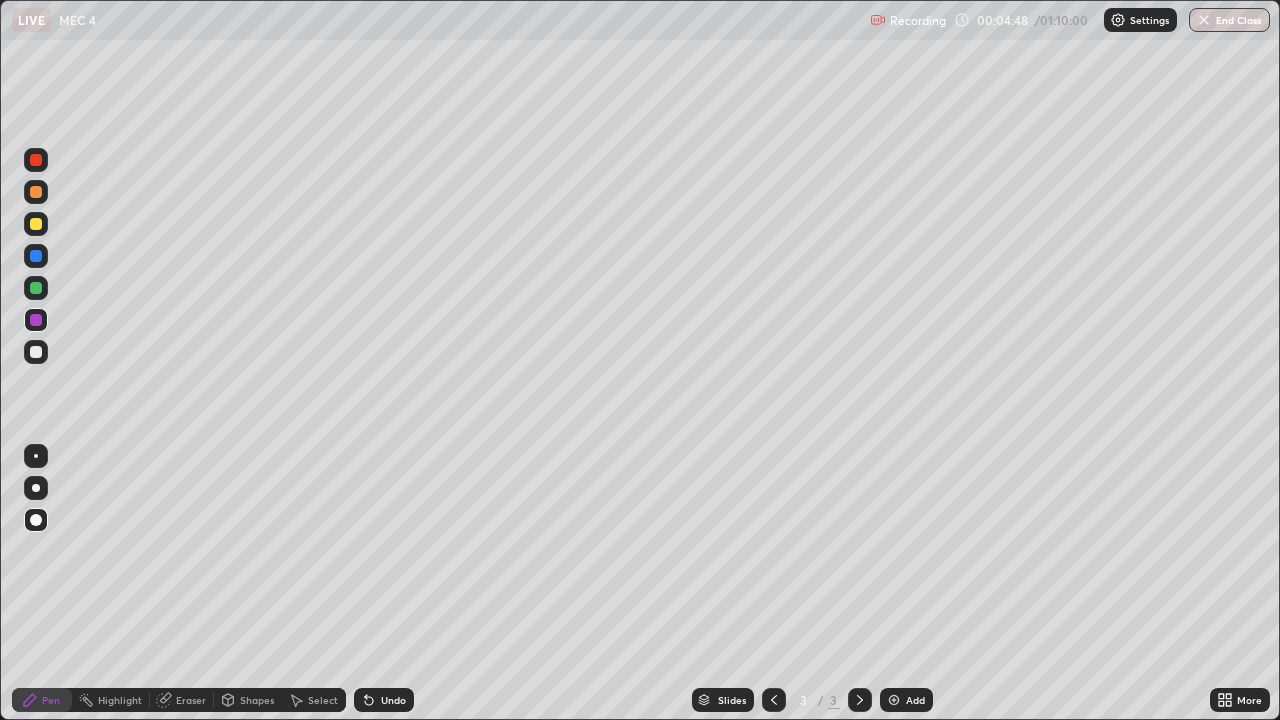 click on "Undo" at bounding box center [384, 700] 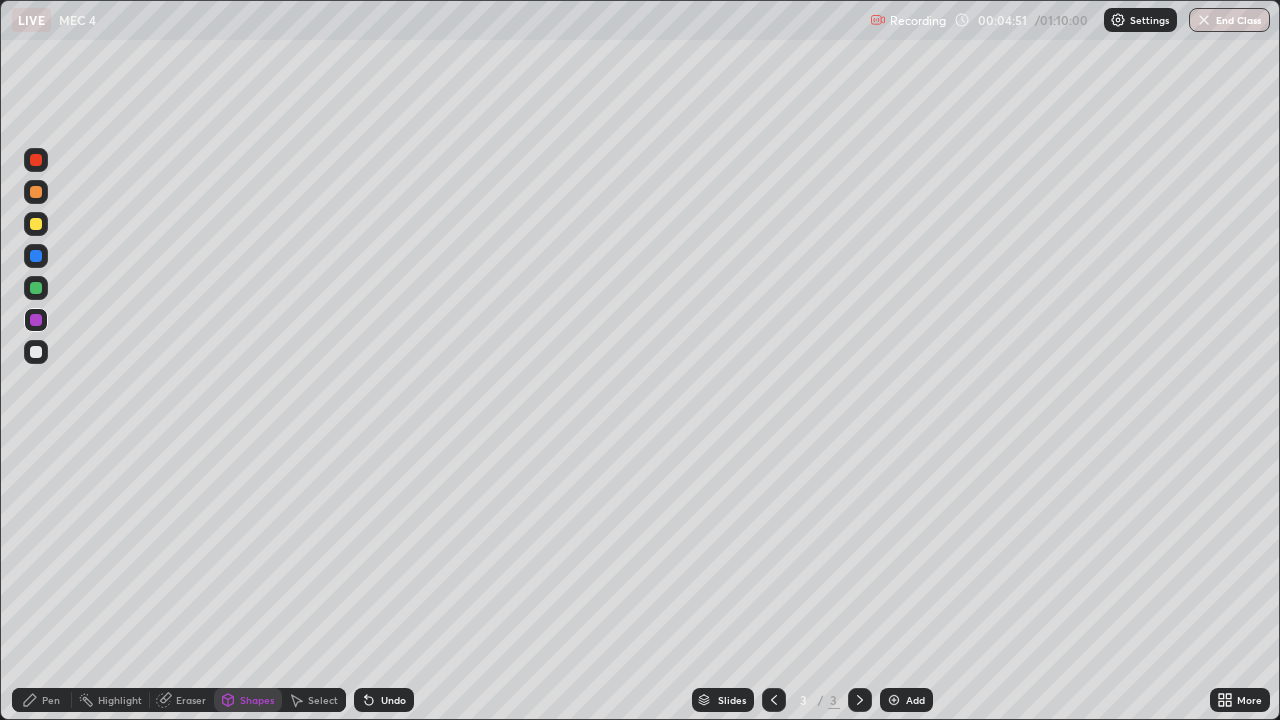 click on "Select" at bounding box center [323, 700] 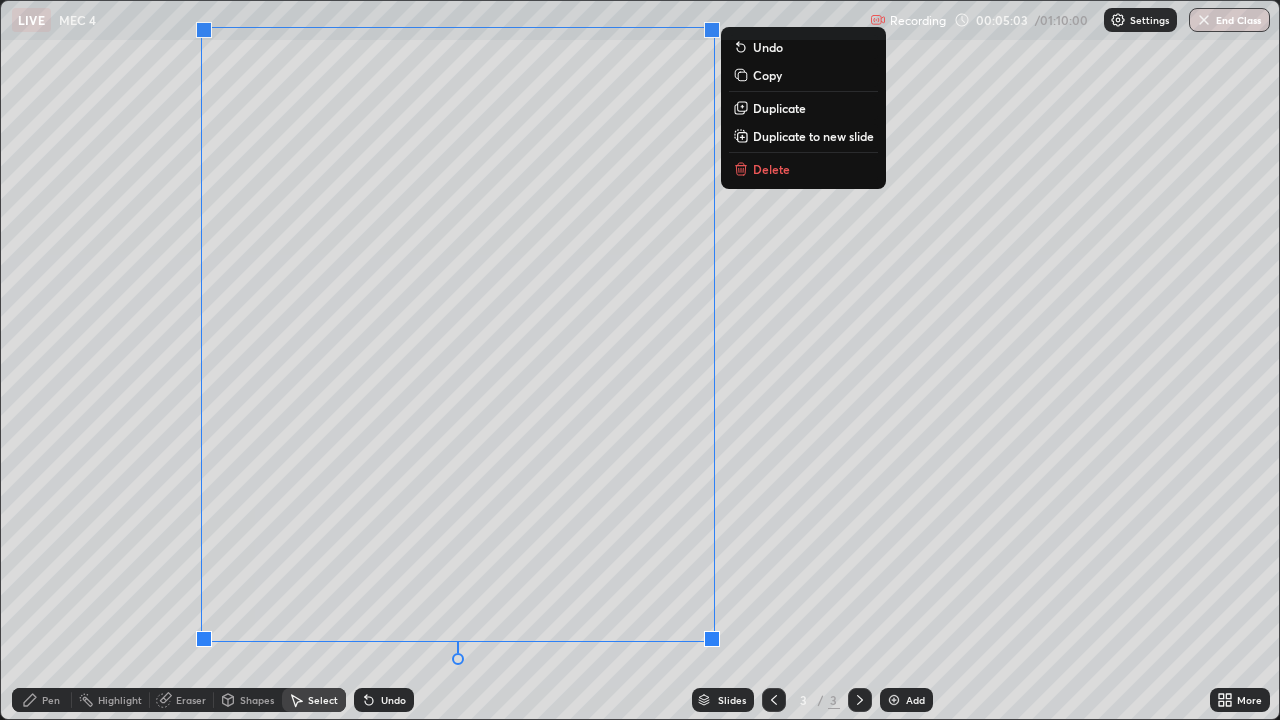 click on "0 ° Undo Copy Duplicate Duplicate to new slide Delete" at bounding box center (640, 360) 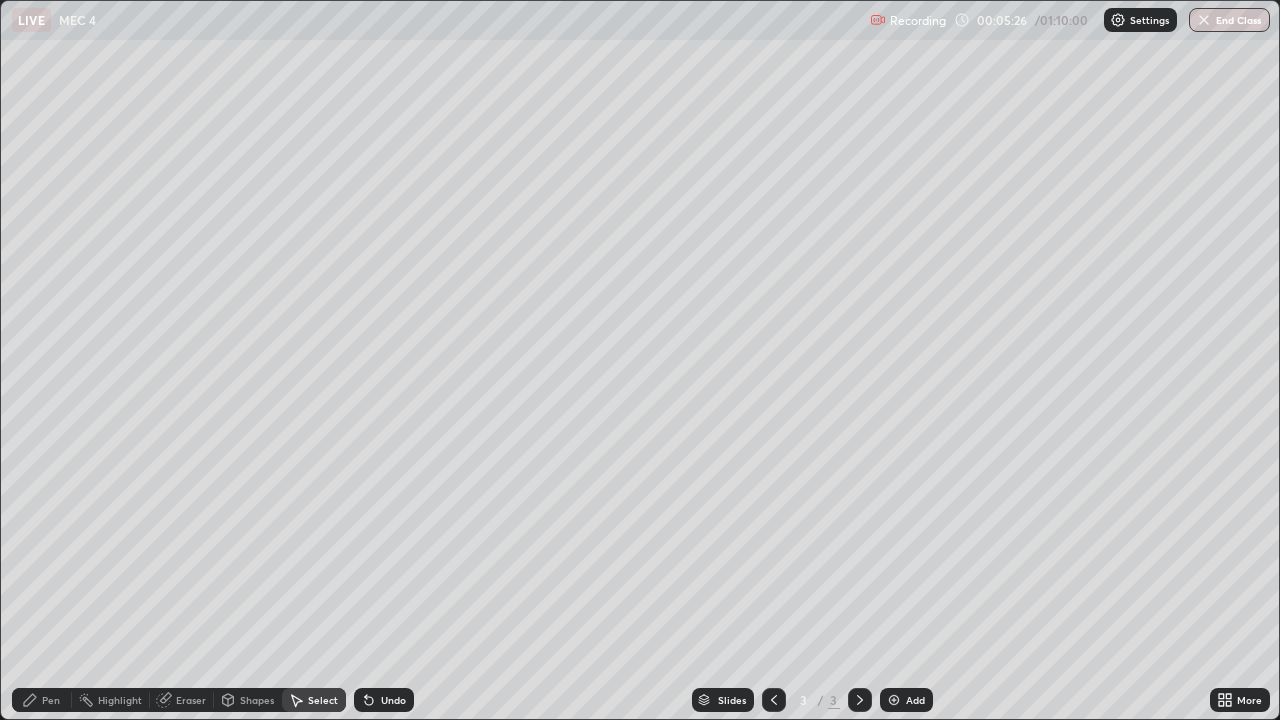 click on "Pen" at bounding box center (51, 700) 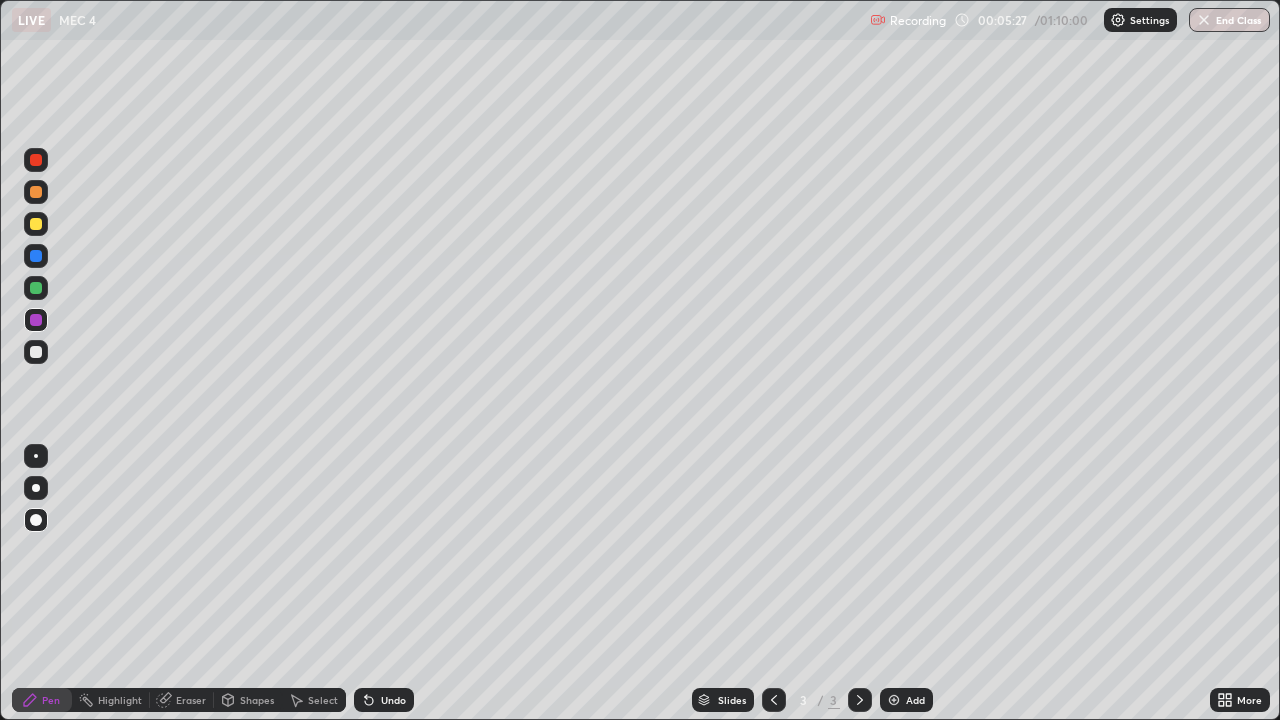 click at bounding box center [36, 288] 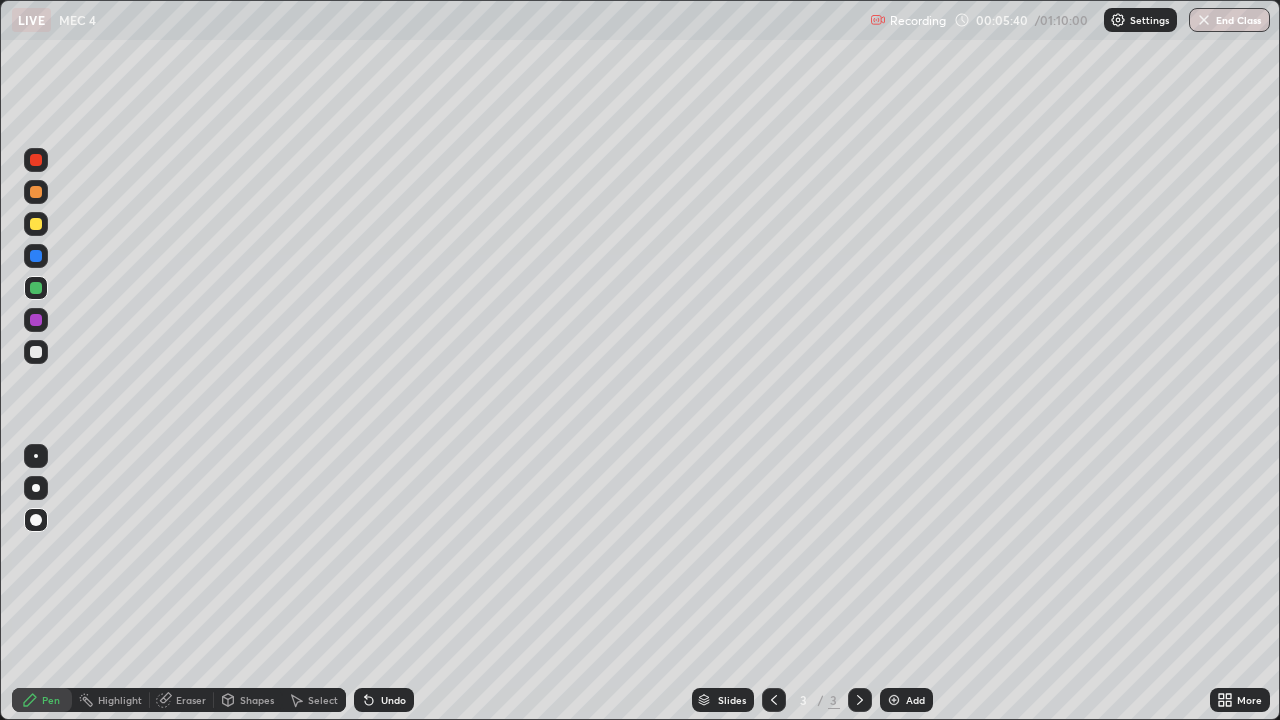 click on "Undo" at bounding box center [384, 700] 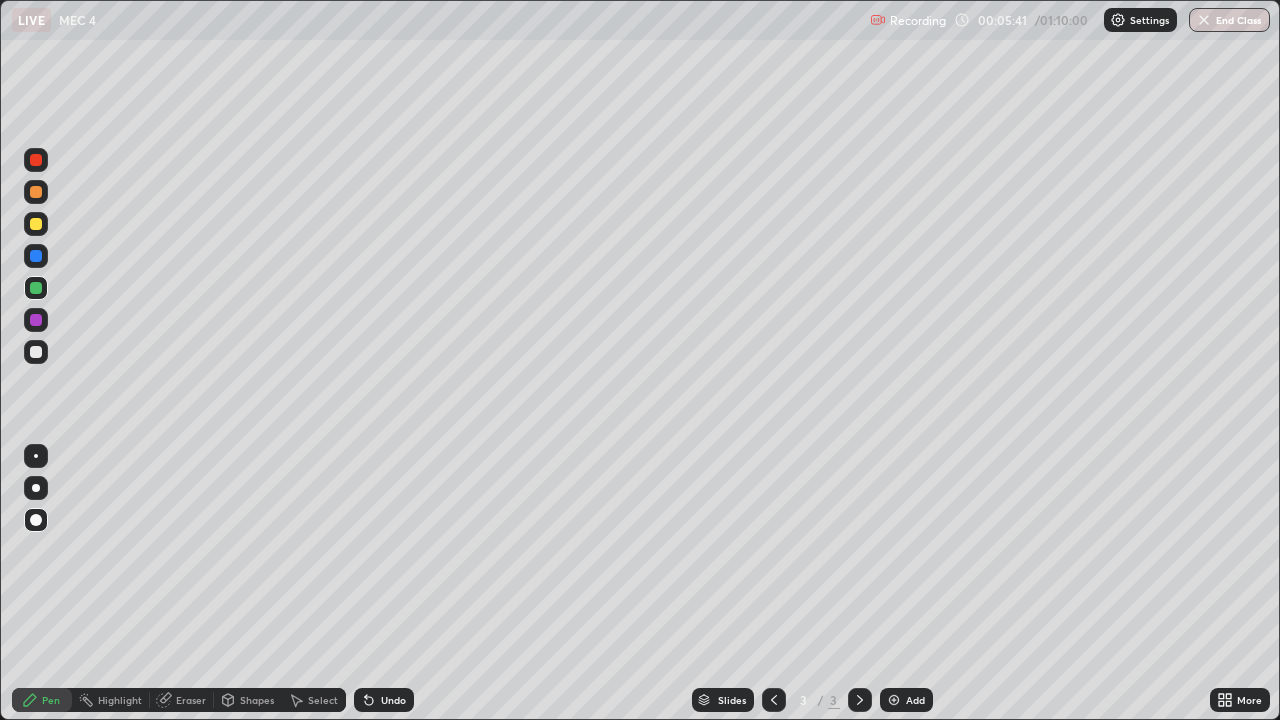 click on "Undo" at bounding box center (393, 700) 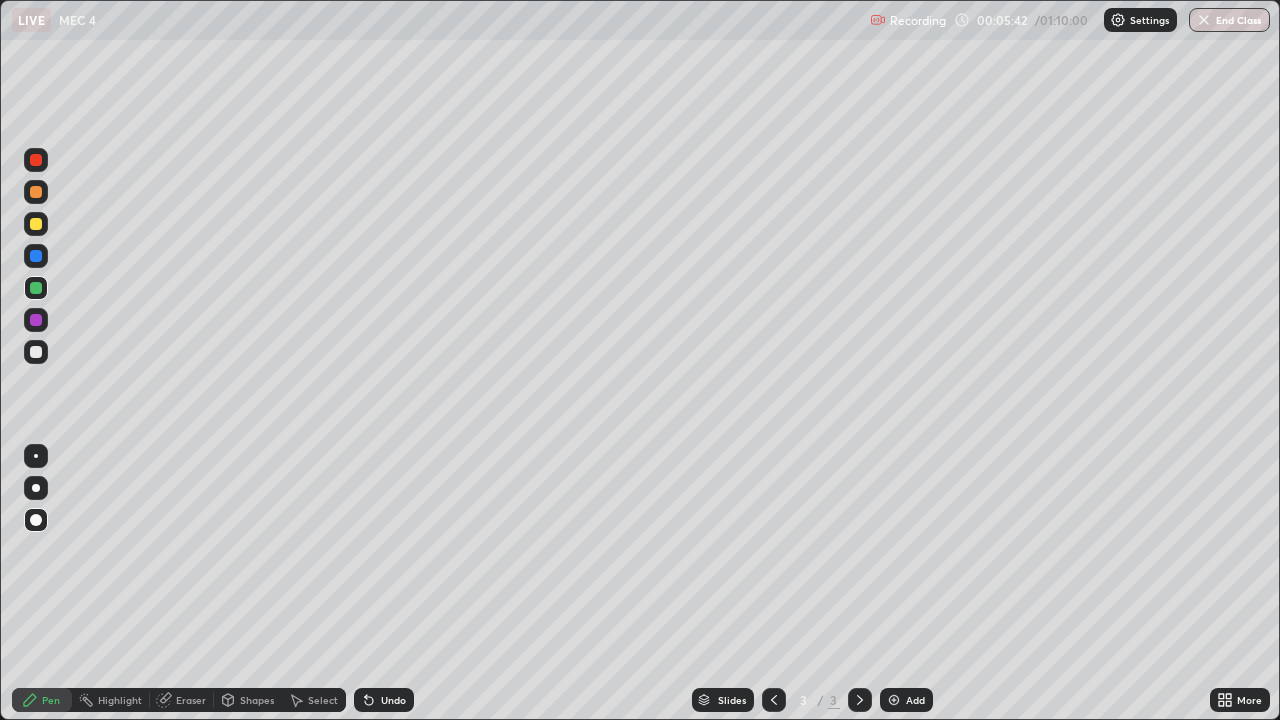click on "Undo" at bounding box center [384, 700] 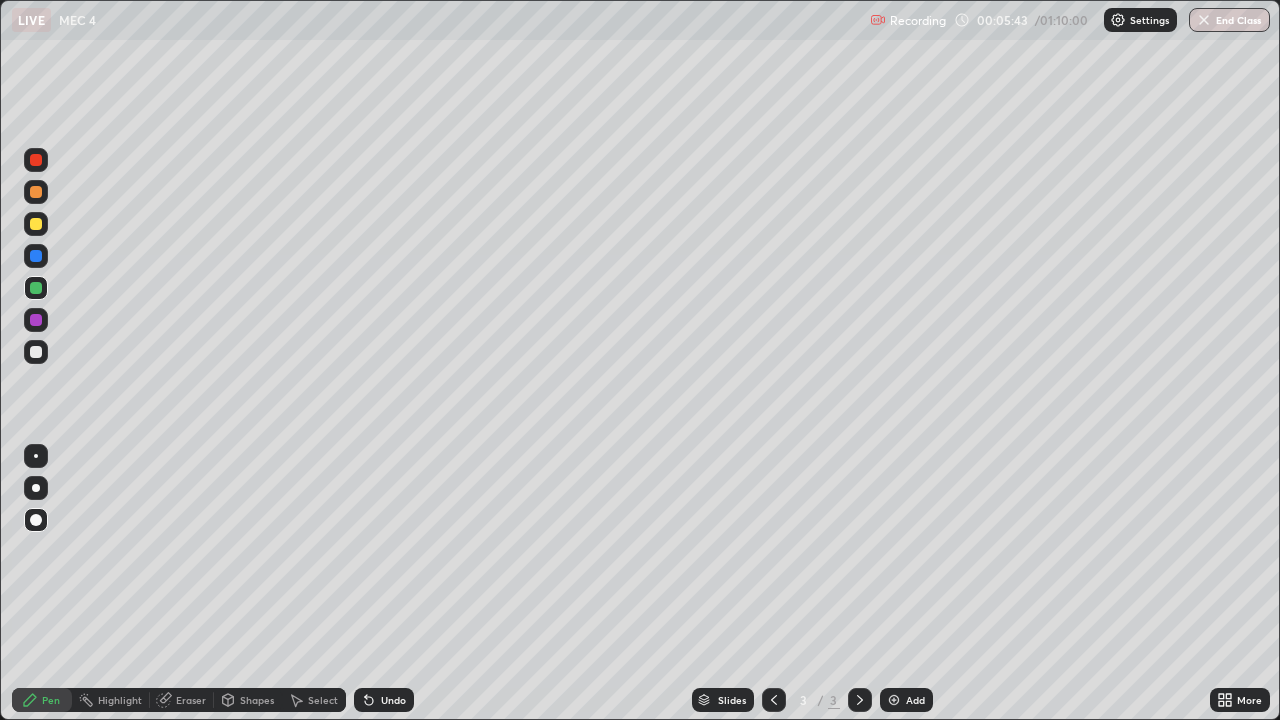 click on "Undo" at bounding box center [384, 700] 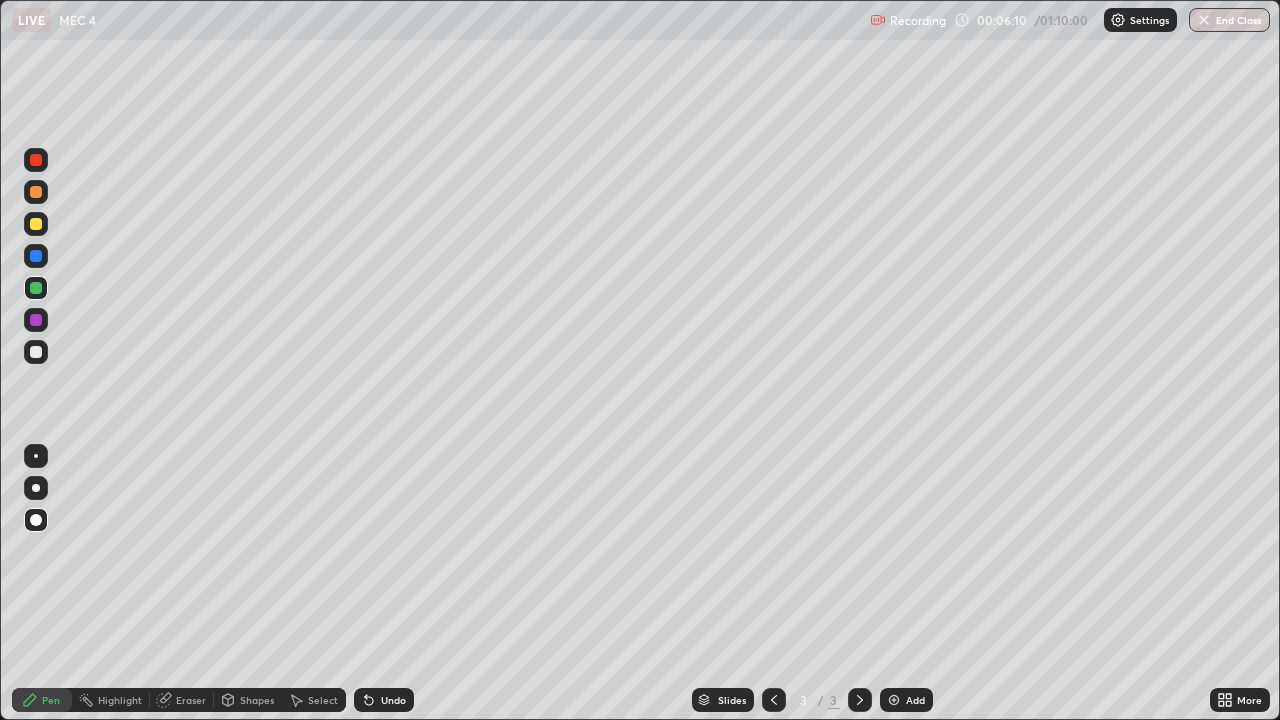 click at bounding box center [36, 256] 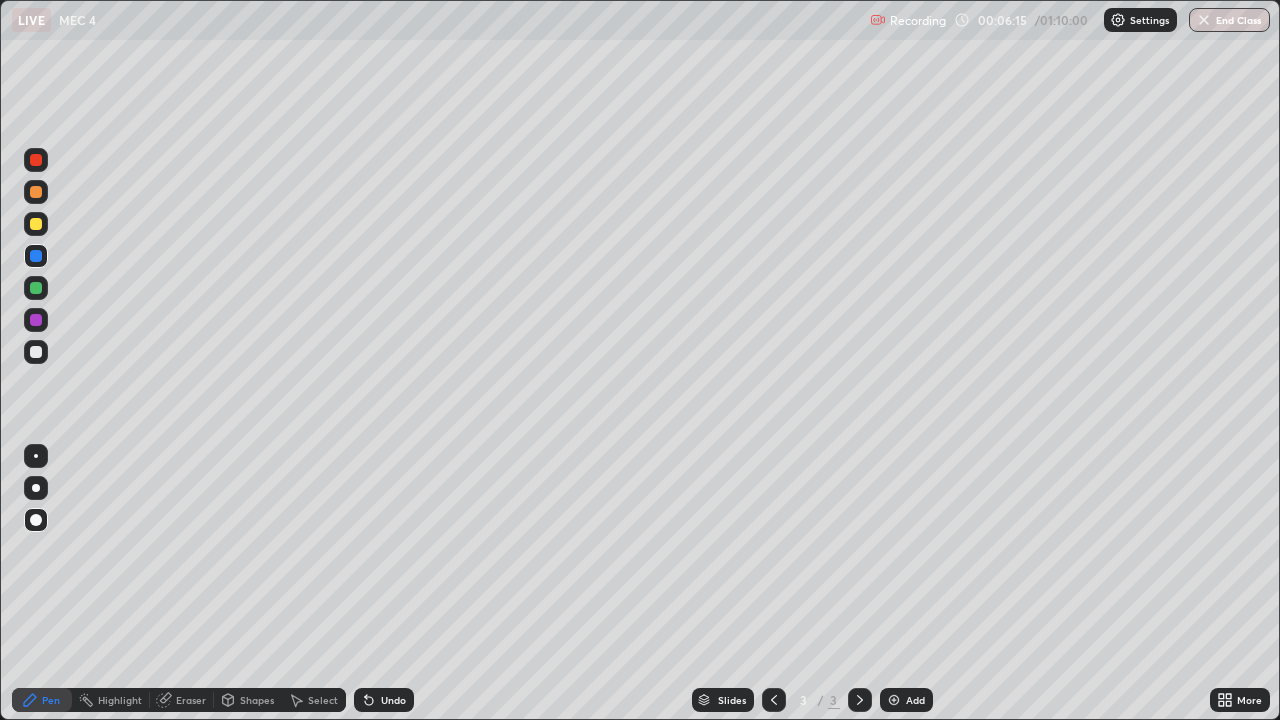 click at bounding box center [36, 352] 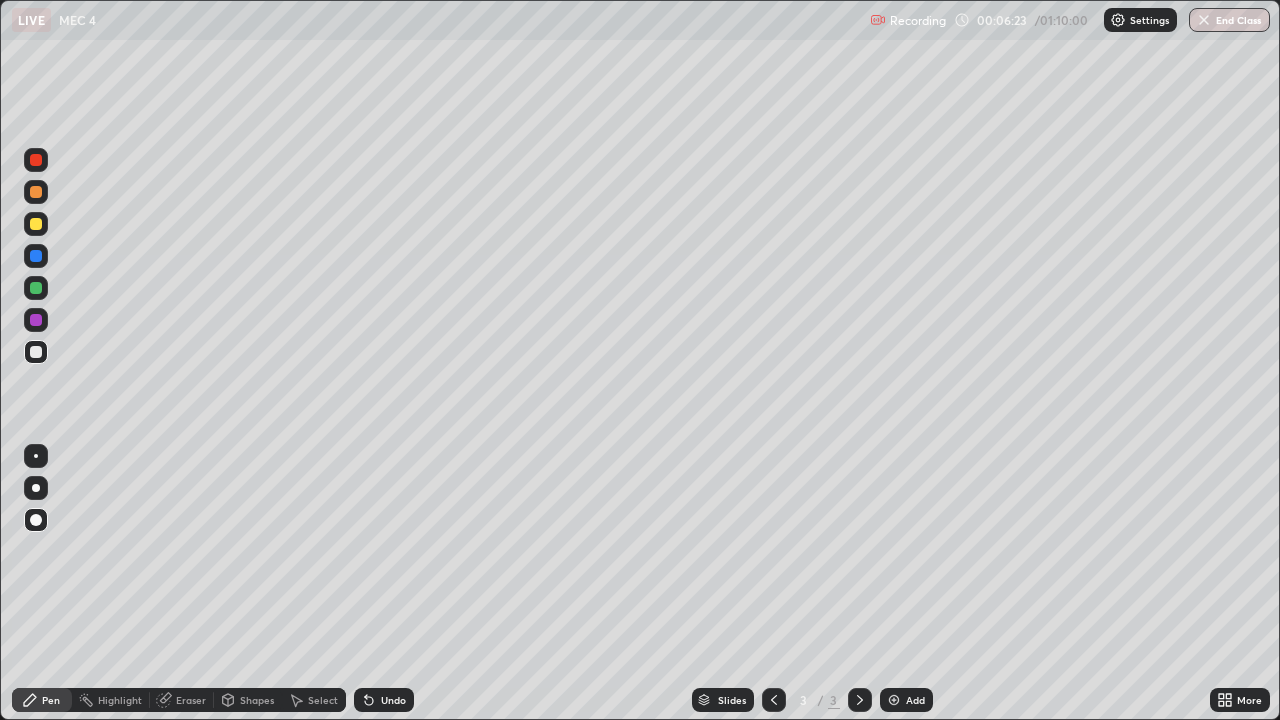 click on "Select" at bounding box center [314, 700] 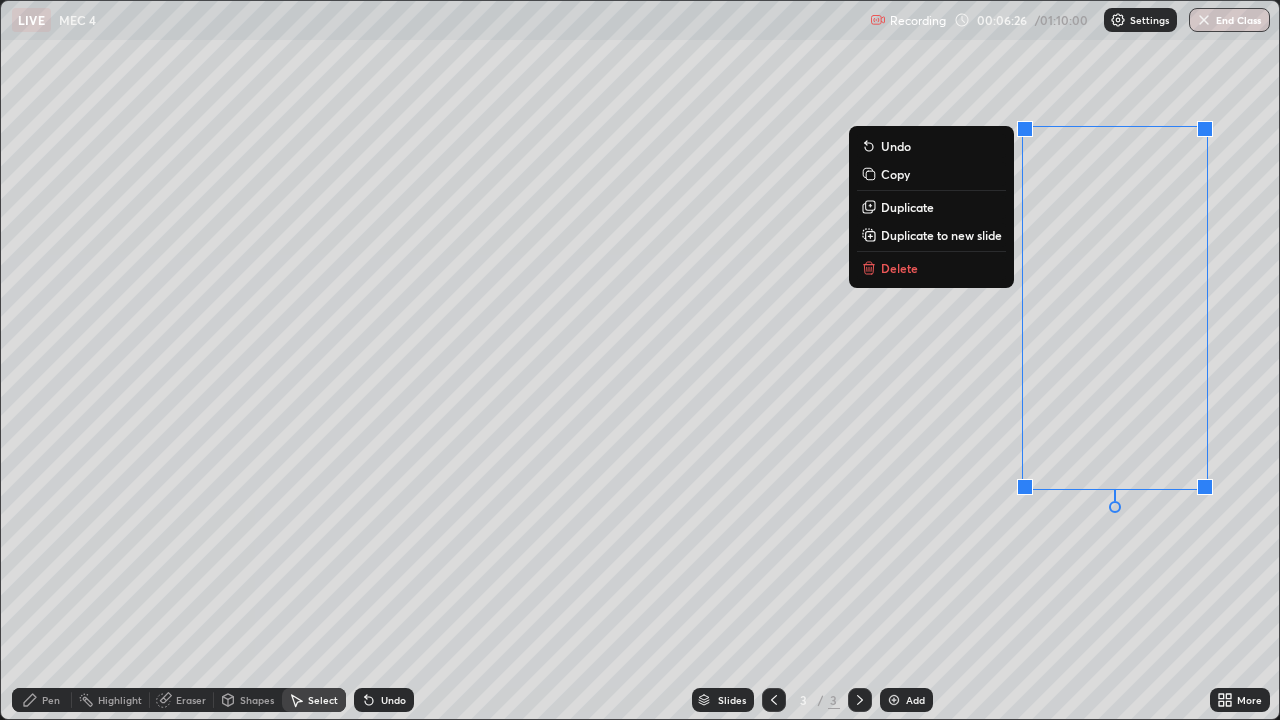 click on "Delete" at bounding box center (899, 268) 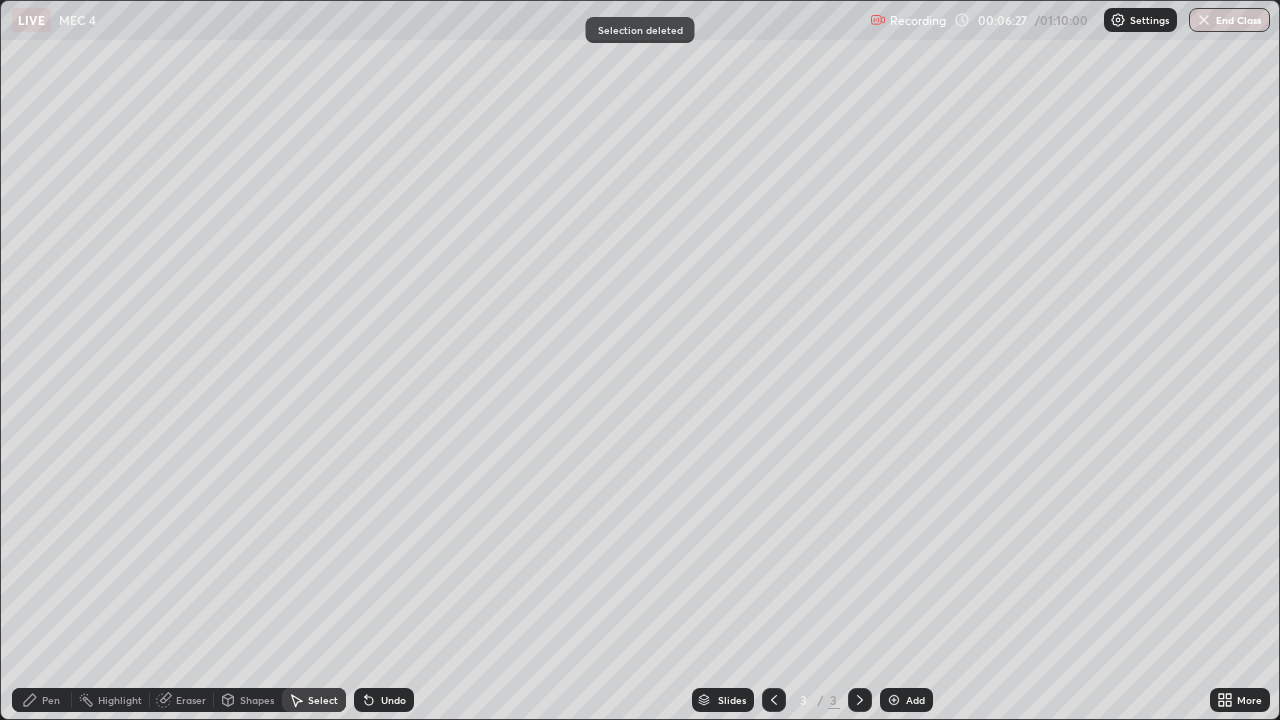 click on "Pen" at bounding box center (42, 700) 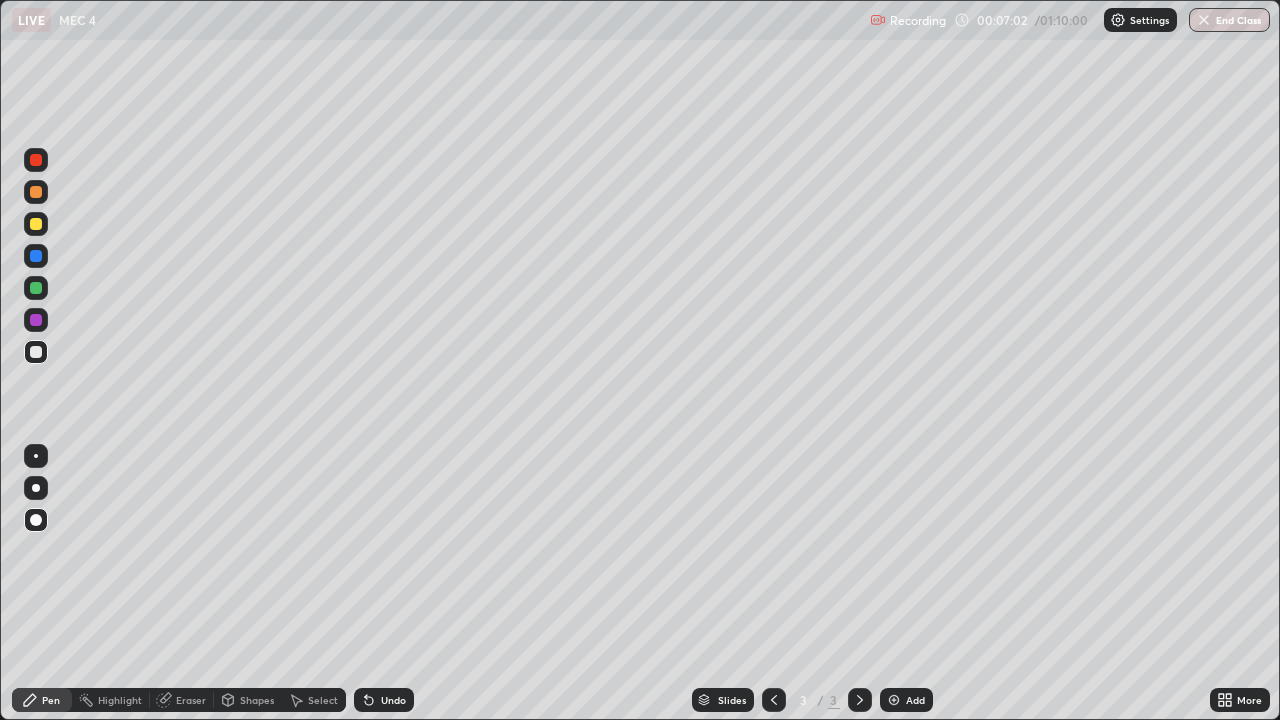 click at bounding box center [36, 256] 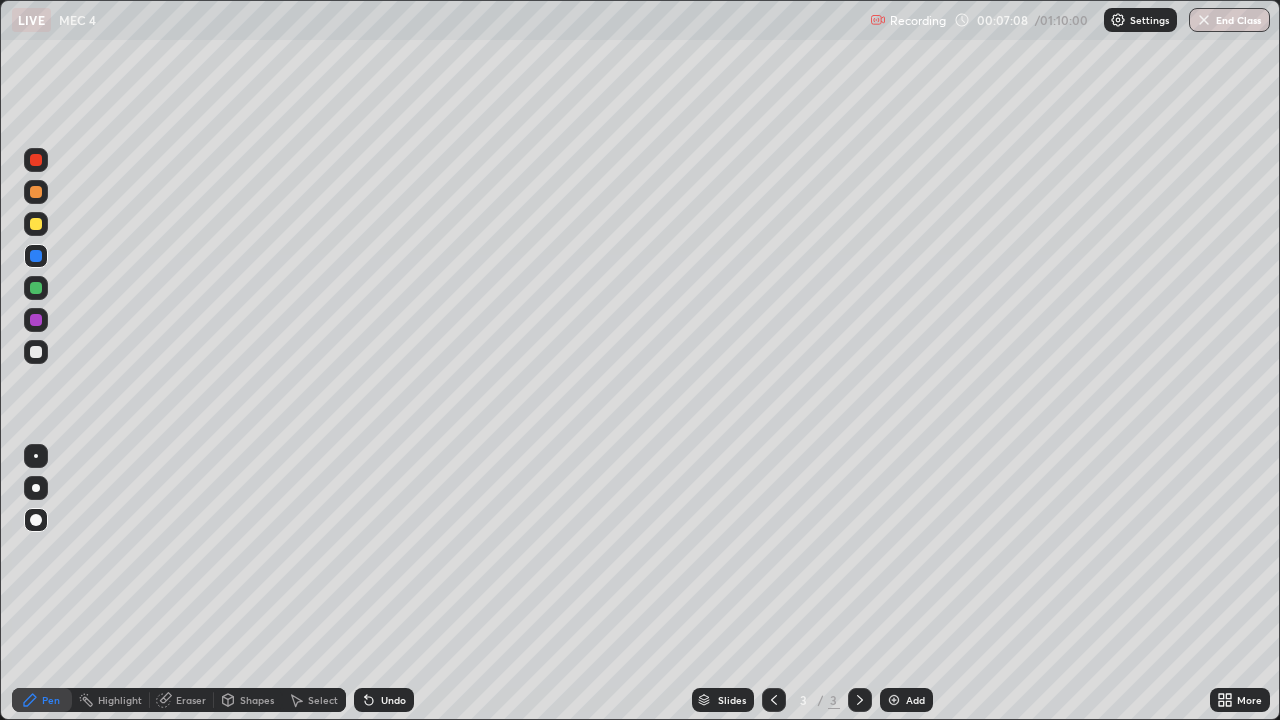 click at bounding box center [36, 352] 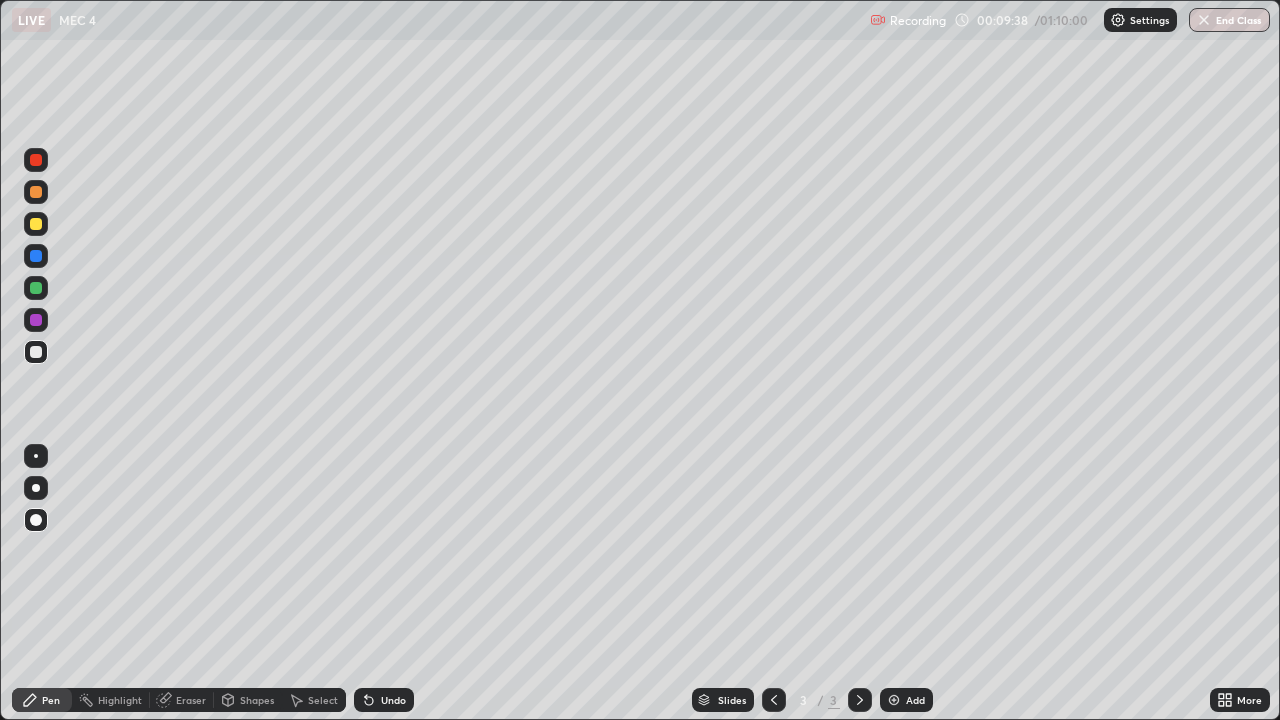 click 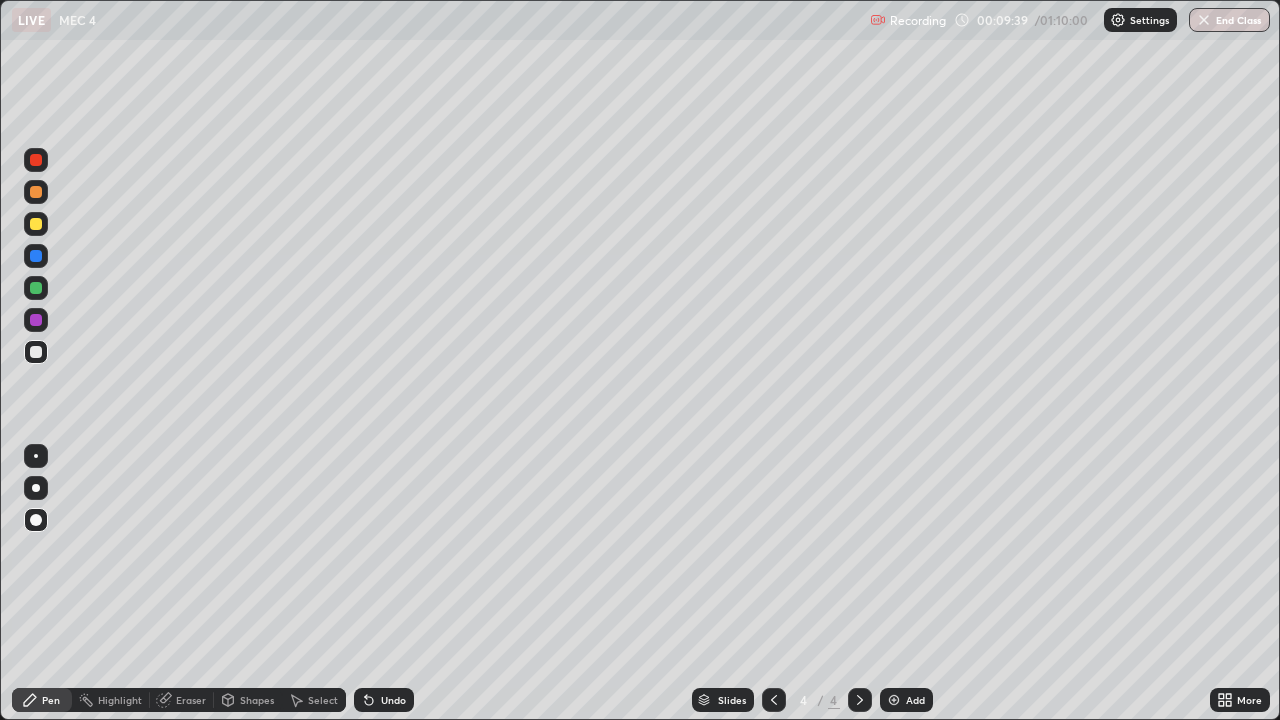 click at bounding box center [36, 352] 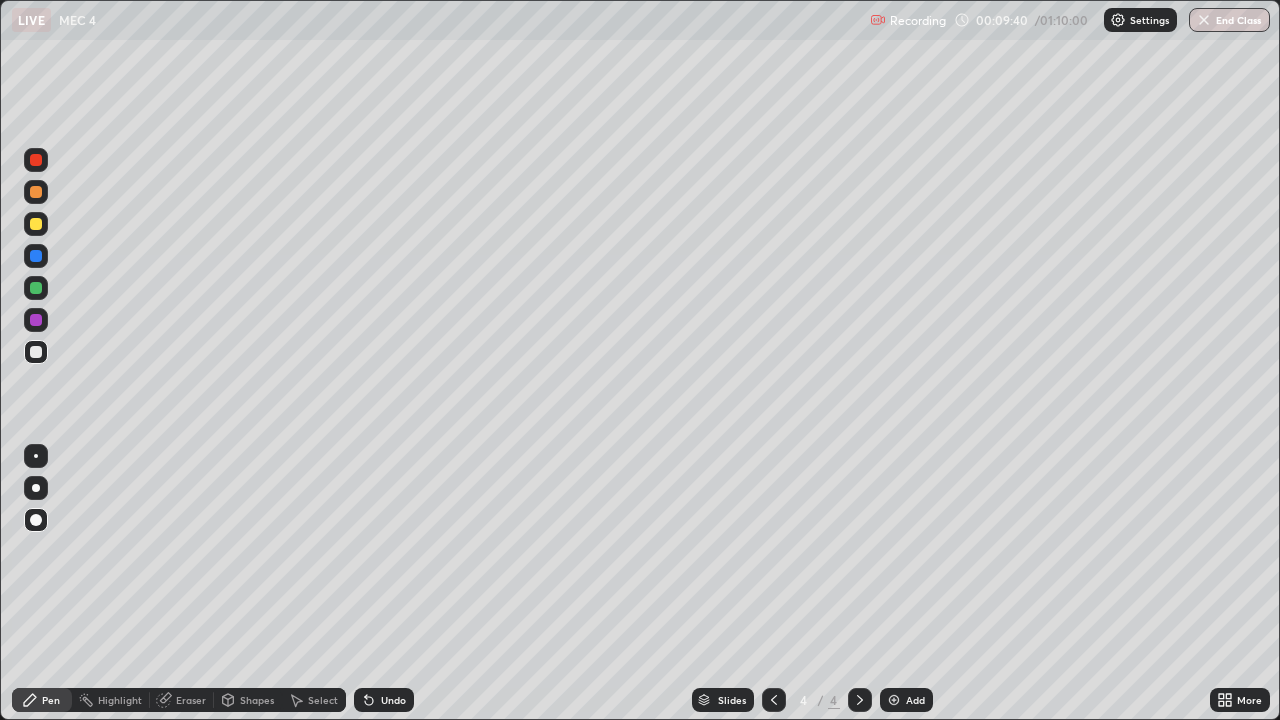 click at bounding box center [36, 160] 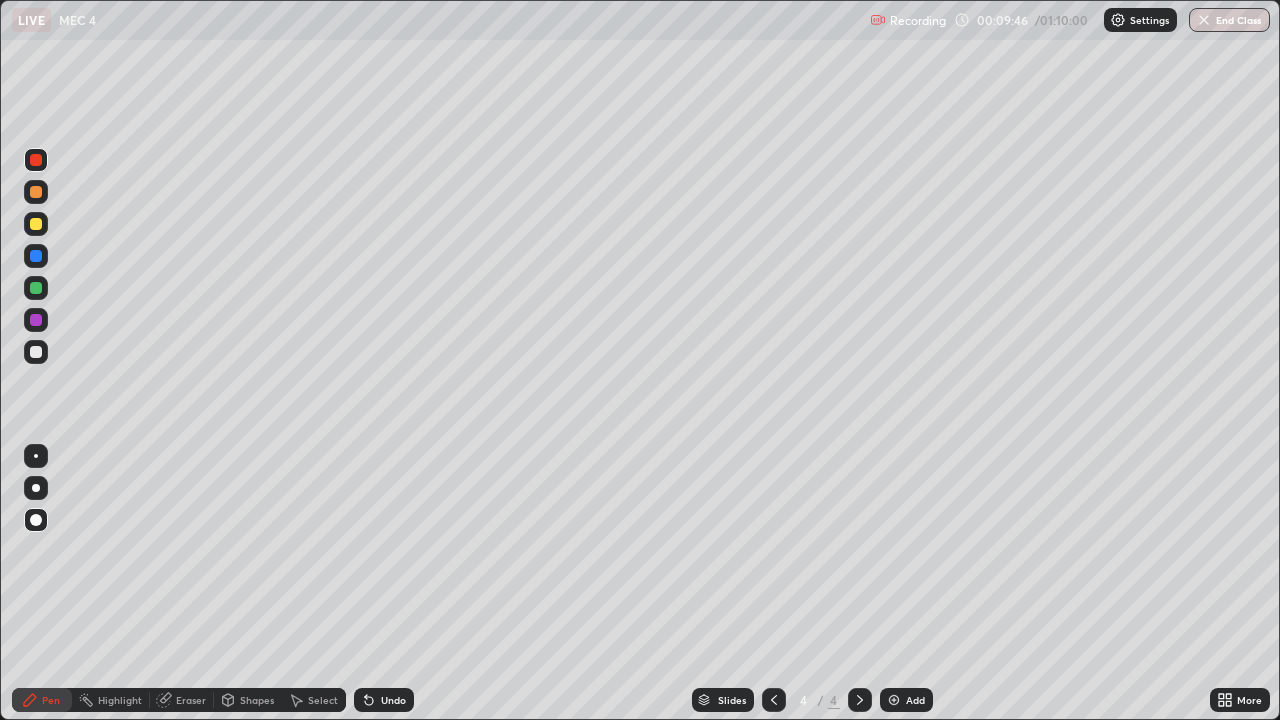 click at bounding box center [36, 352] 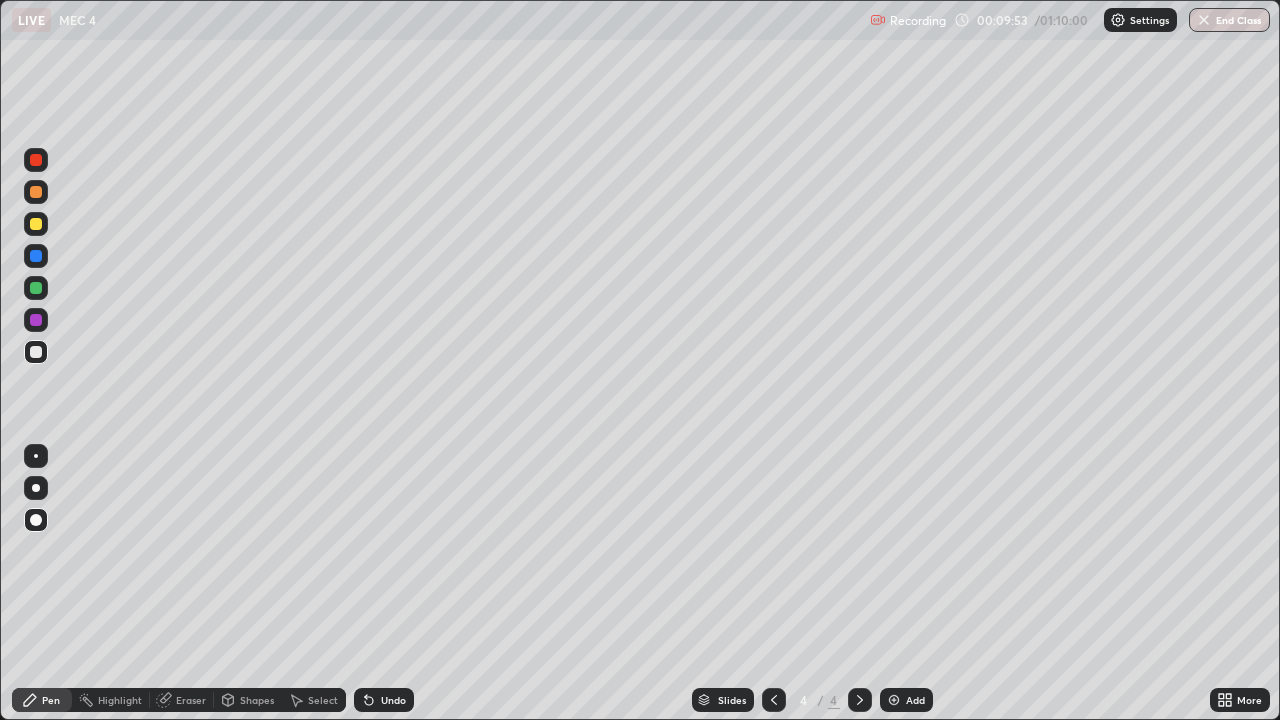 click on "Undo" at bounding box center [393, 700] 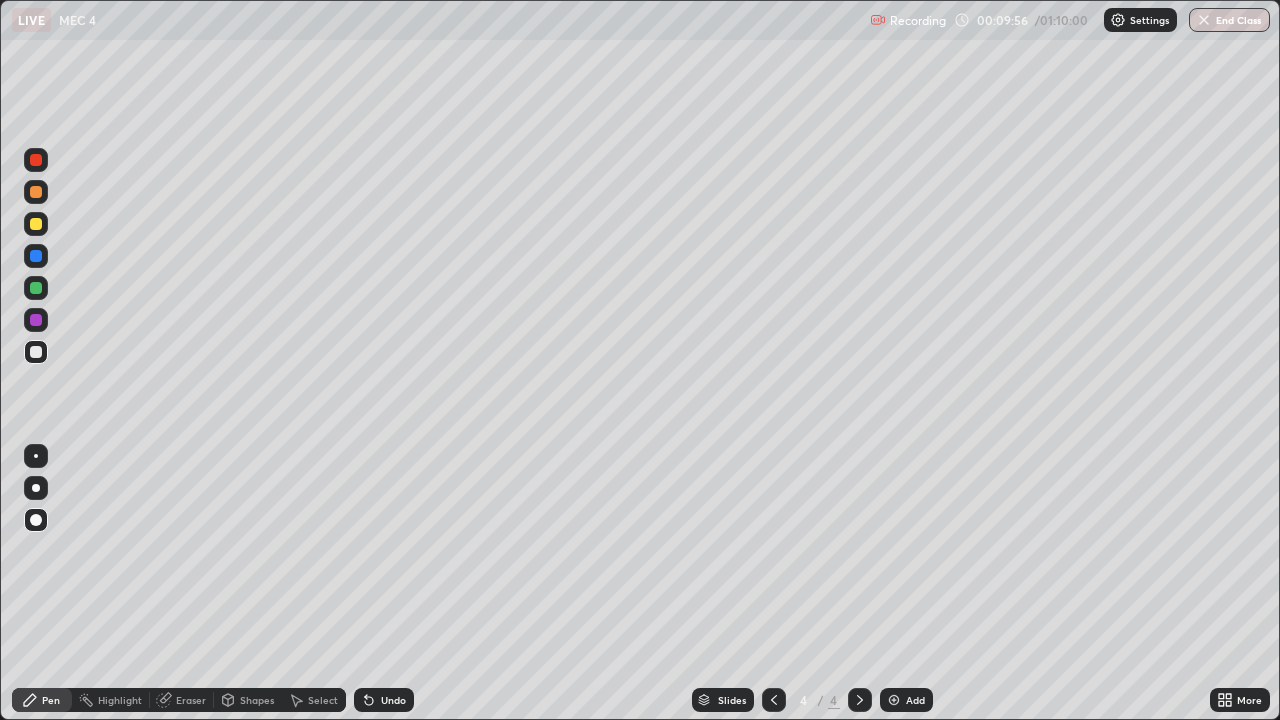 click on "Undo" at bounding box center (393, 700) 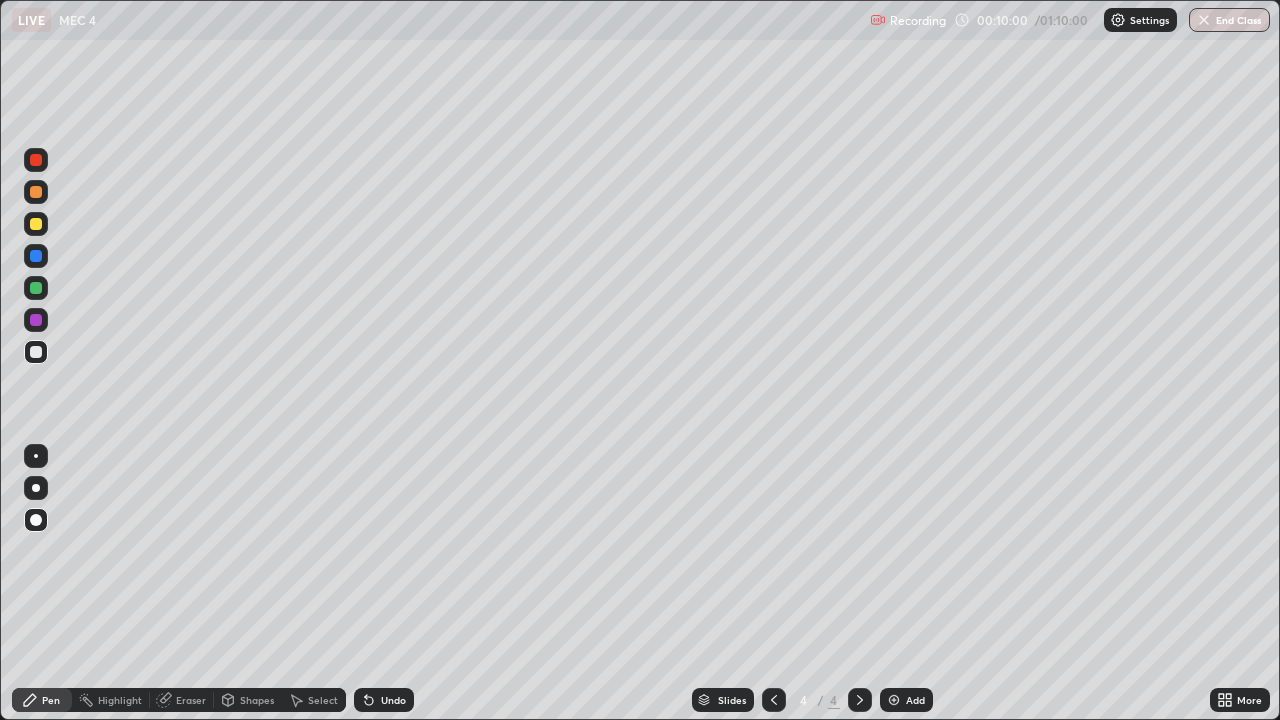 click on "Undo" at bounding box center [393, 700] 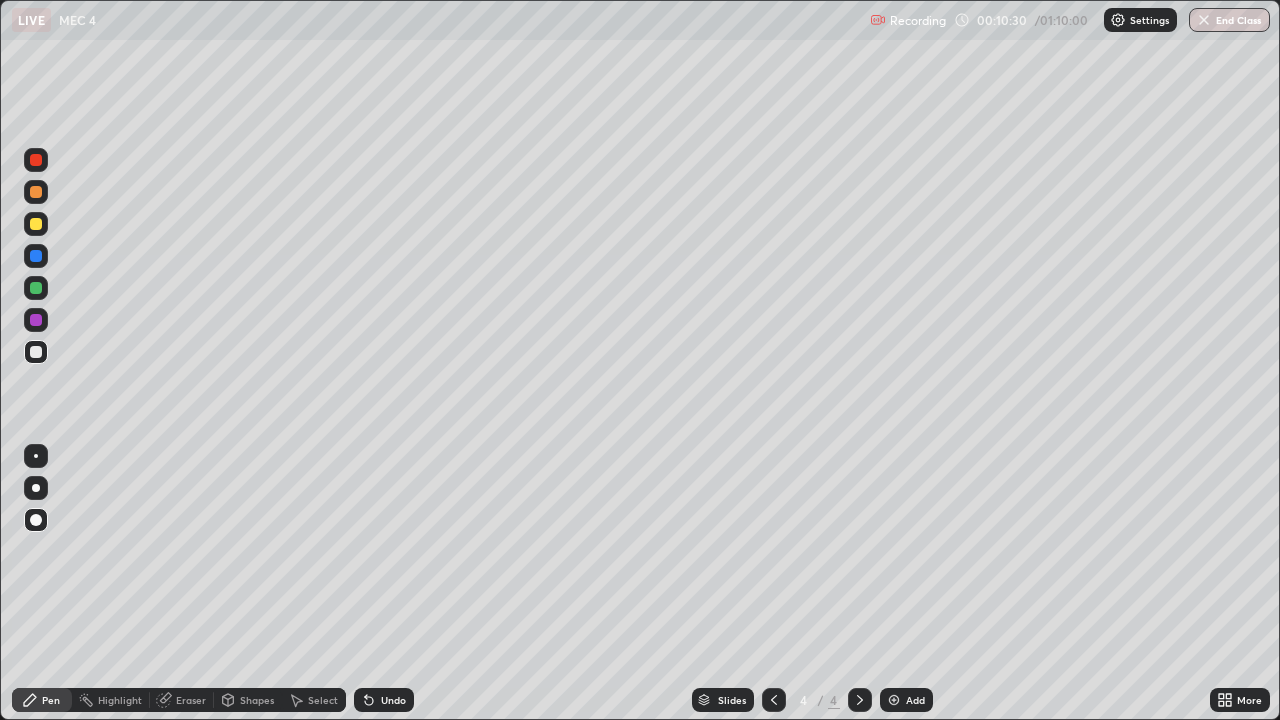 click at bounding box center (36, 320) 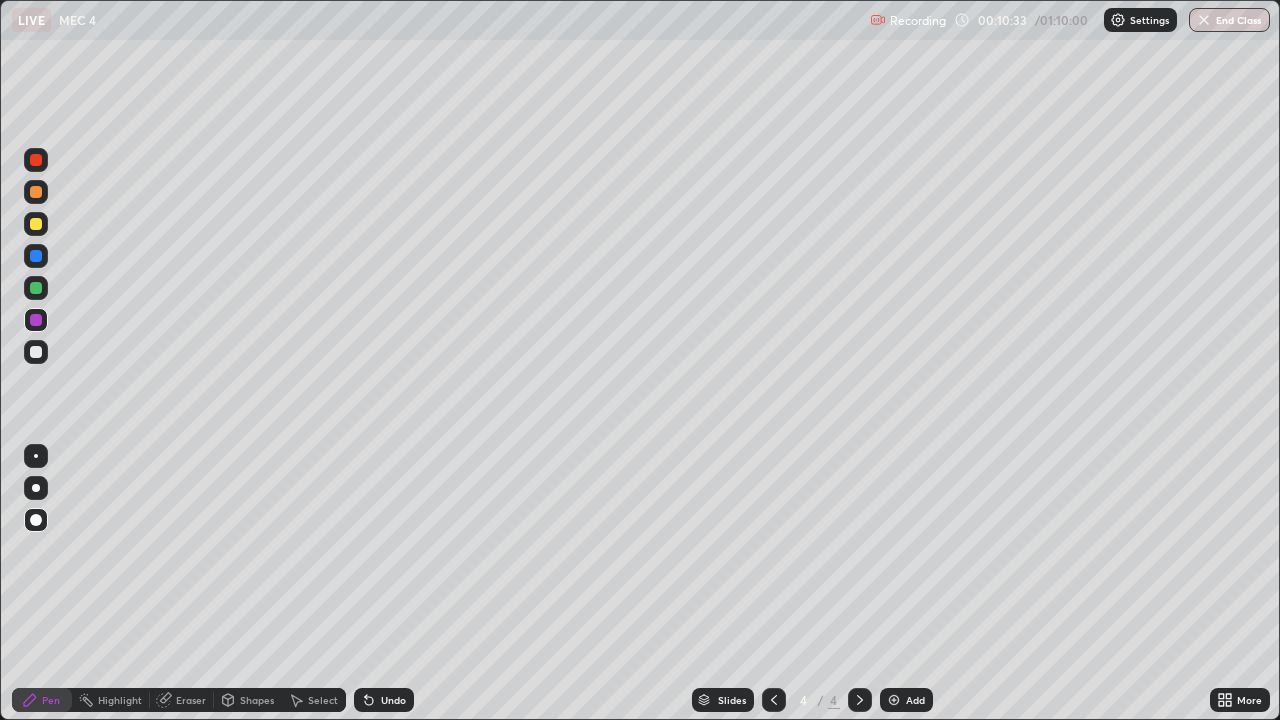 click on "Undo" at bounding box center (393, 700) 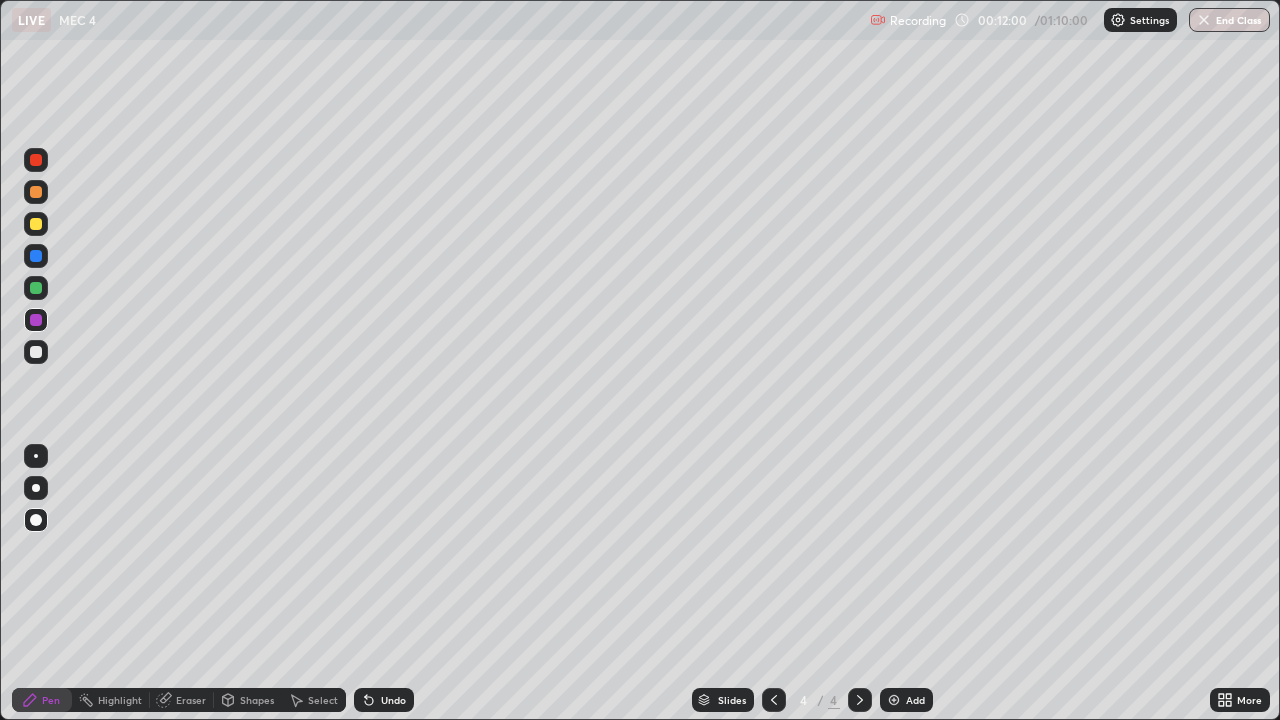 click at bounding box center [36, 224] 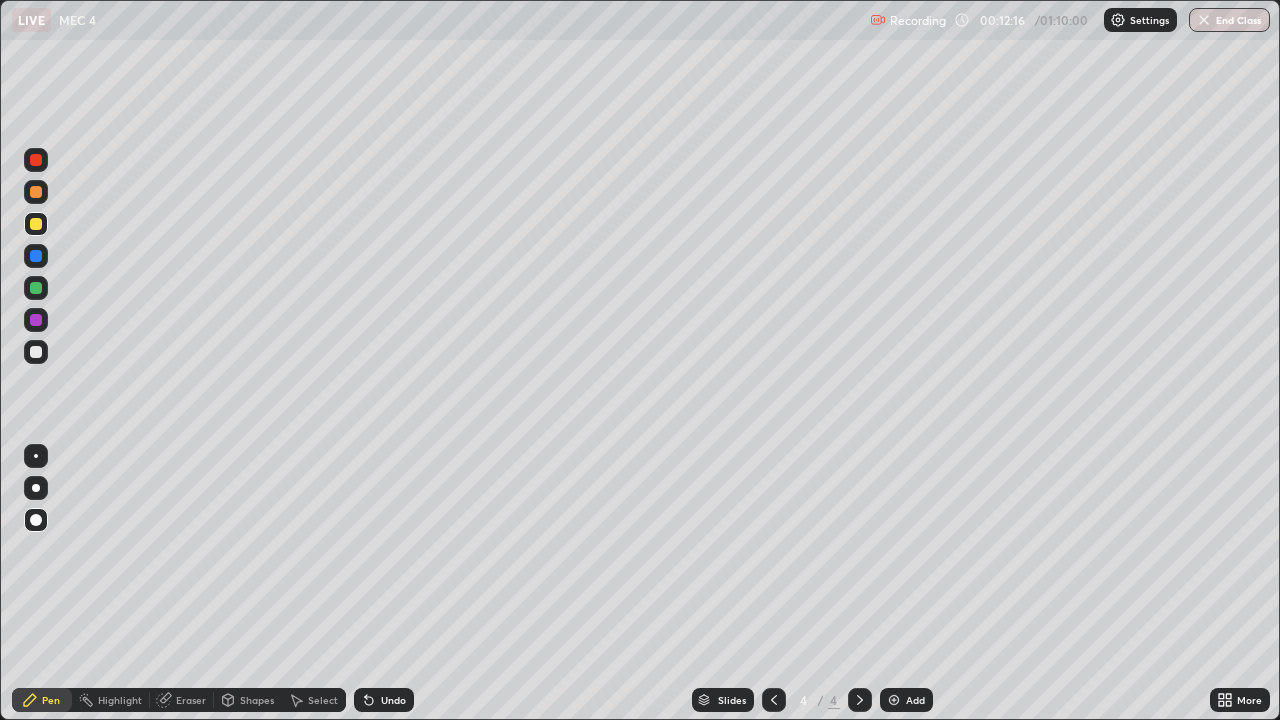 click on "Eraser" at bounding box center (191, 700) 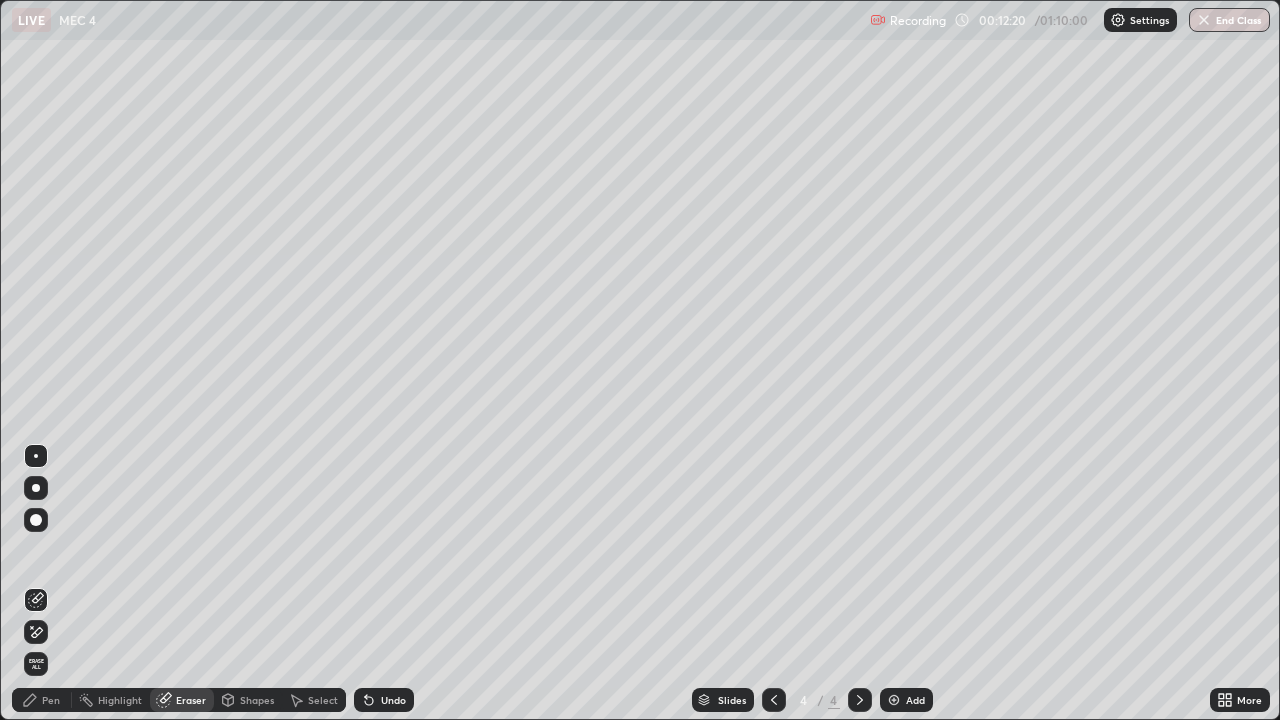 click on "Pen" at bounding box center [51, 700] 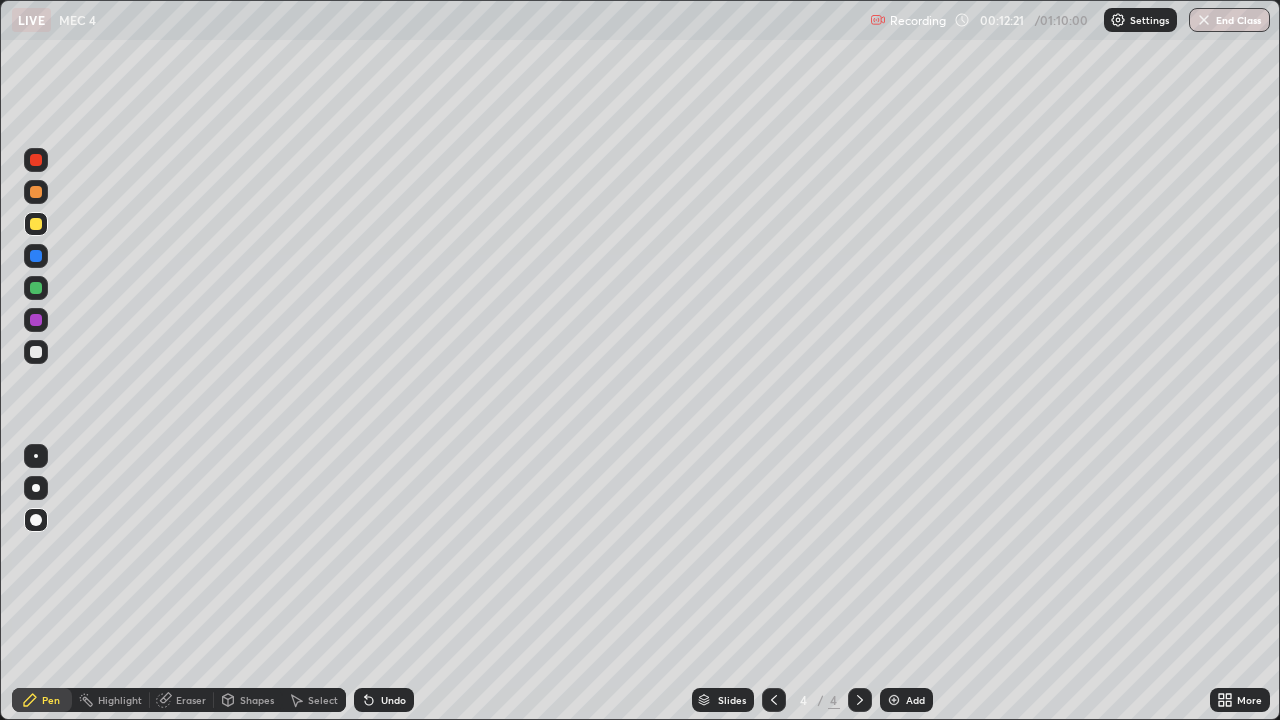 click on "Pen" at bounding box center [51, 700] 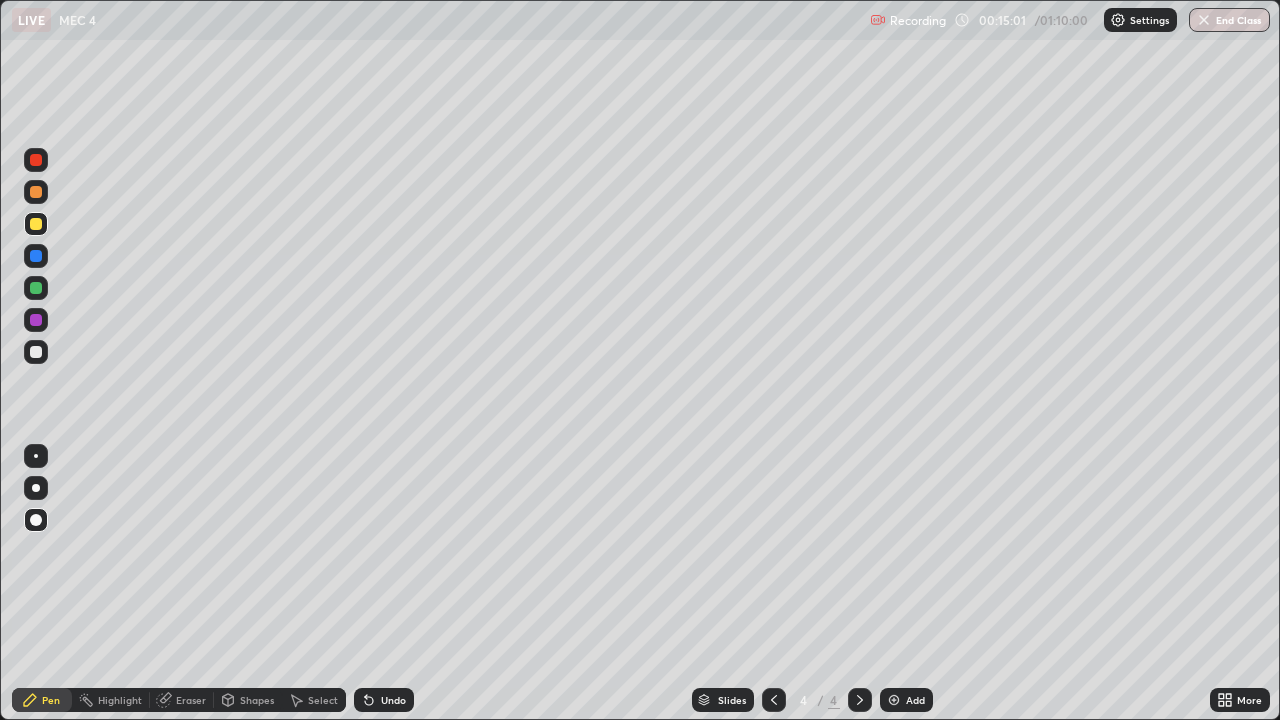 click at bounding box center [36, 352] 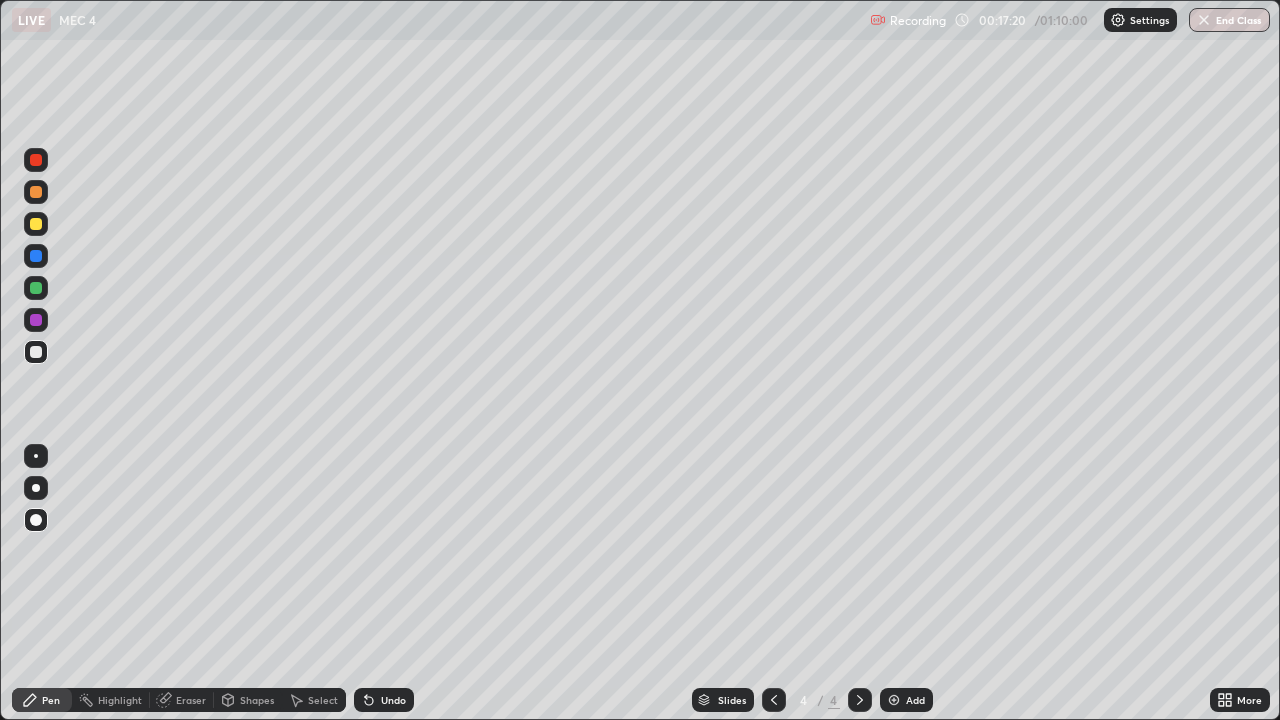 click on "Undo" at bounding box center [384, 700] 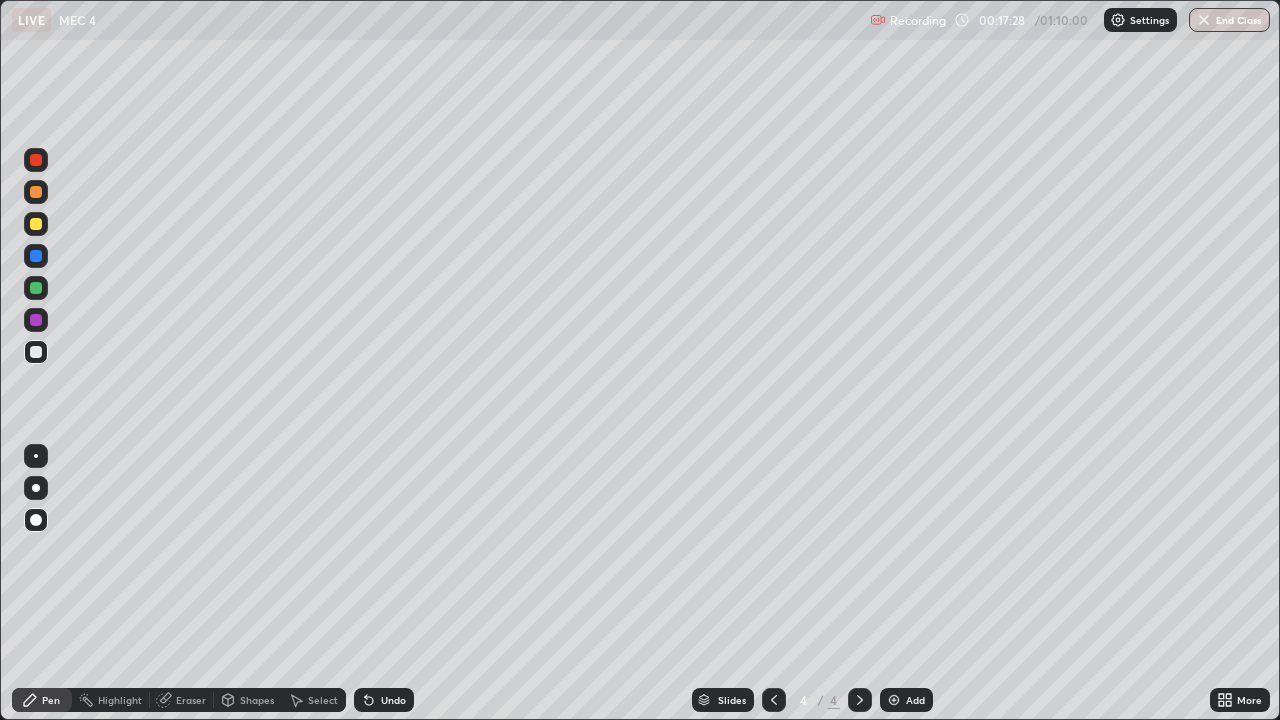click on "Undo" at bounding box center (393, 700) 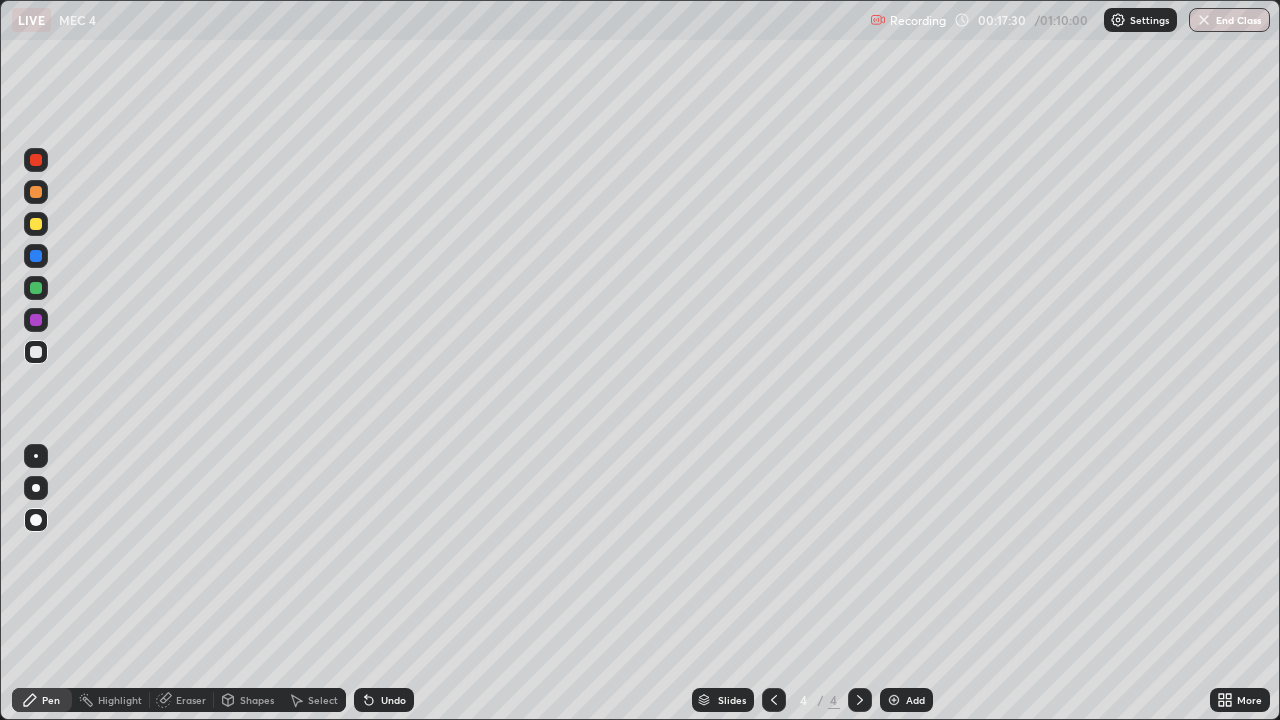 click on "Undo" at bounding box center (393, 700) 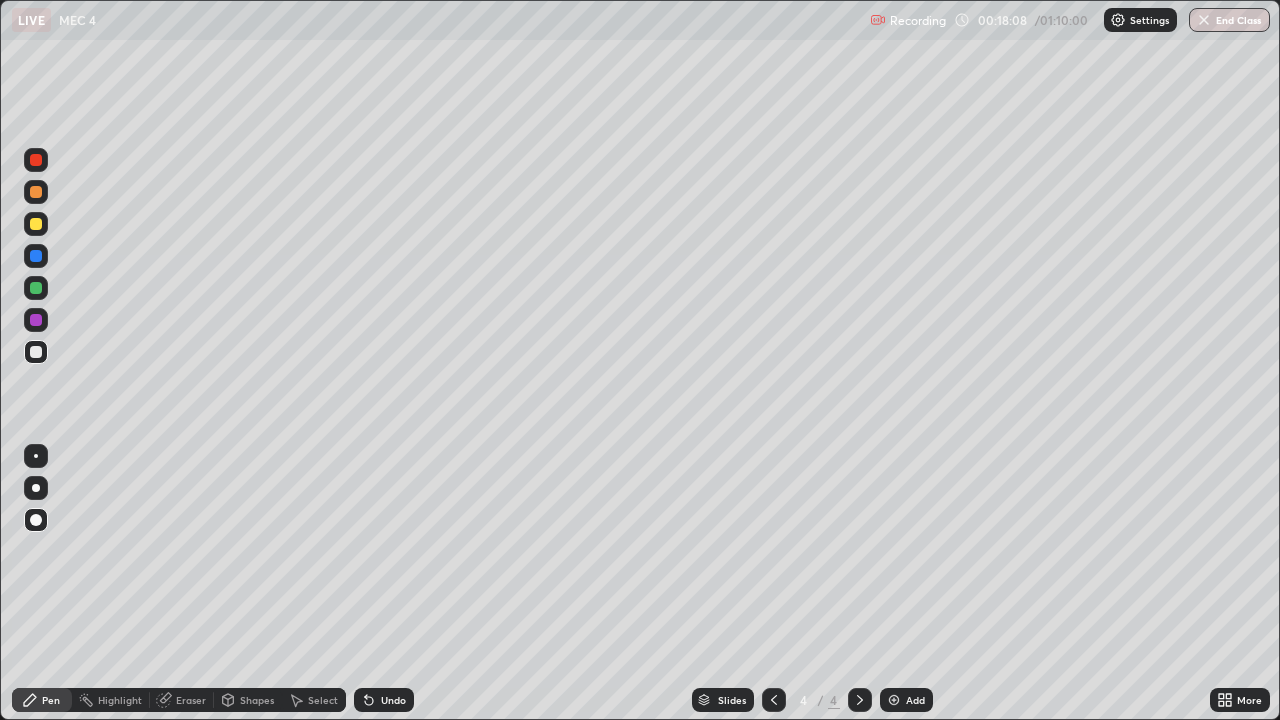 click on "Undo" at bounding box center (393, 700) 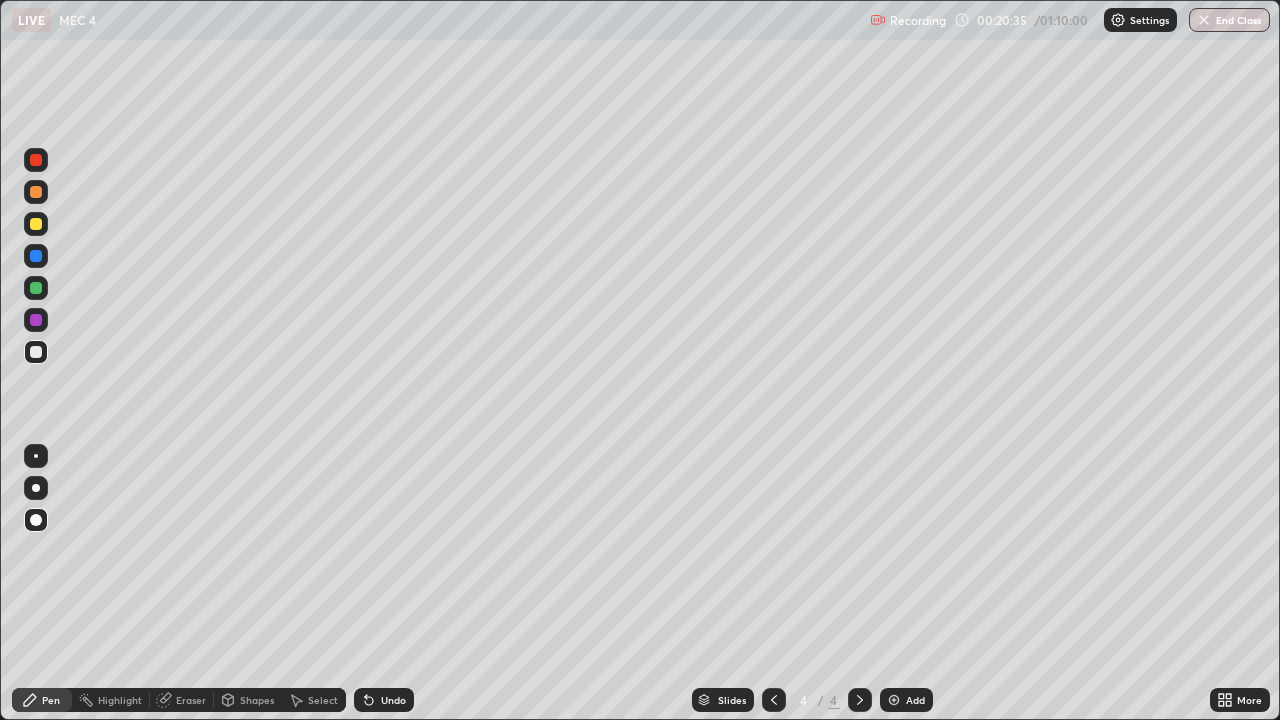 click 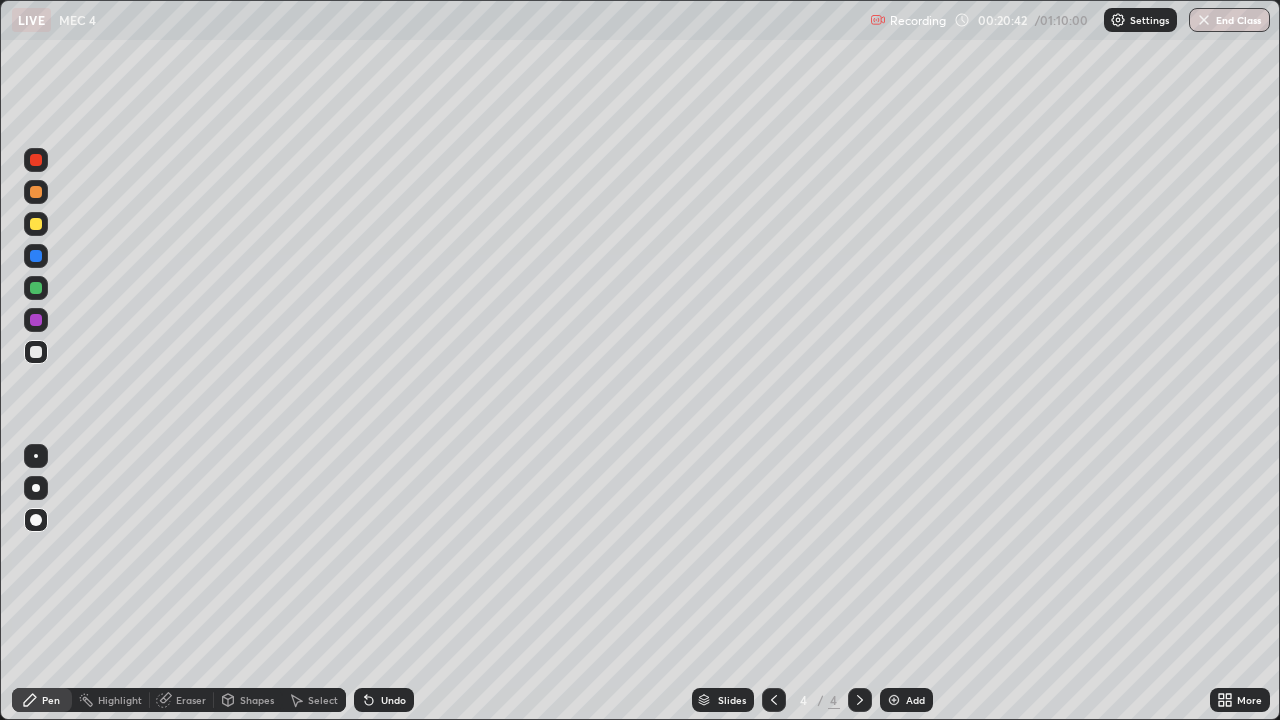 click 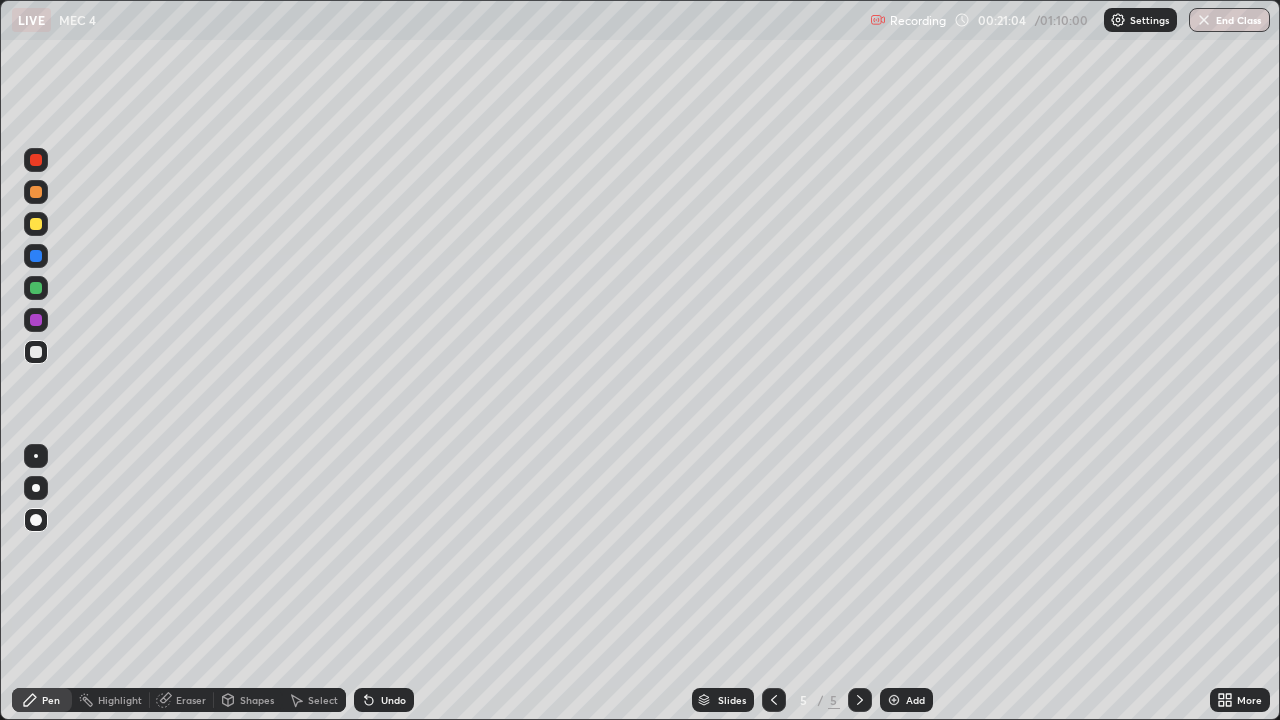 click on "Shapes" at bounding box center (257, 700) 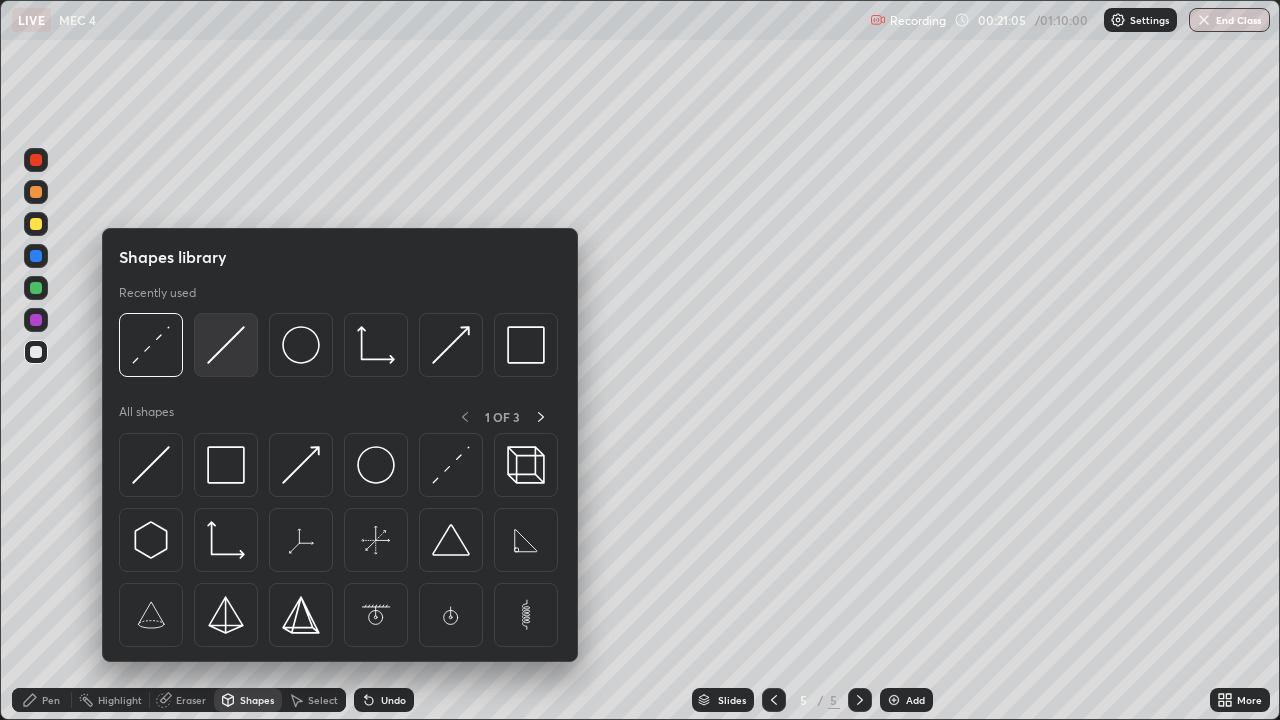 click at bounding box center (226, 345) 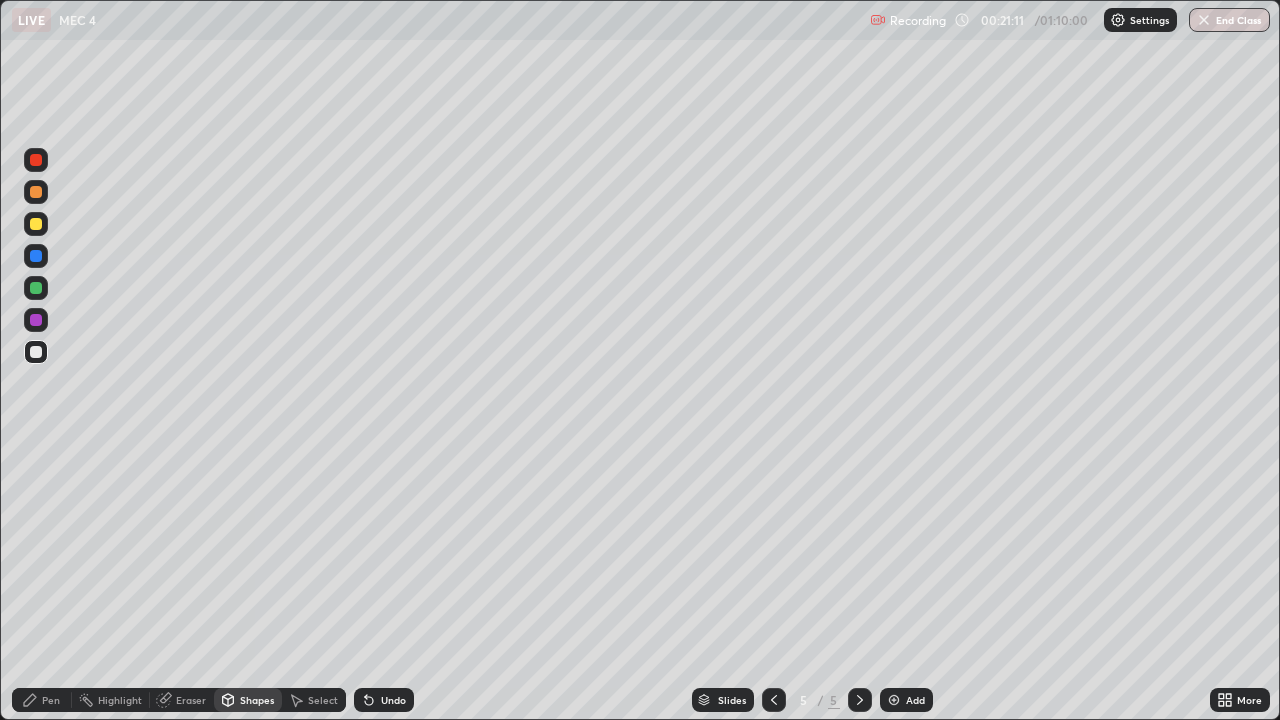 click on "Pen" at bounding box center (51, 700) 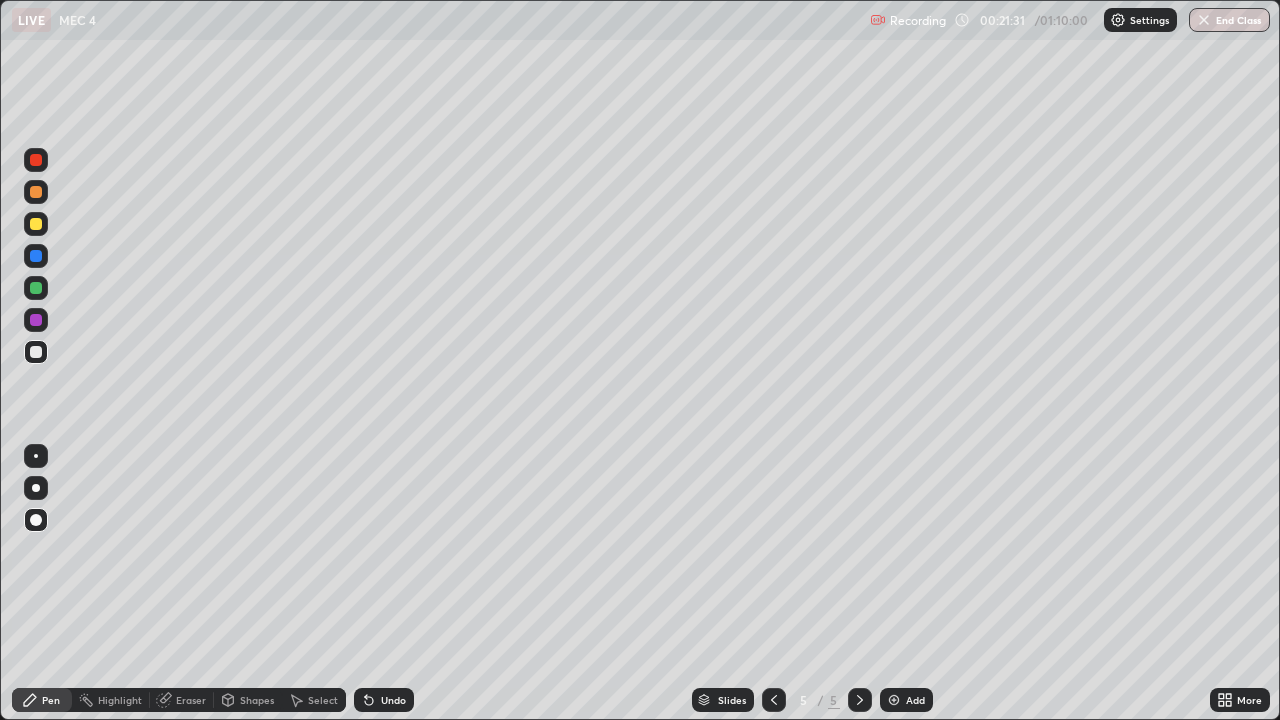 click on "Undo" at bounding box center (393, 700) 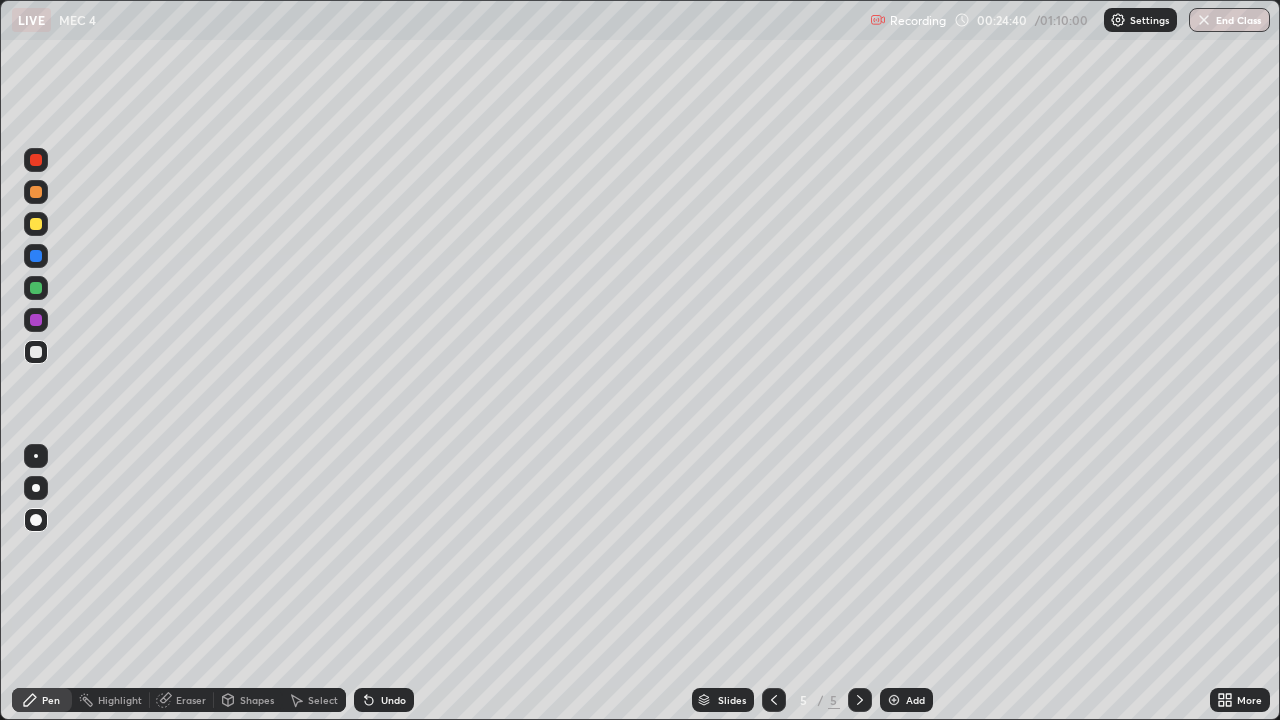 click on "Undo" at bounding box center [393, 700] 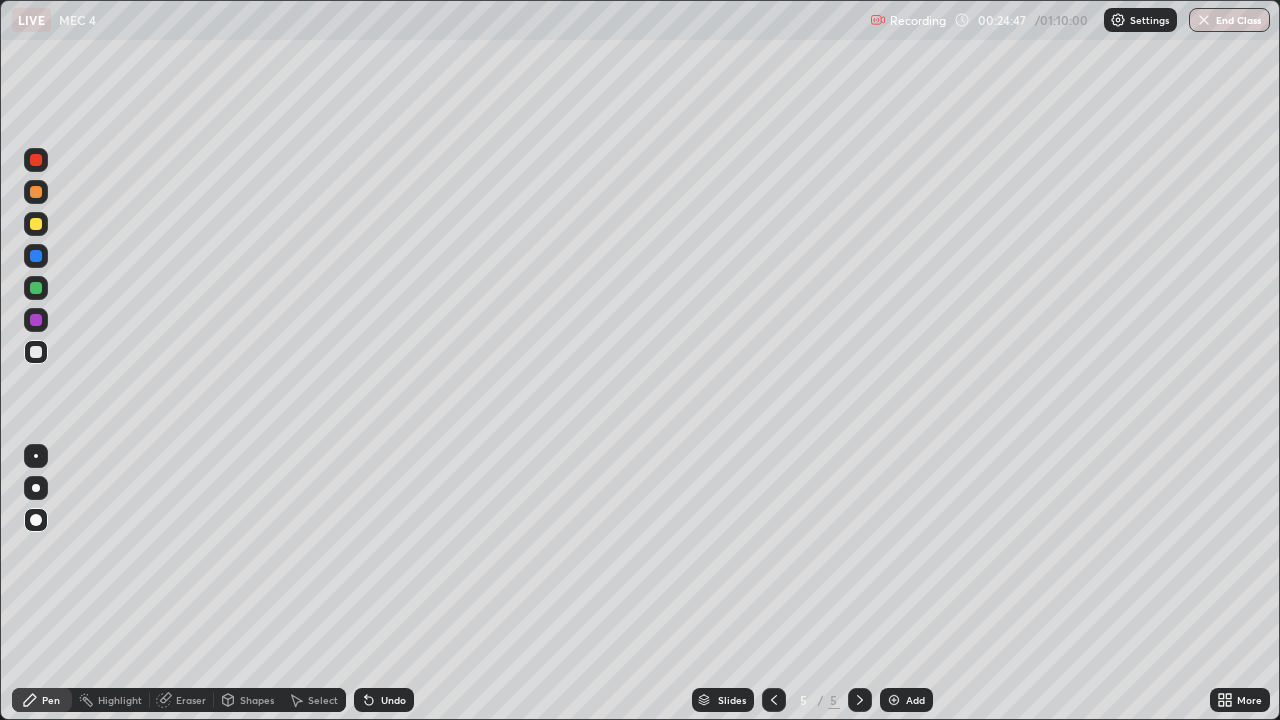 click on "Undo" at bounding box center [384, 700] 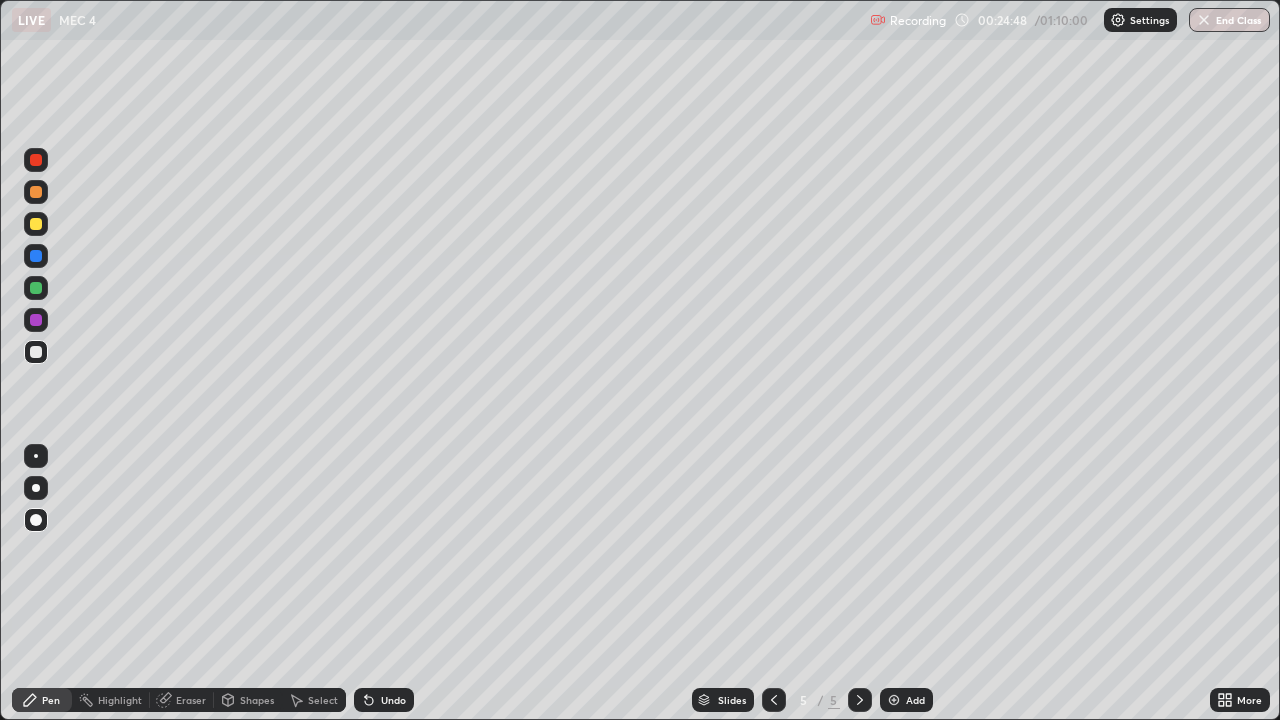 click on "Undo" at bounding box center [384, 700] 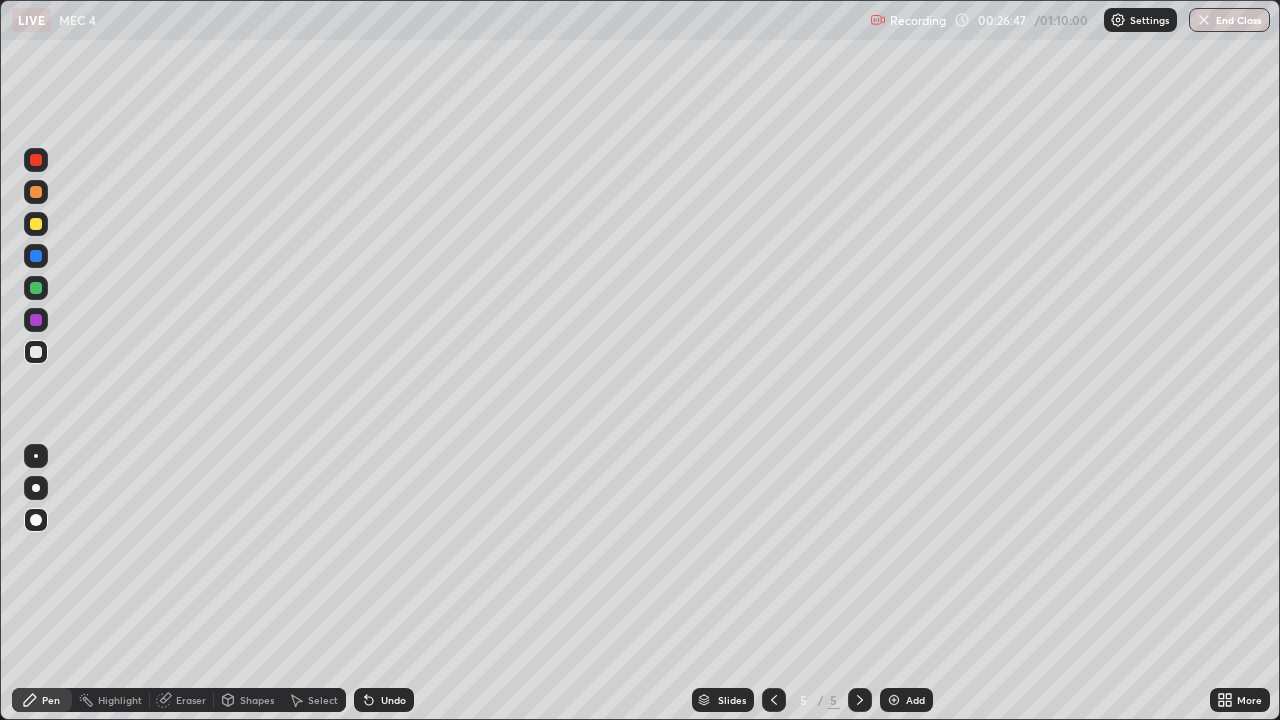 click on "Undo" at bounding box center [393, 700] 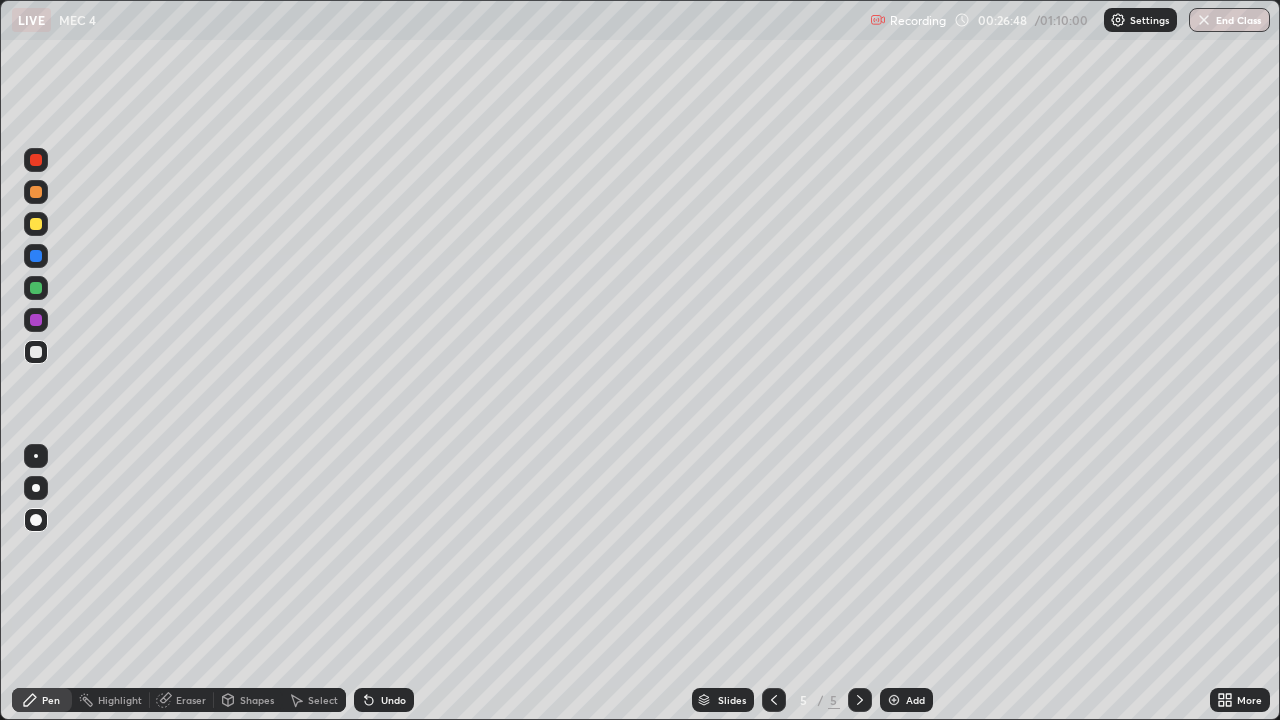 click on "Undo" at bounding box center [384, 700] 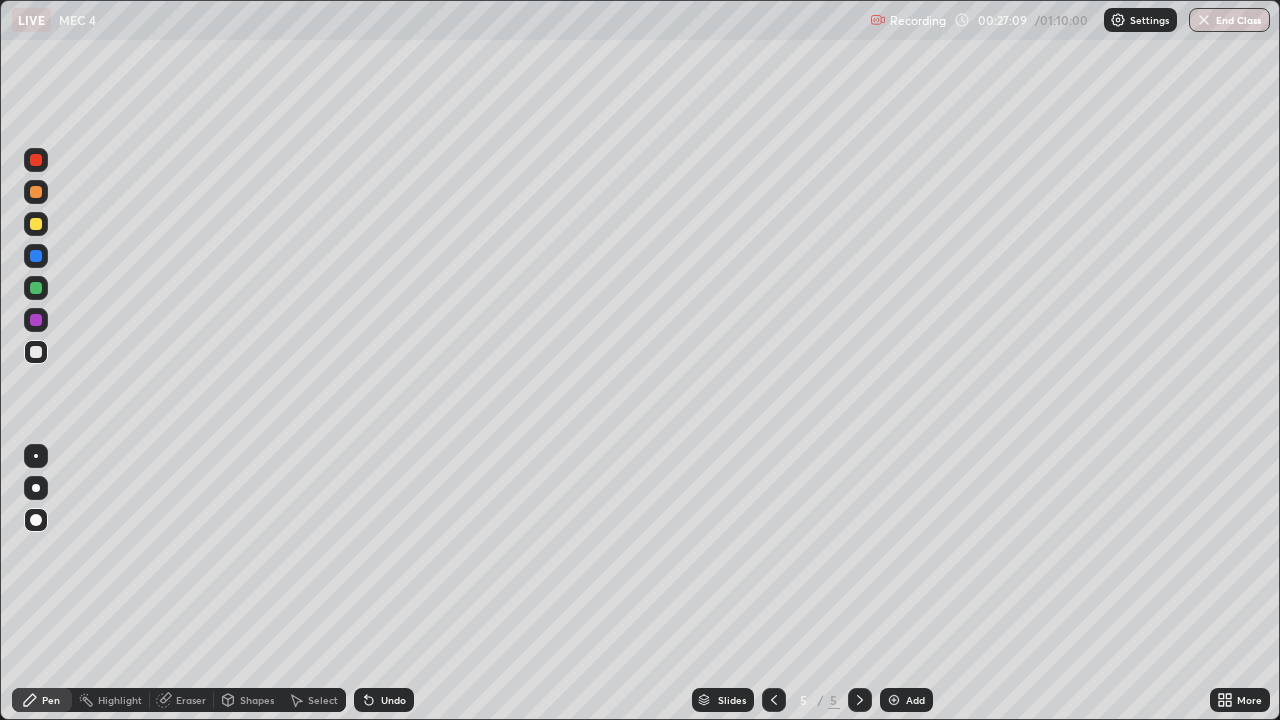 click on "Select" at bounding box center [323, 700] 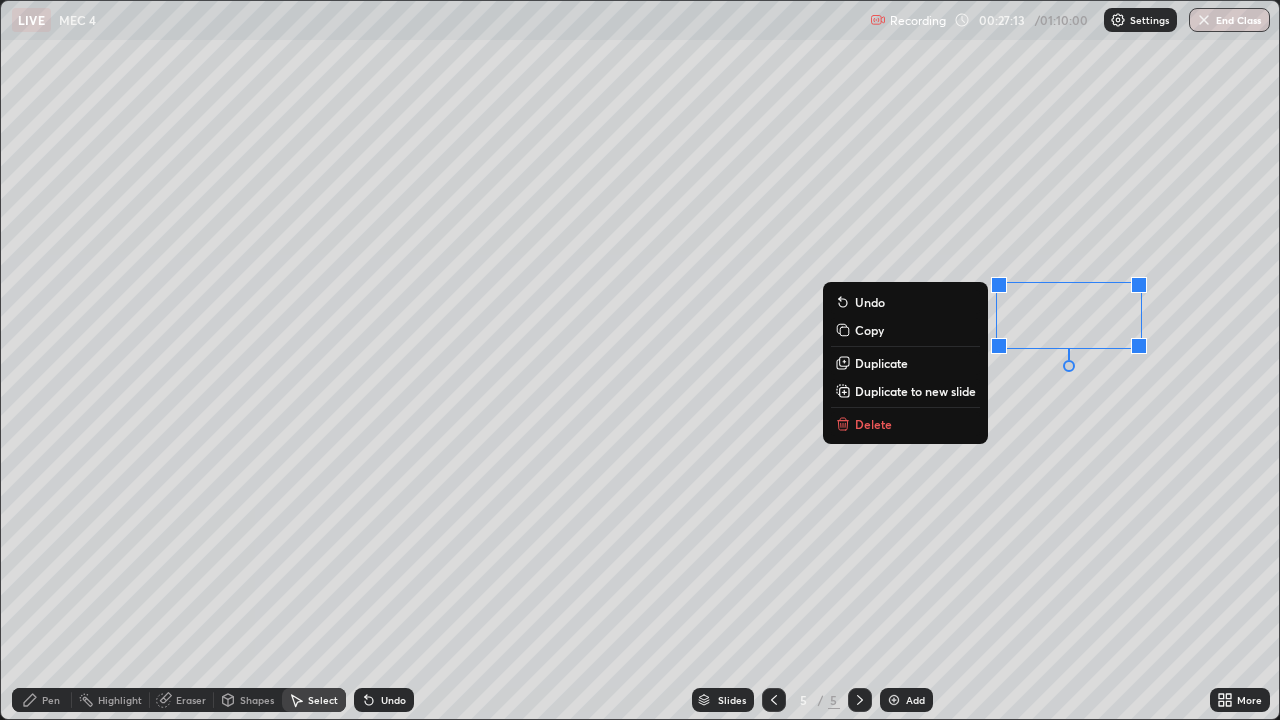 click on "0 ° Undo Copy Duplicate Duplicate to new slide Delete" at bounding box center [640, 360] 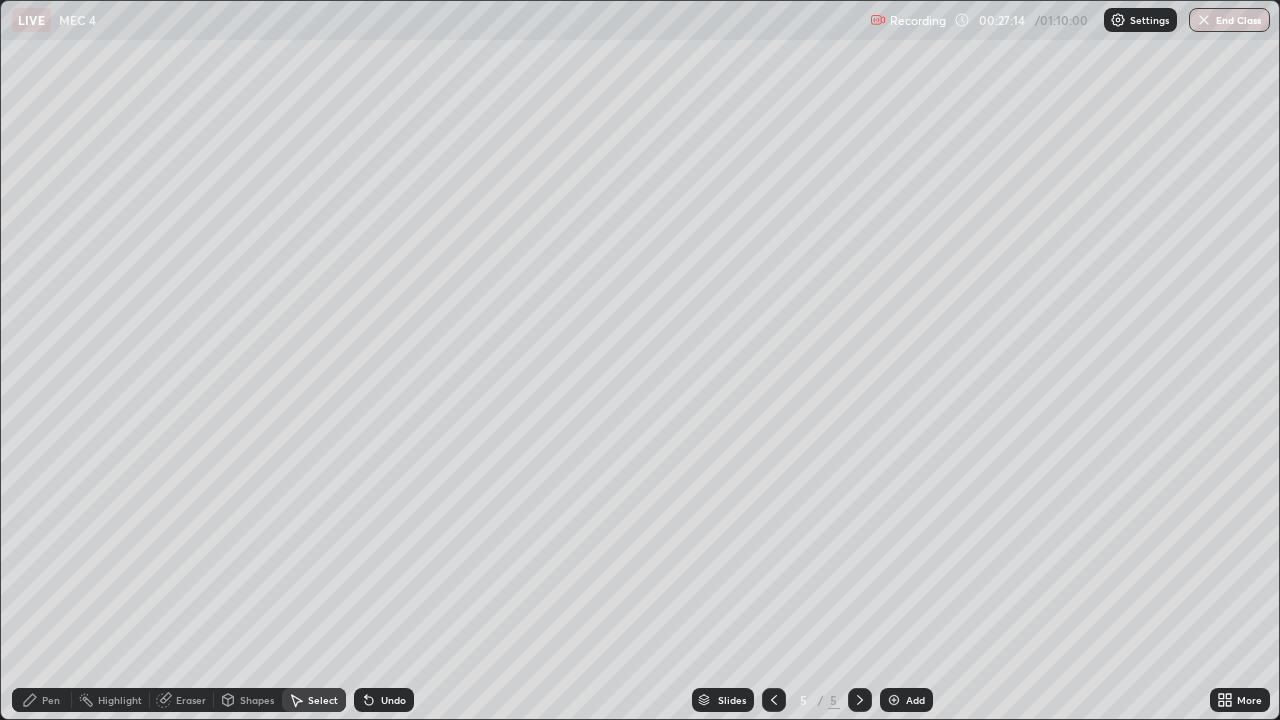 click on "Pen" at bounding box center [51, 700] 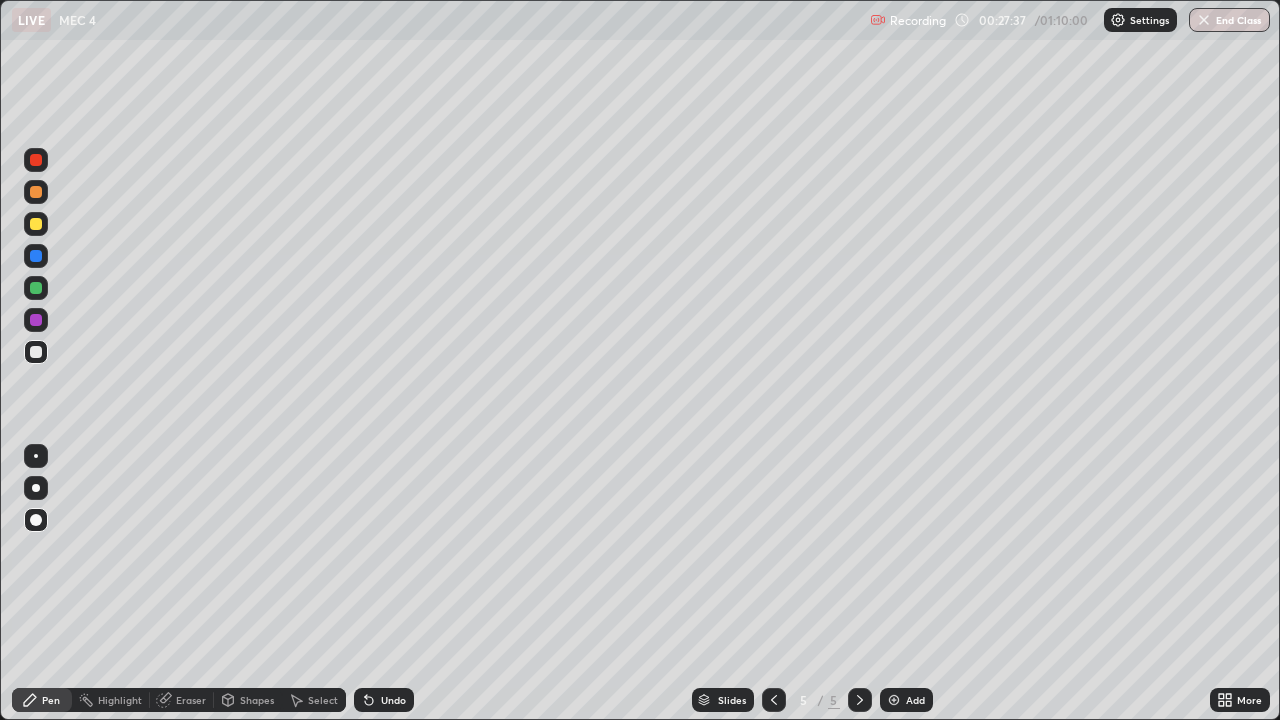 click on "Undo" at bounding box center [384, 700] 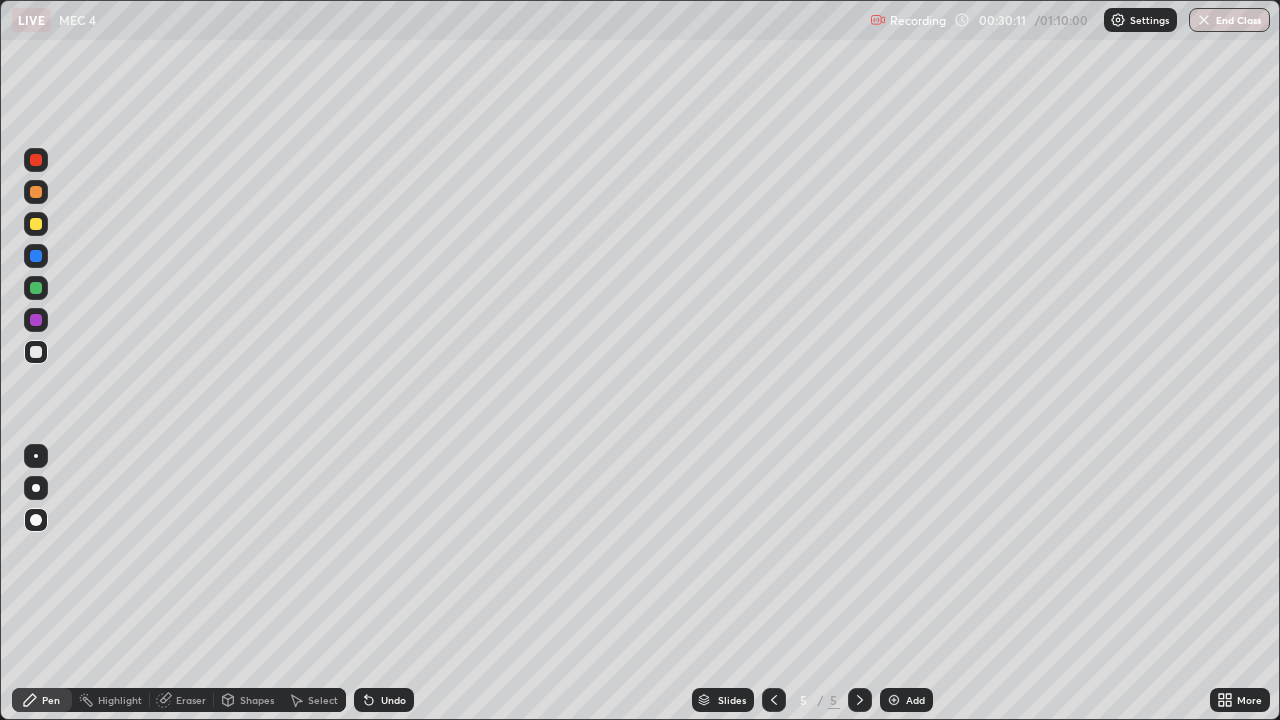 click on "Undo" at bounding box center (384, 700) 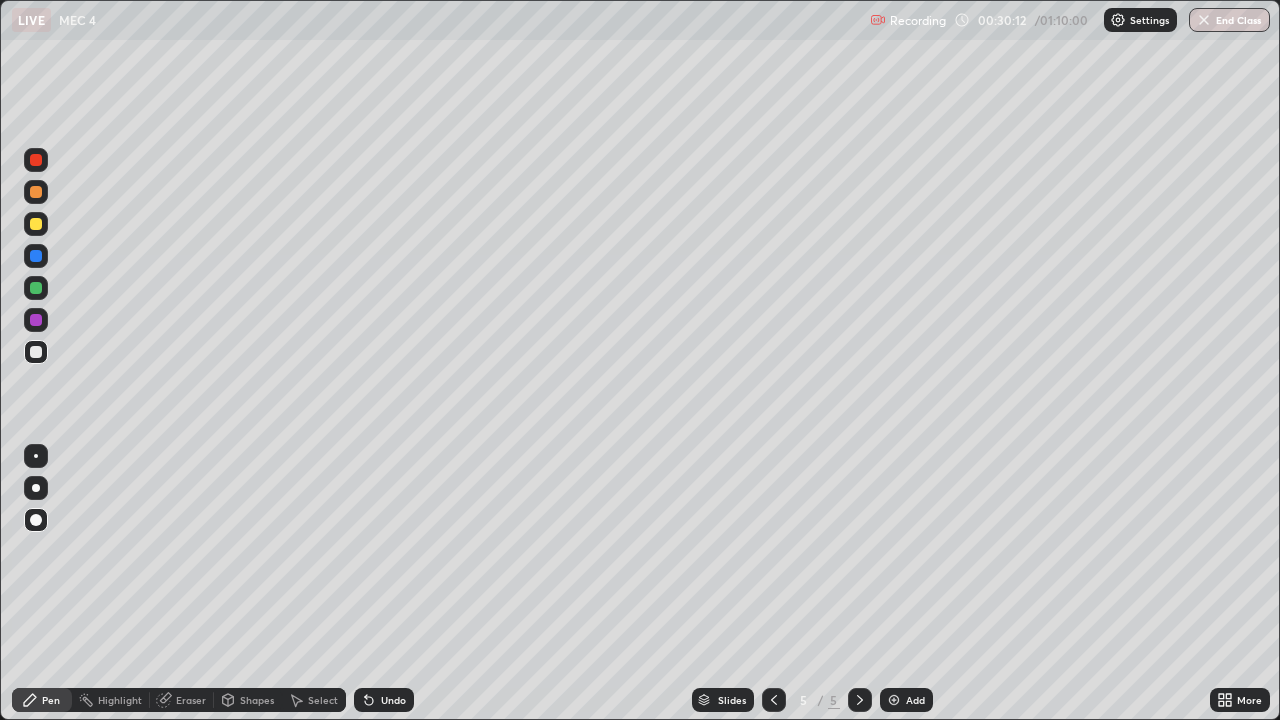 click on "Undo" at bounding box center (384, 700) 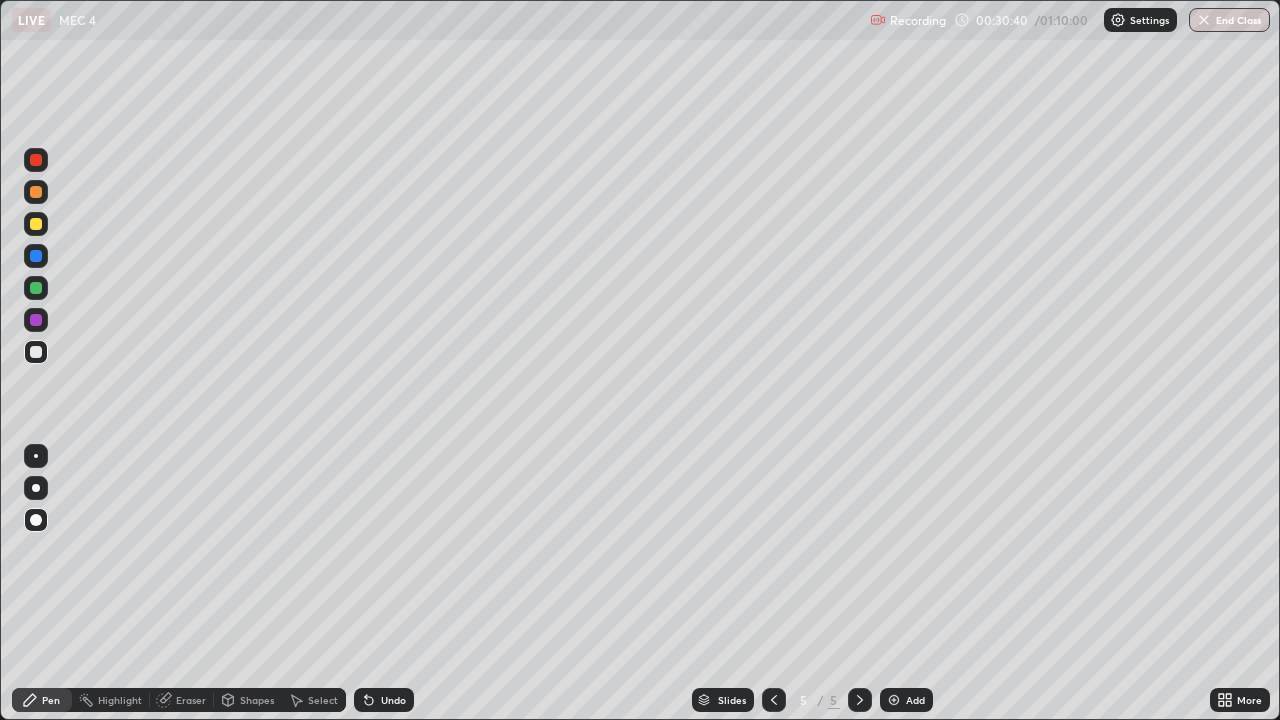 click on "Undo" at bounding box center [393, 700] 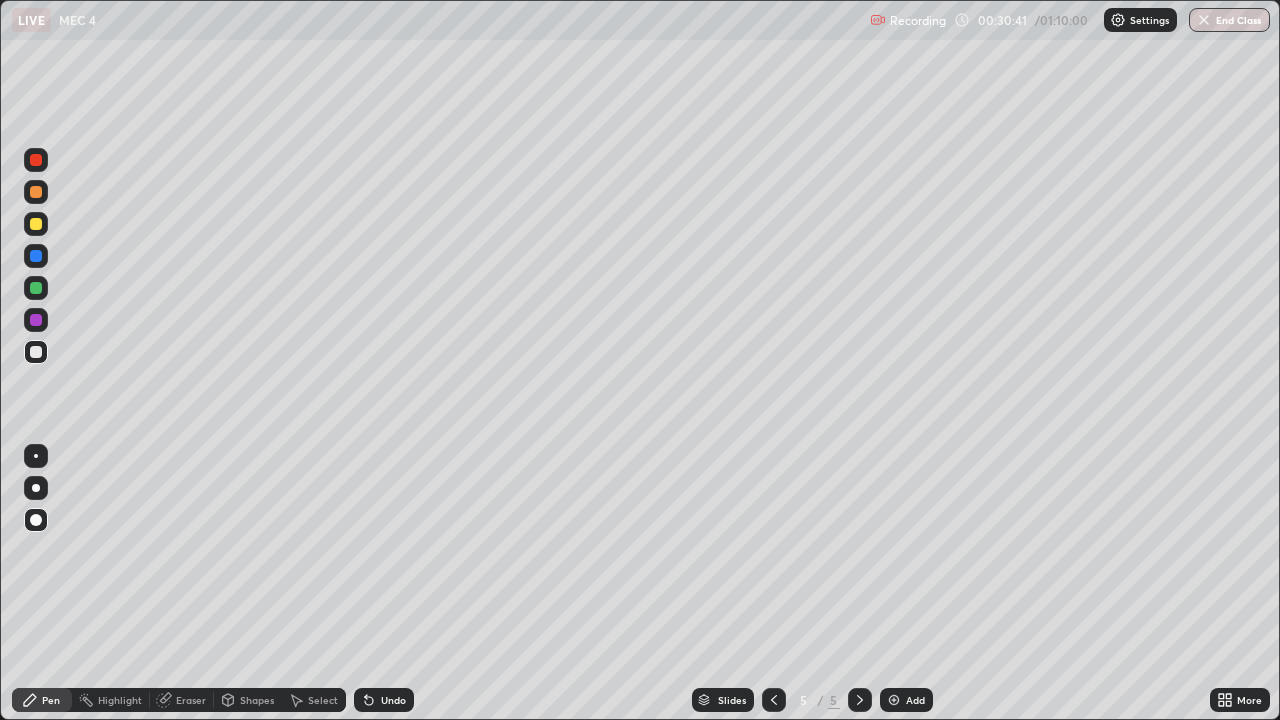 click on "Undo" at bounding box center [393, 700] 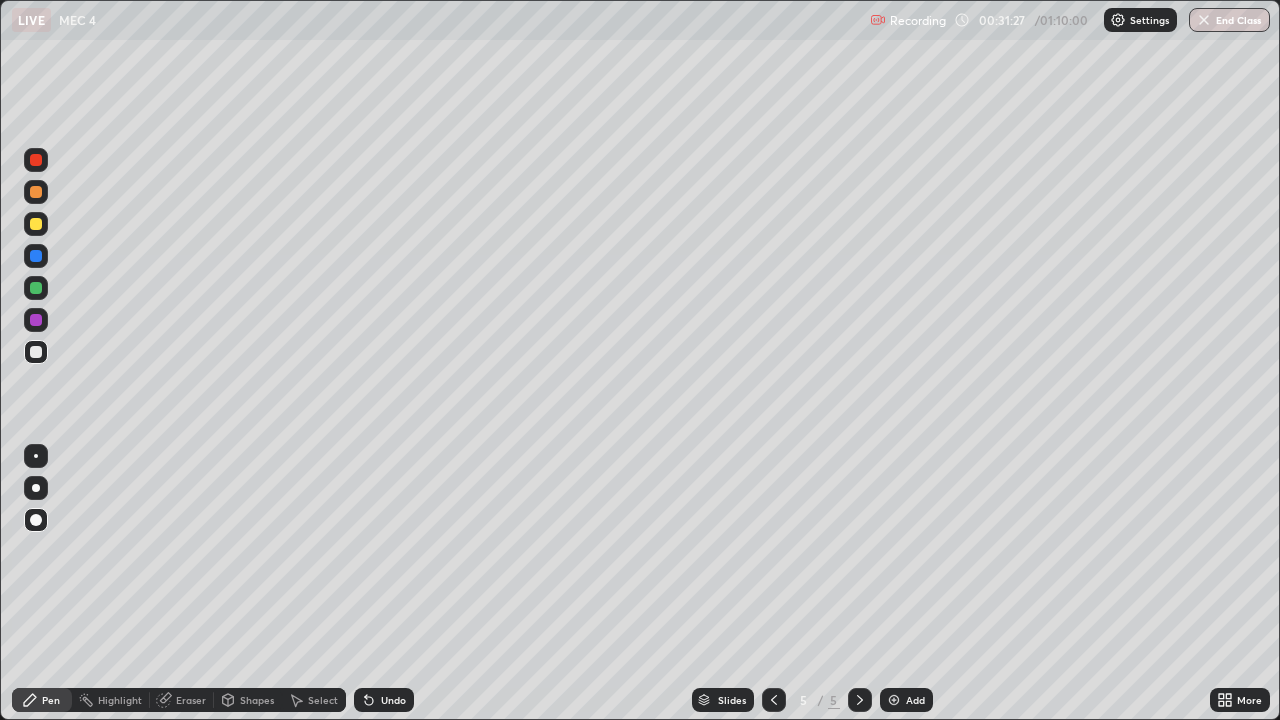 click at bounding box center [36, 256] 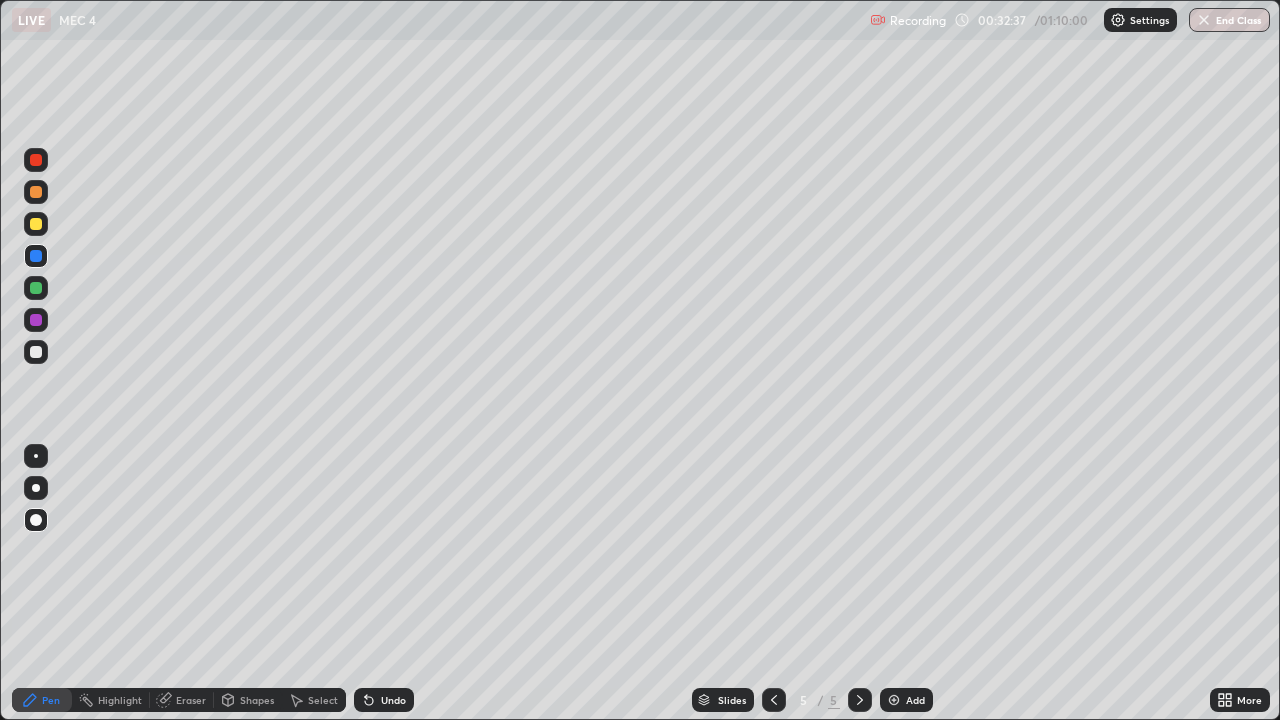 click at bounding box center (36, 288) 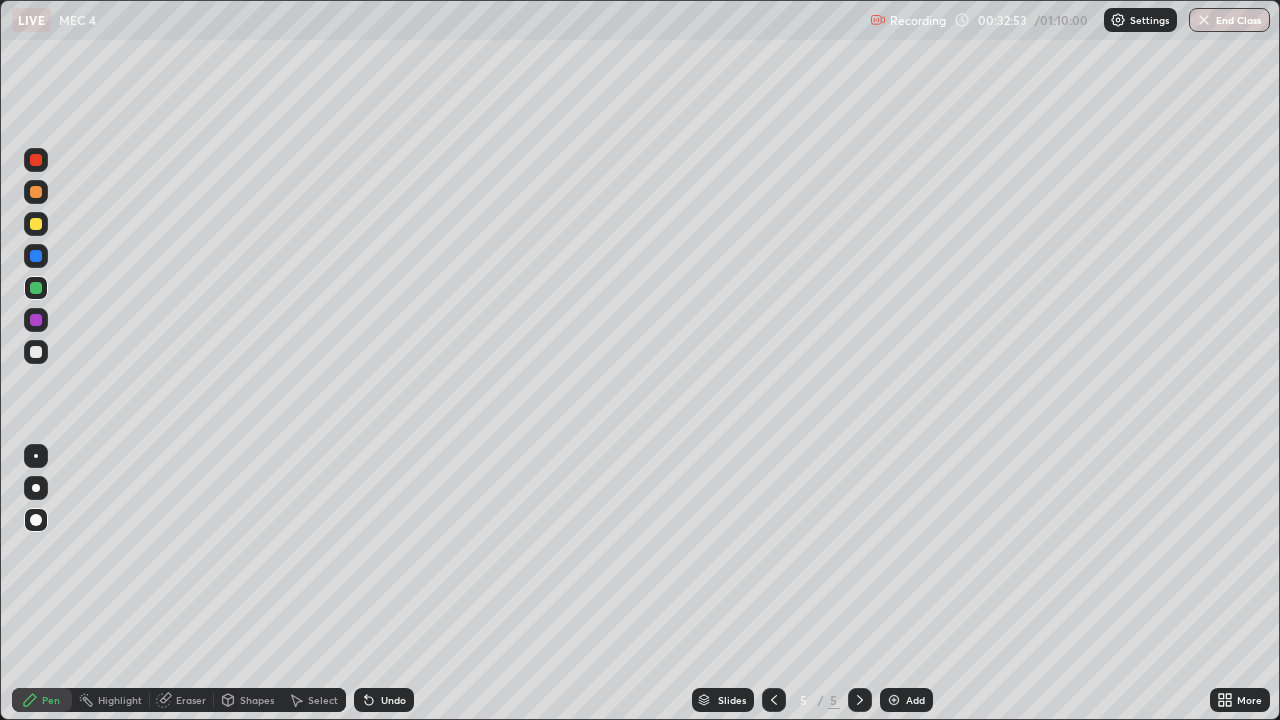 click at bounding box center (36, 224) 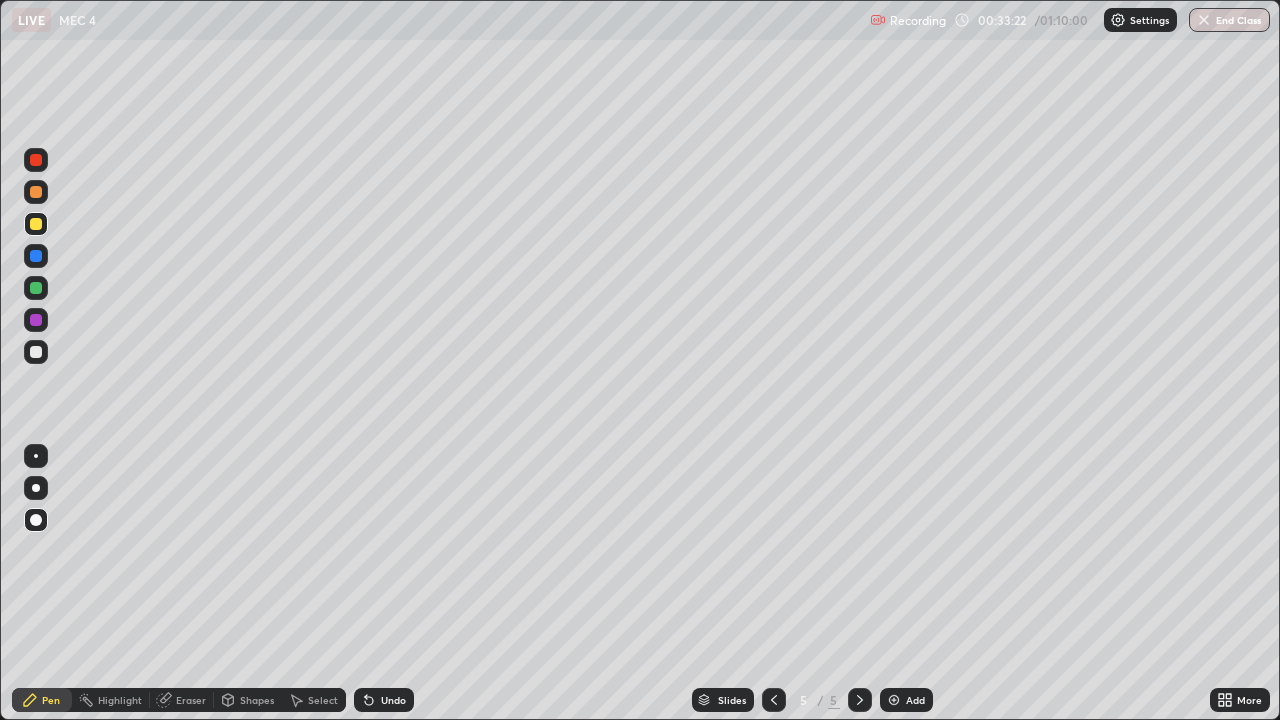 click on "Select" at bounding box center (323, 700) 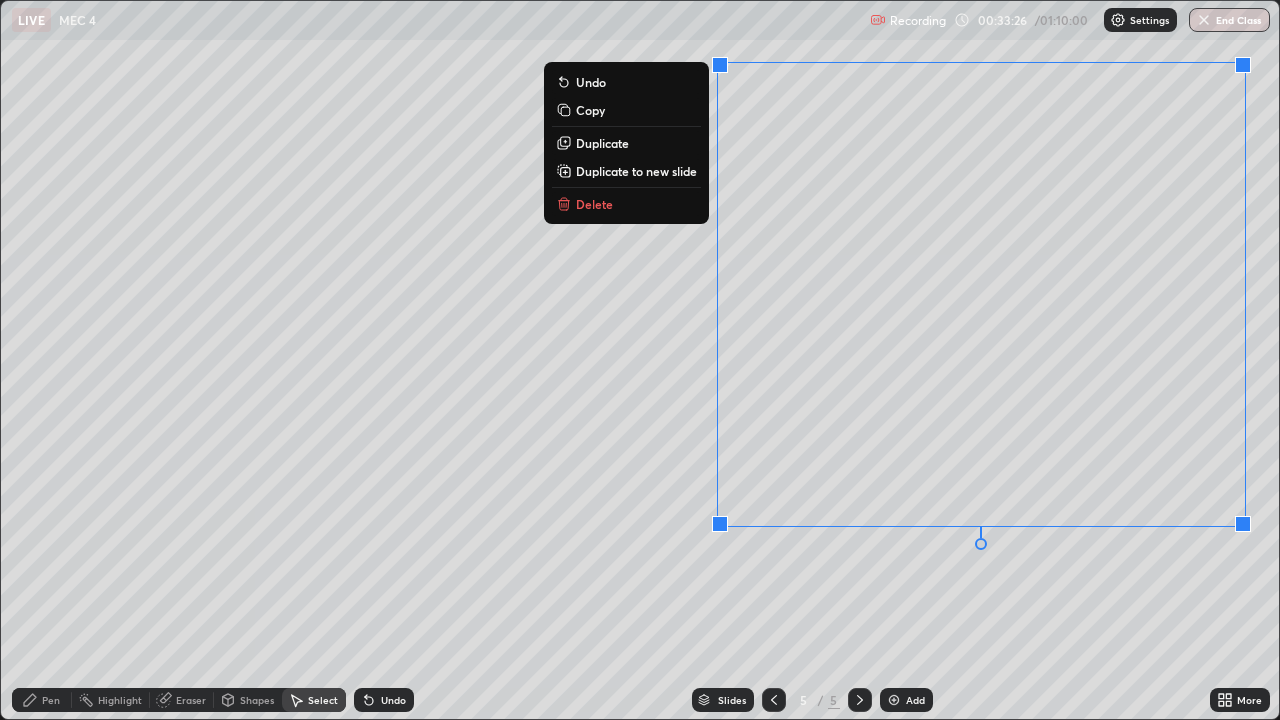 click on "0 ° Undo Copy Duplicate Duplicate to new slide Delete" at bounding box center (640, 360) 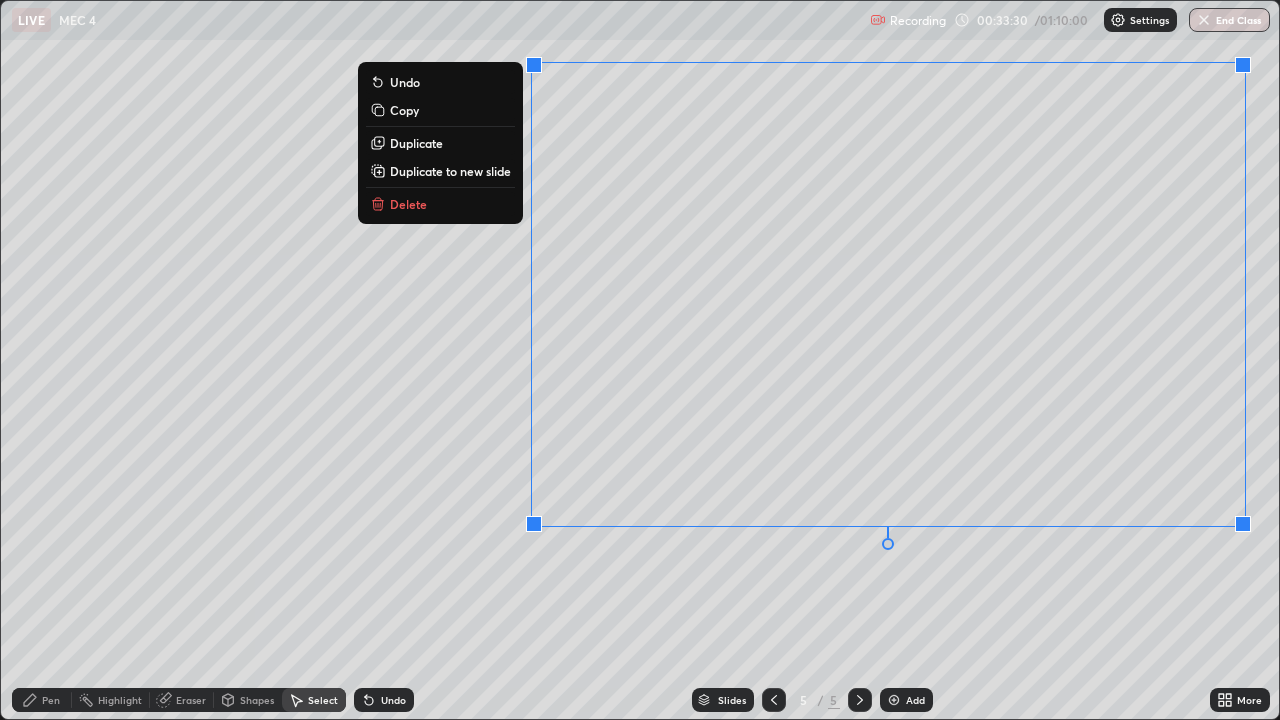 click on "0 ° Undo Copy Duplicate Duplicate to new slide Delete" at bounding box center [640, 360] 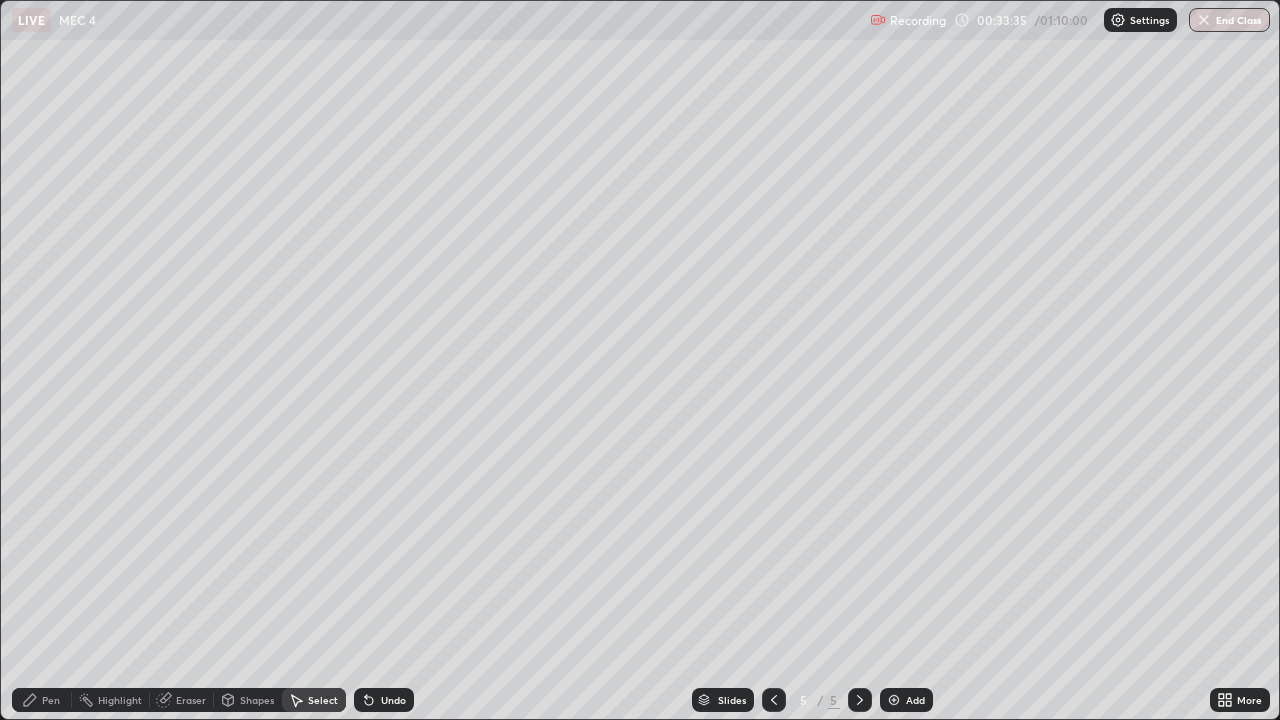 click 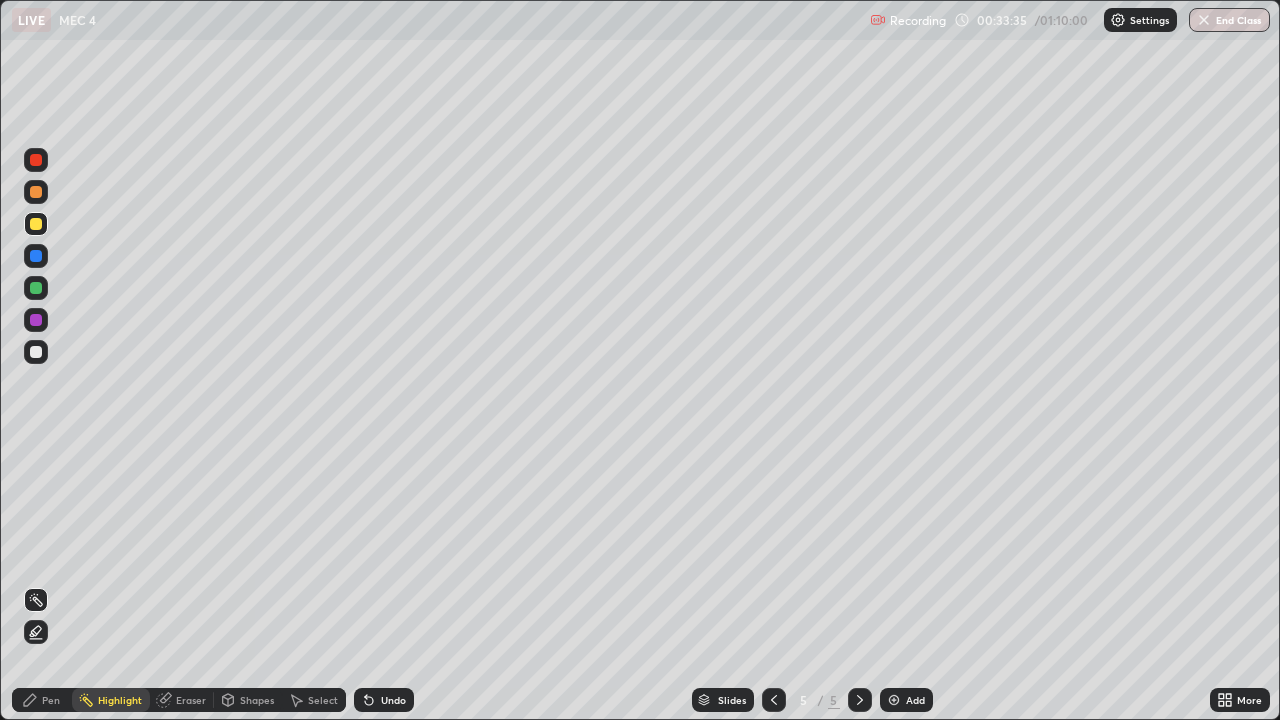 click at bounding box center (36, 288) 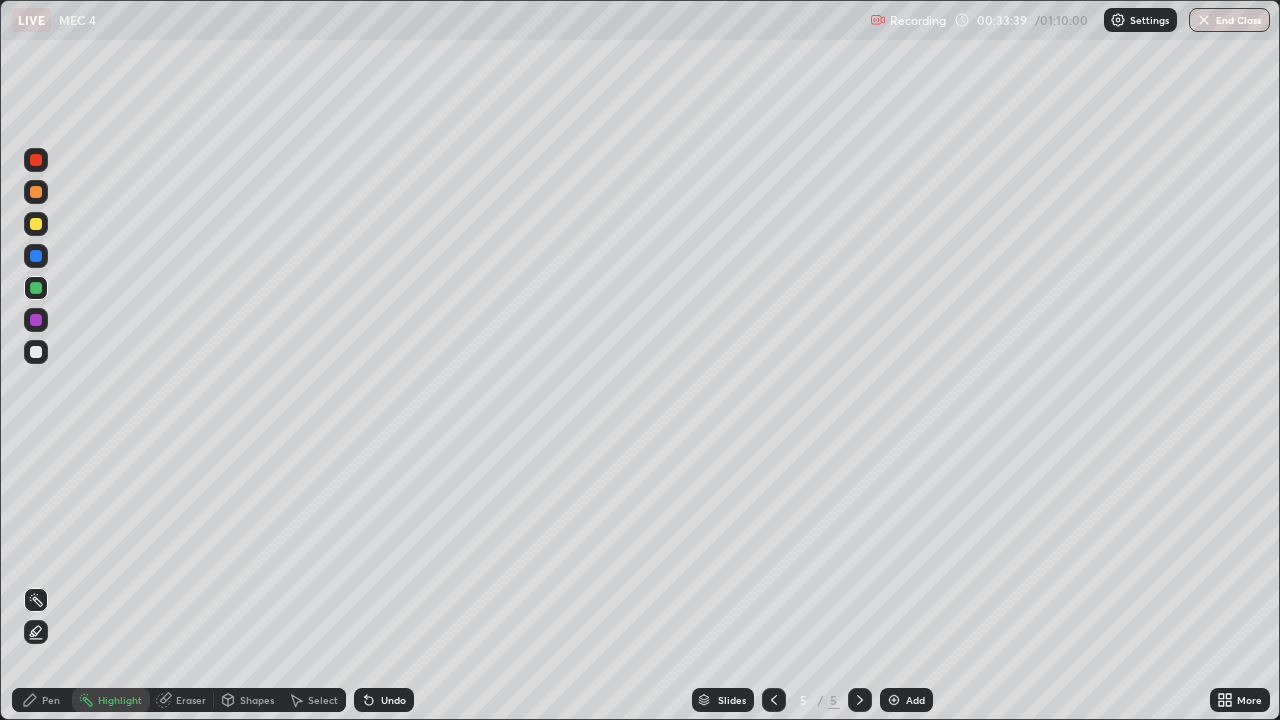 click on "Pen" at bounding box center [51, 700] 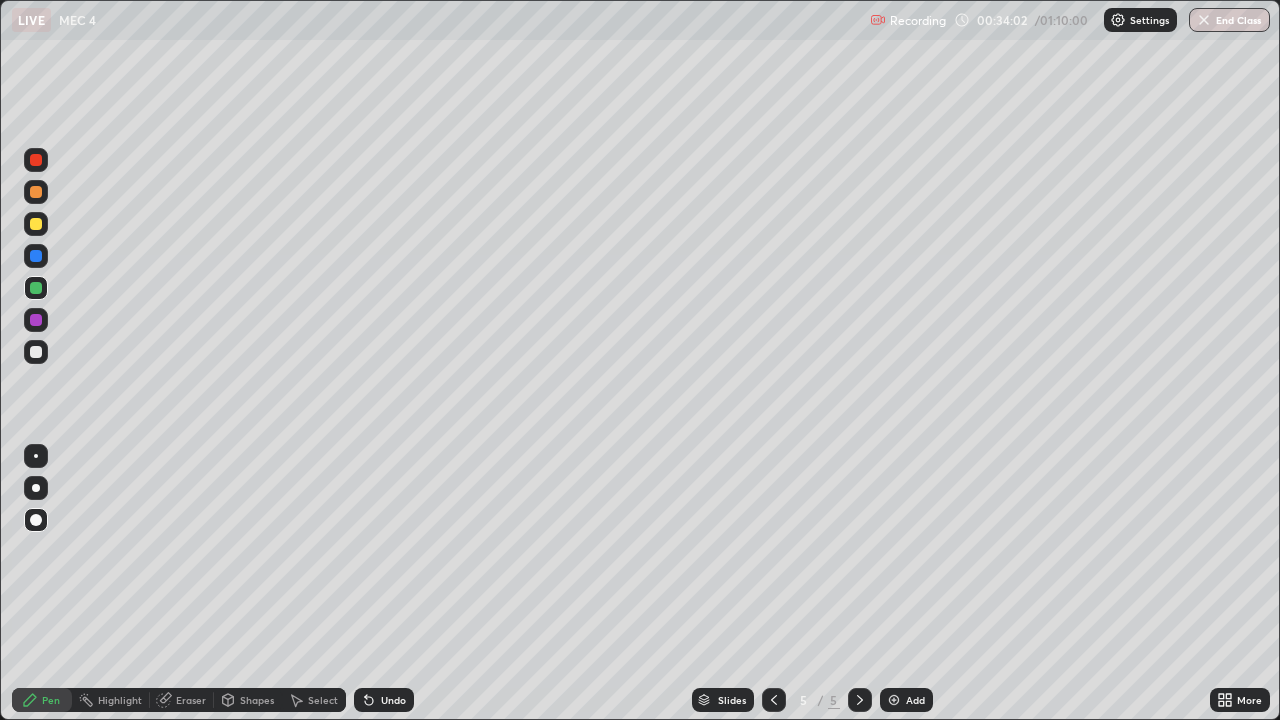 click on "Eraser" at bounding box center (191, 700) 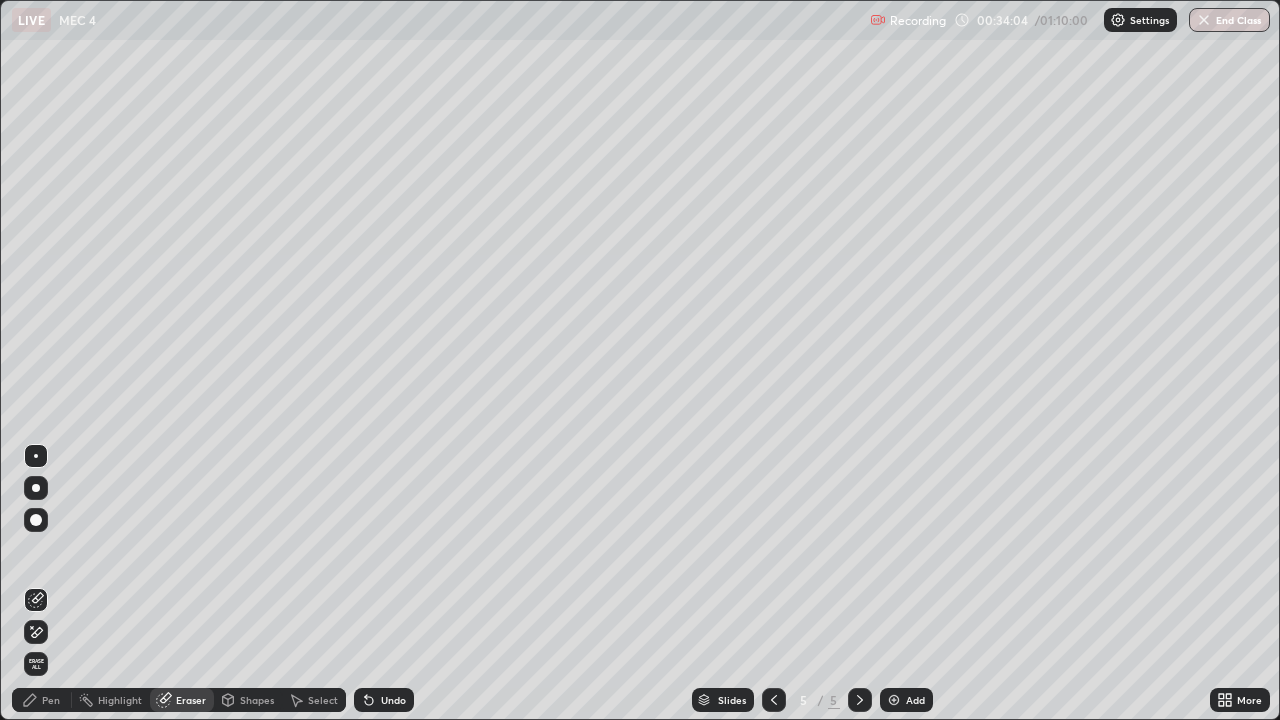 click on "Pen" at bounding box center [42, 700] 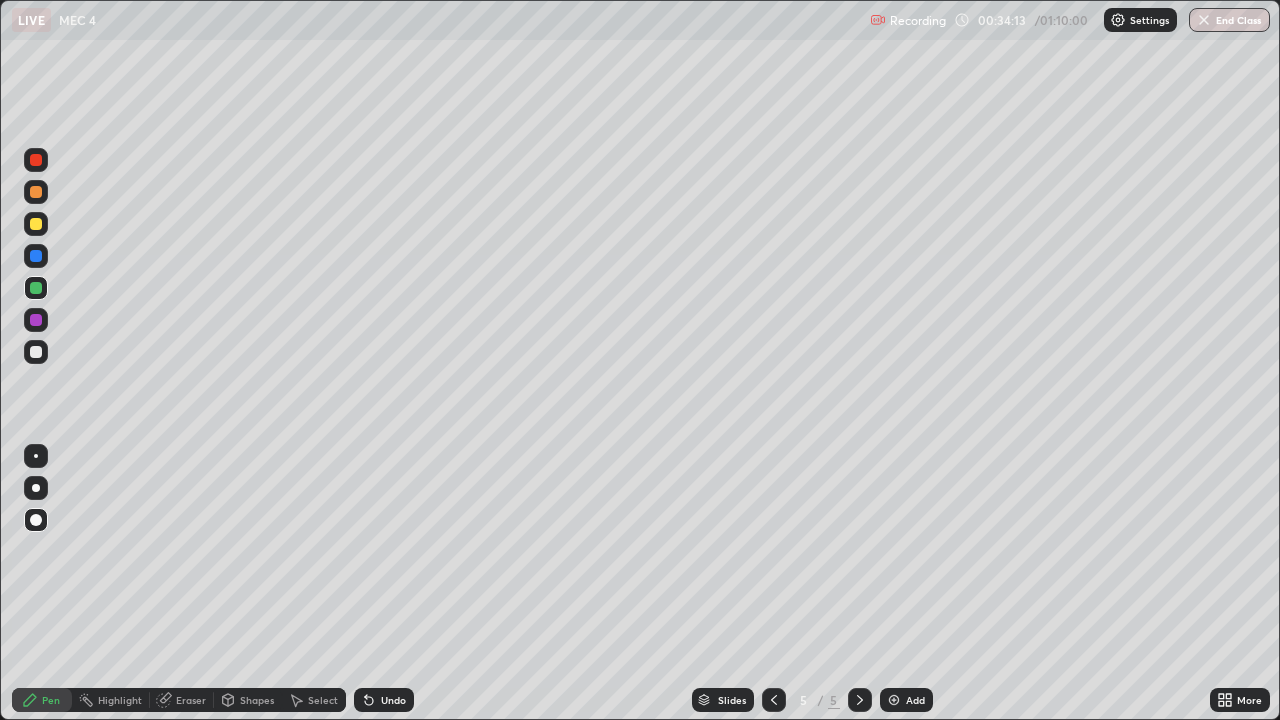 click on "Undo" at bounding box center [393, 700] 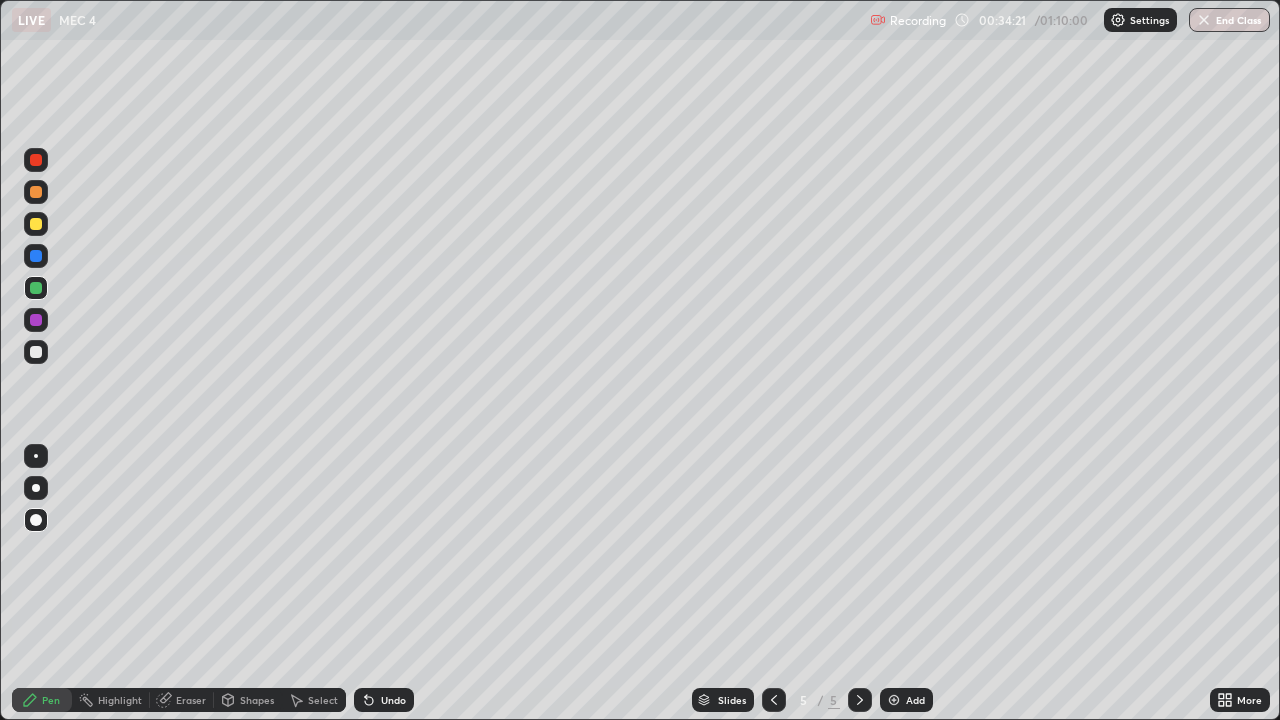 click at bounding box center [36, 320] 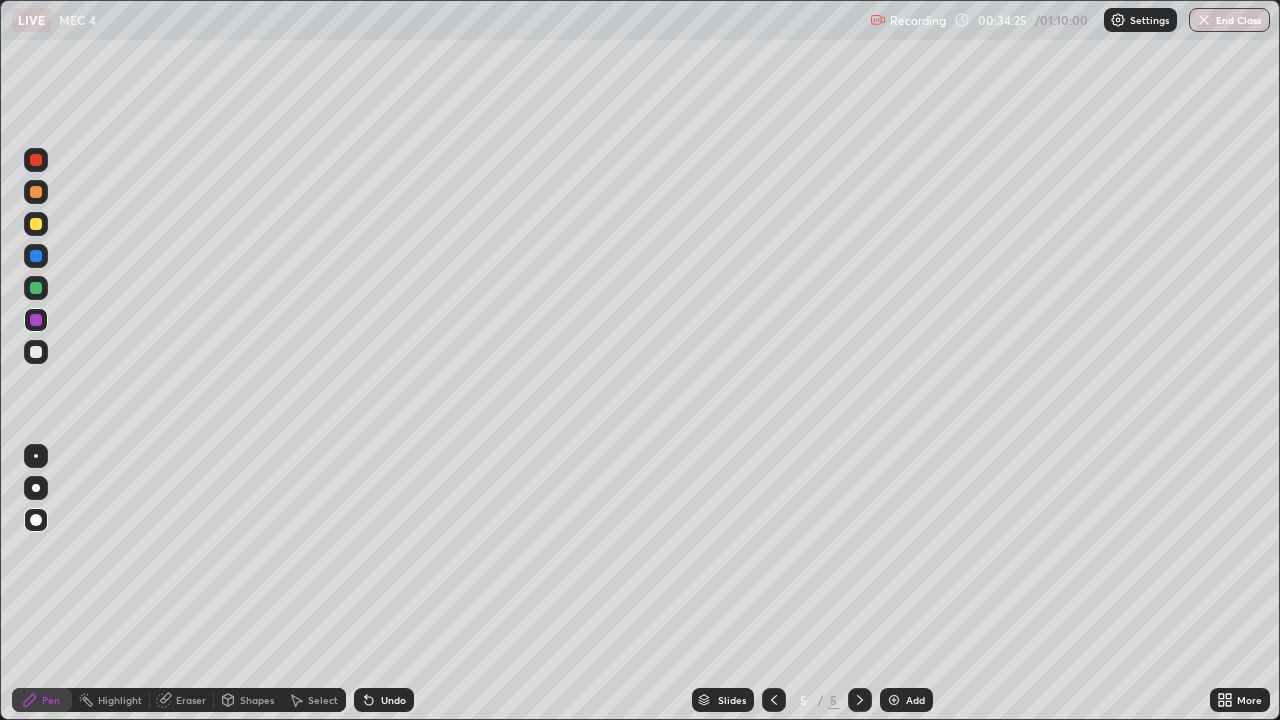 click at bounding box center (36, 352) 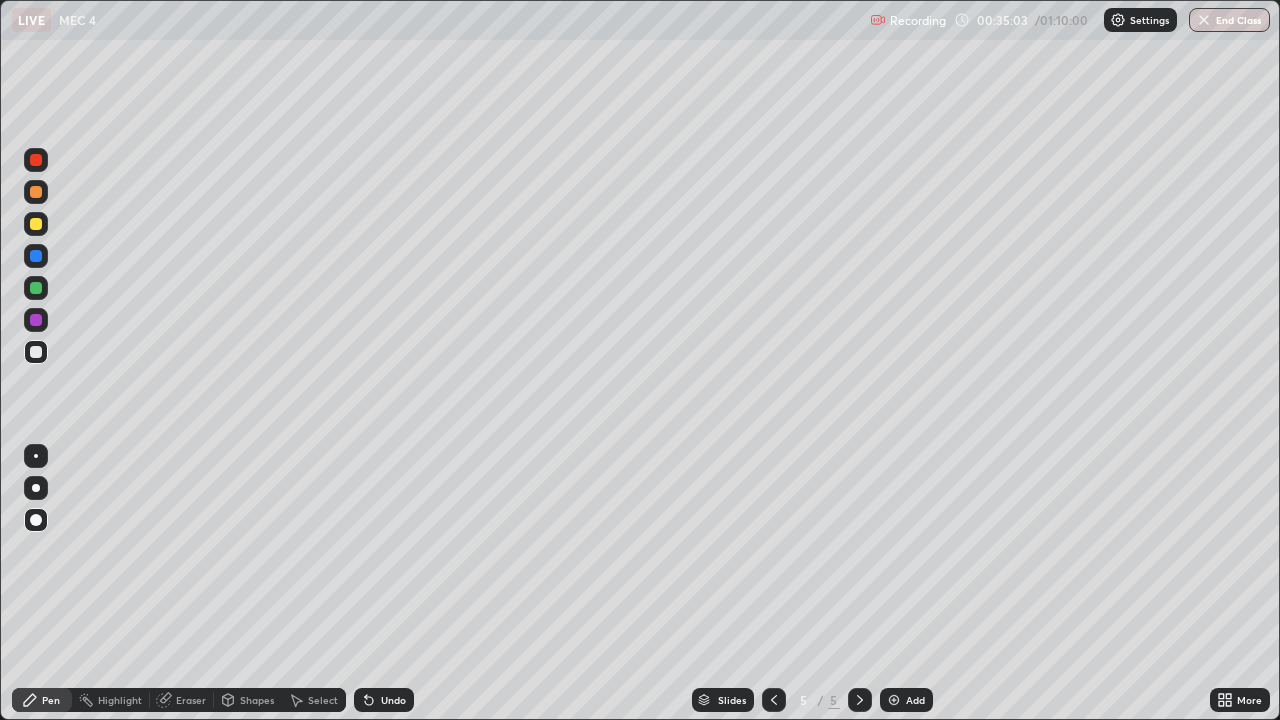 click on "Pen" at bounding box center [42, 700] 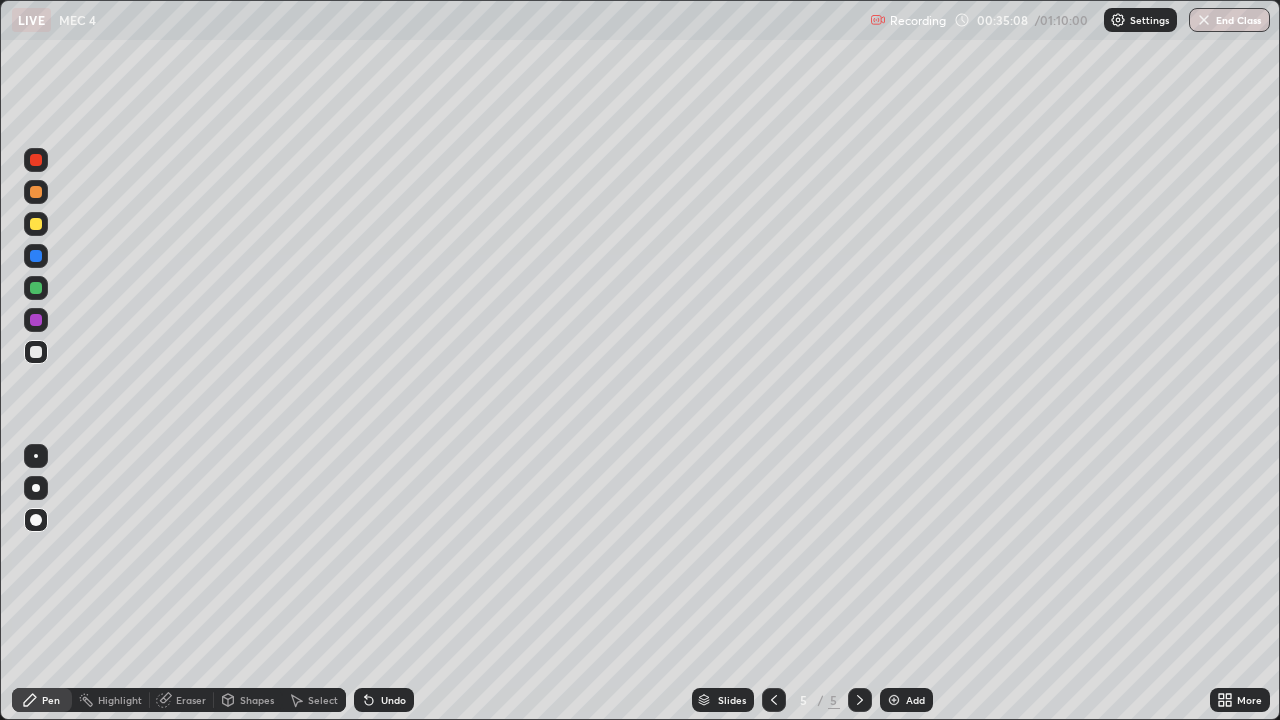click on "Undo" at bounding box center [393, 700] 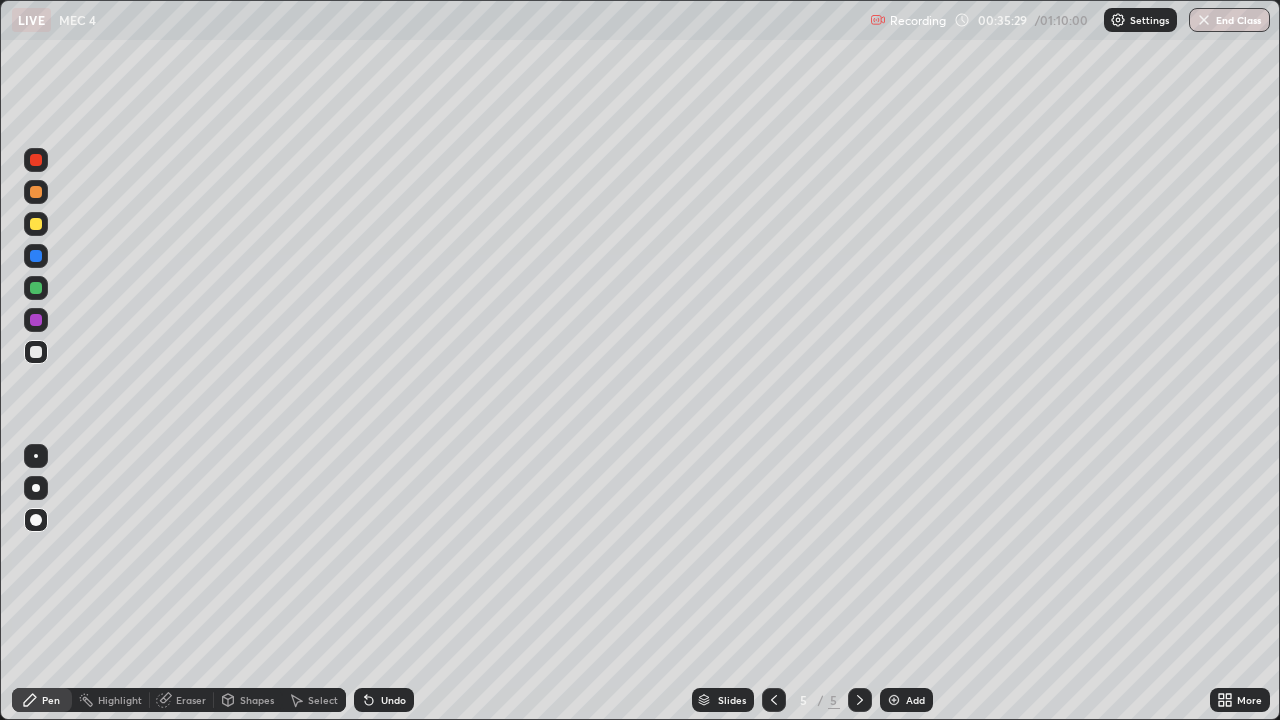 click at bounding box center [36, 160] 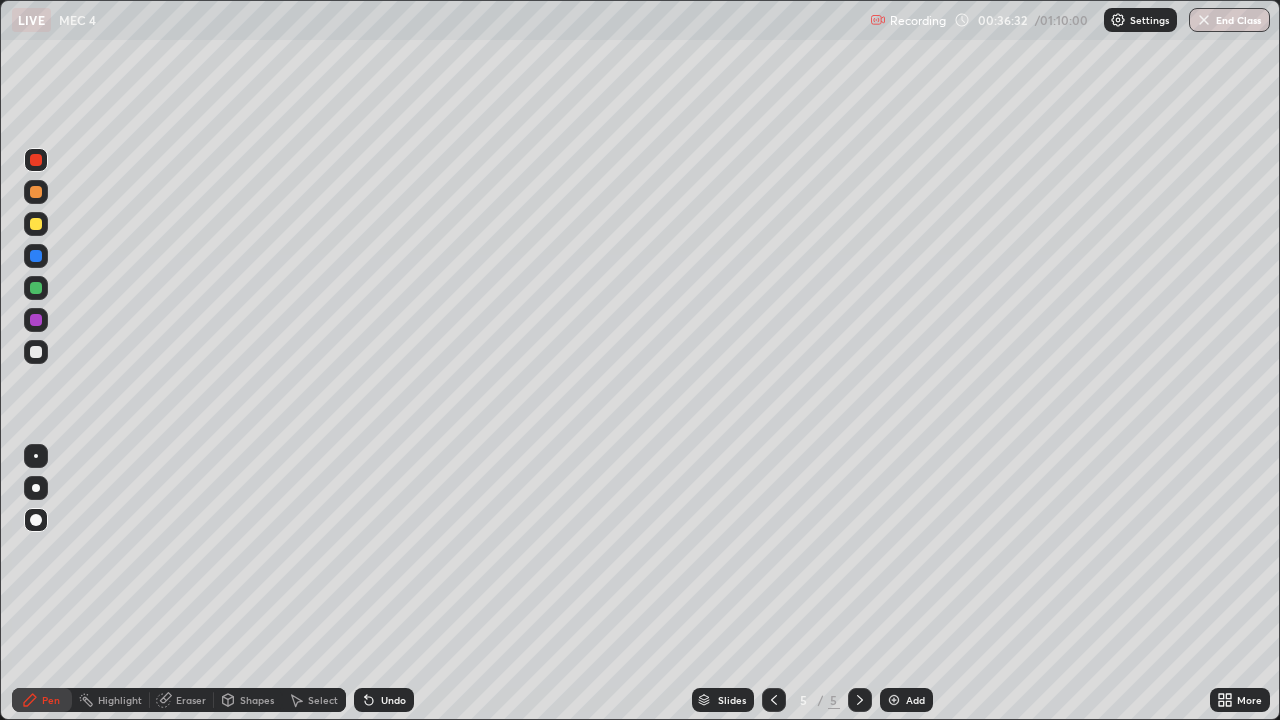click on "Slides 5 / 5 Add" at bounding box center (812, 700) 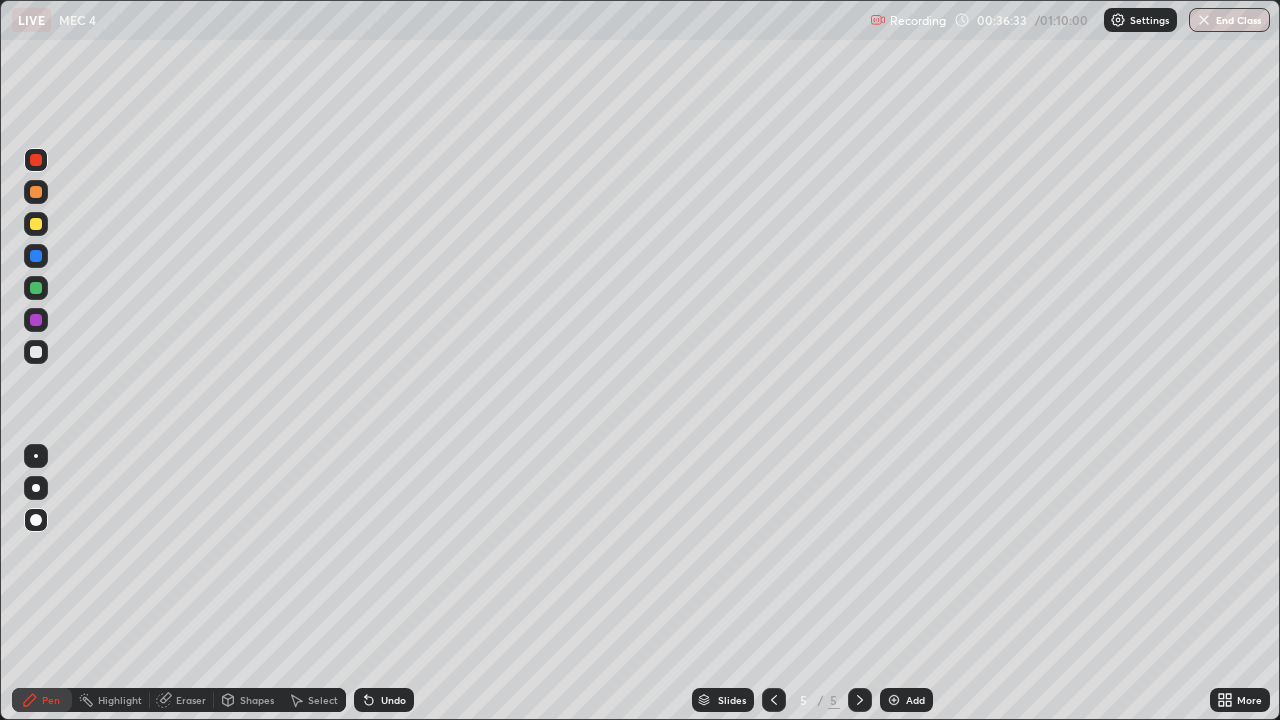 click on "Add" at bounding box center (915, 700) 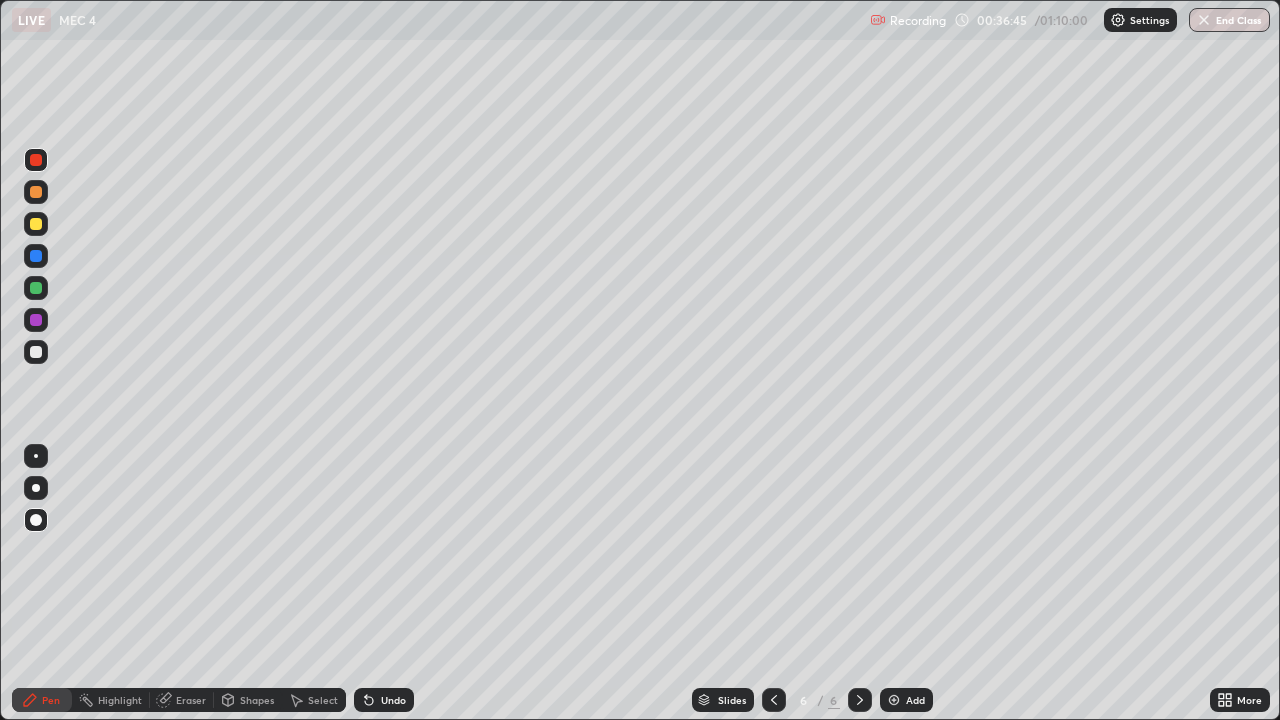 click 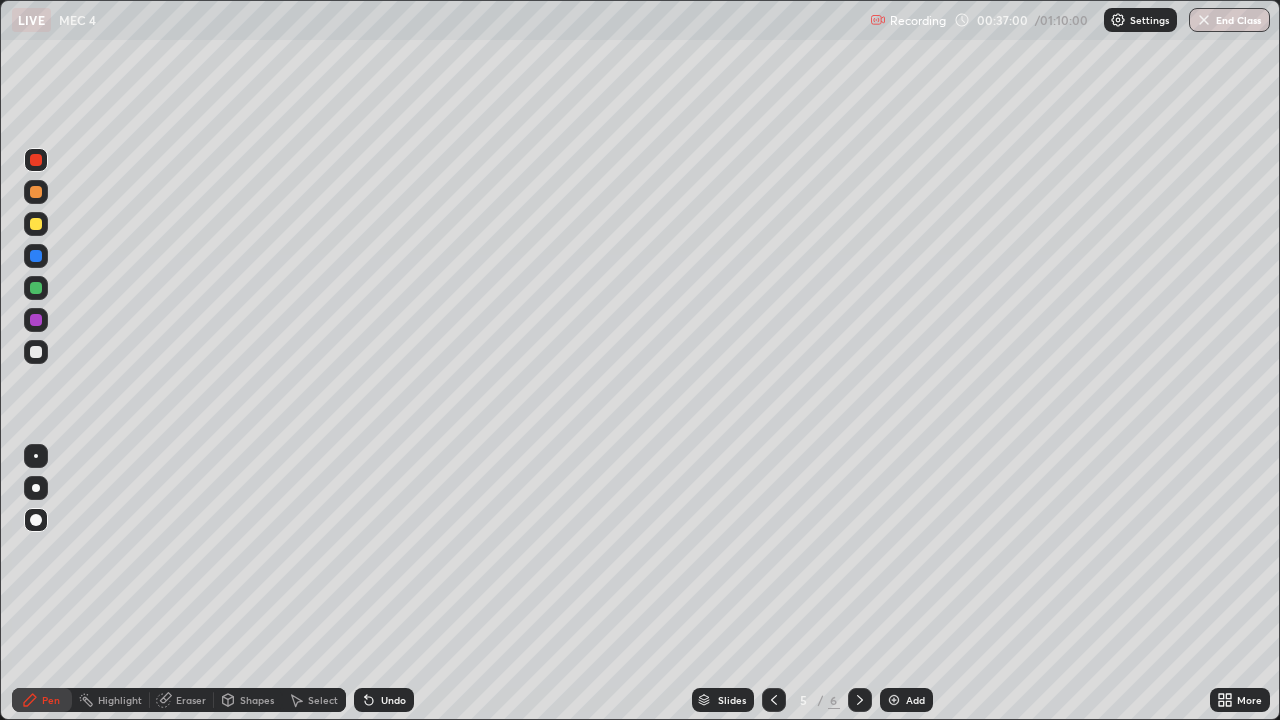 click 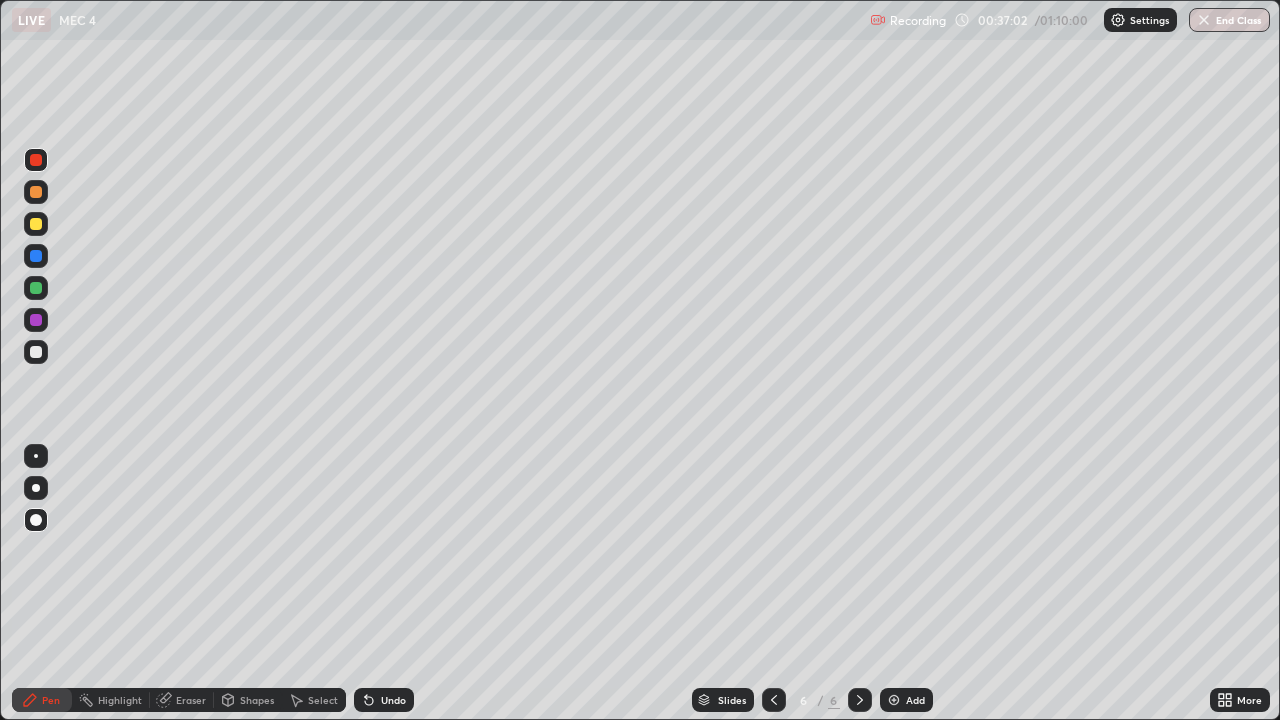 click at bounding box center (36, 520) 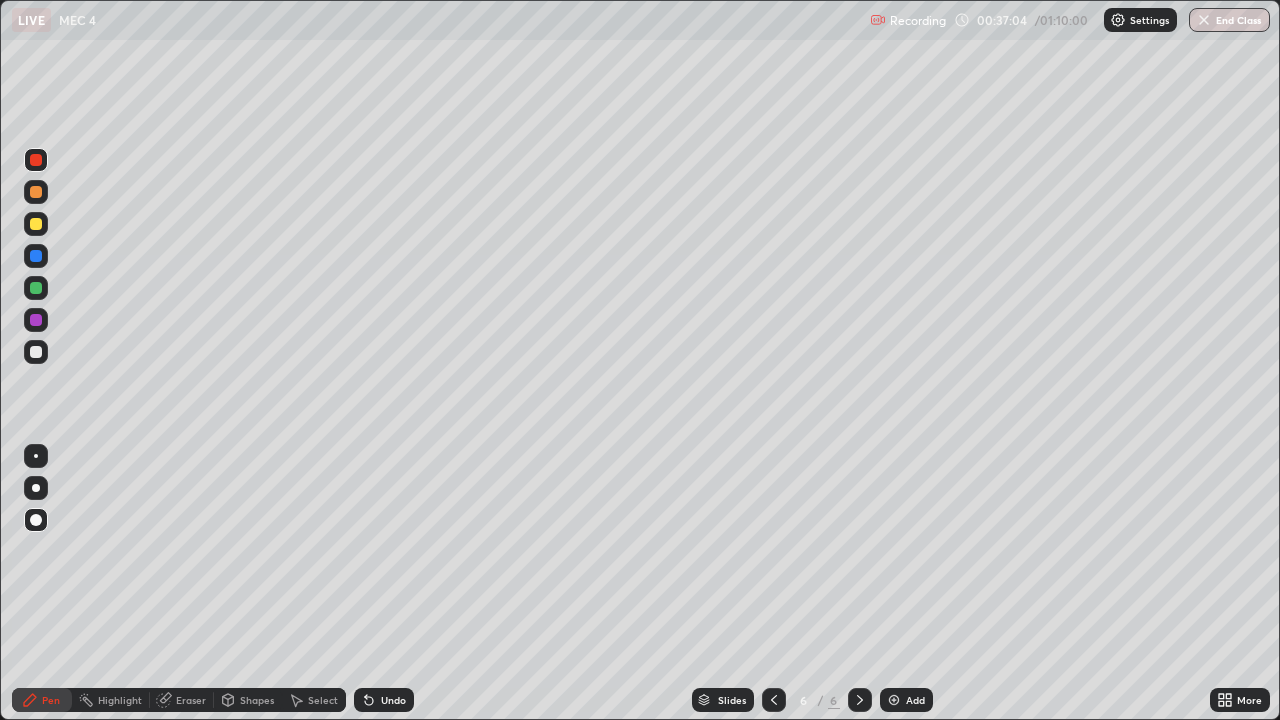 click at bounding box center (36, 520) 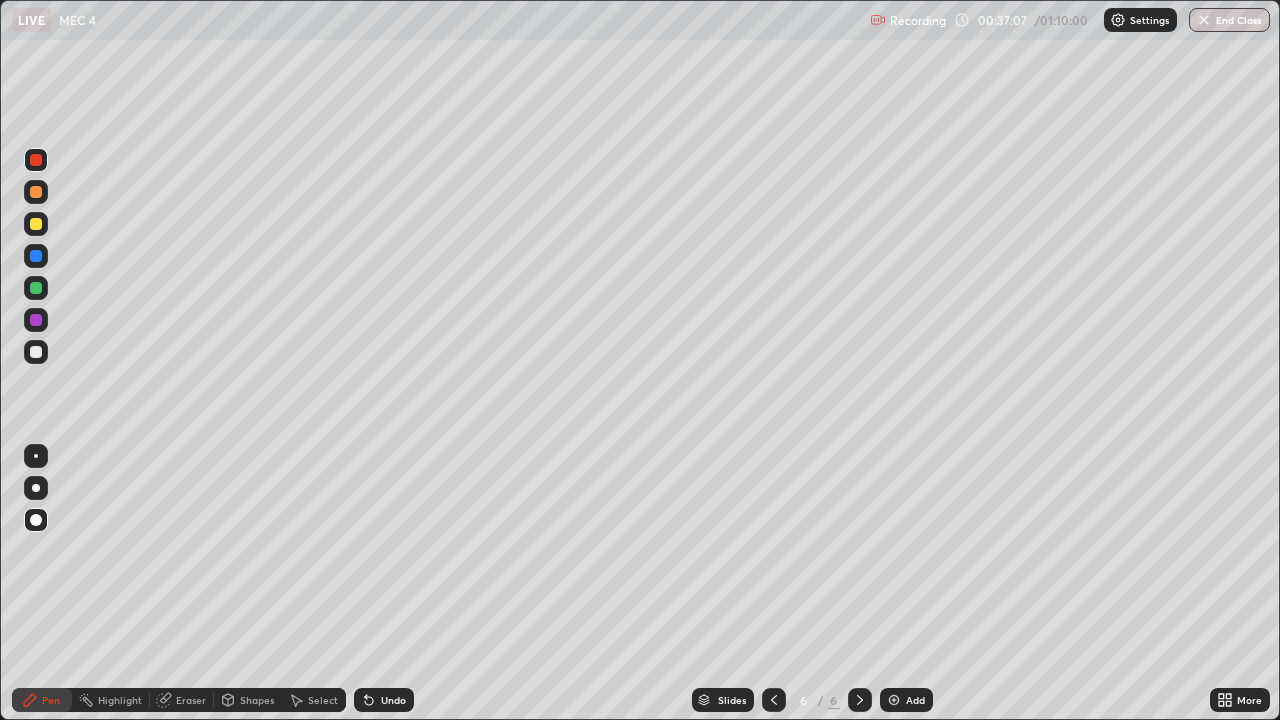 click at bounding box center (36, 352) 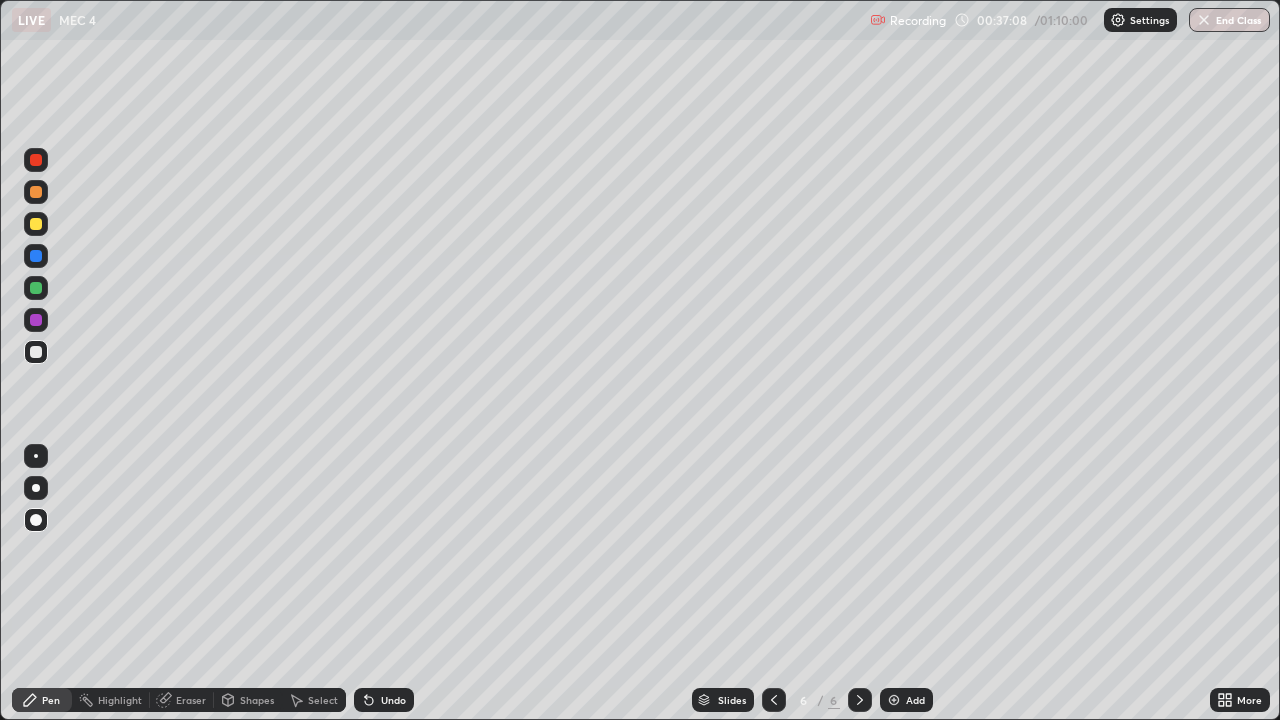 click on "Shapes" at bounding box center [257, 700] 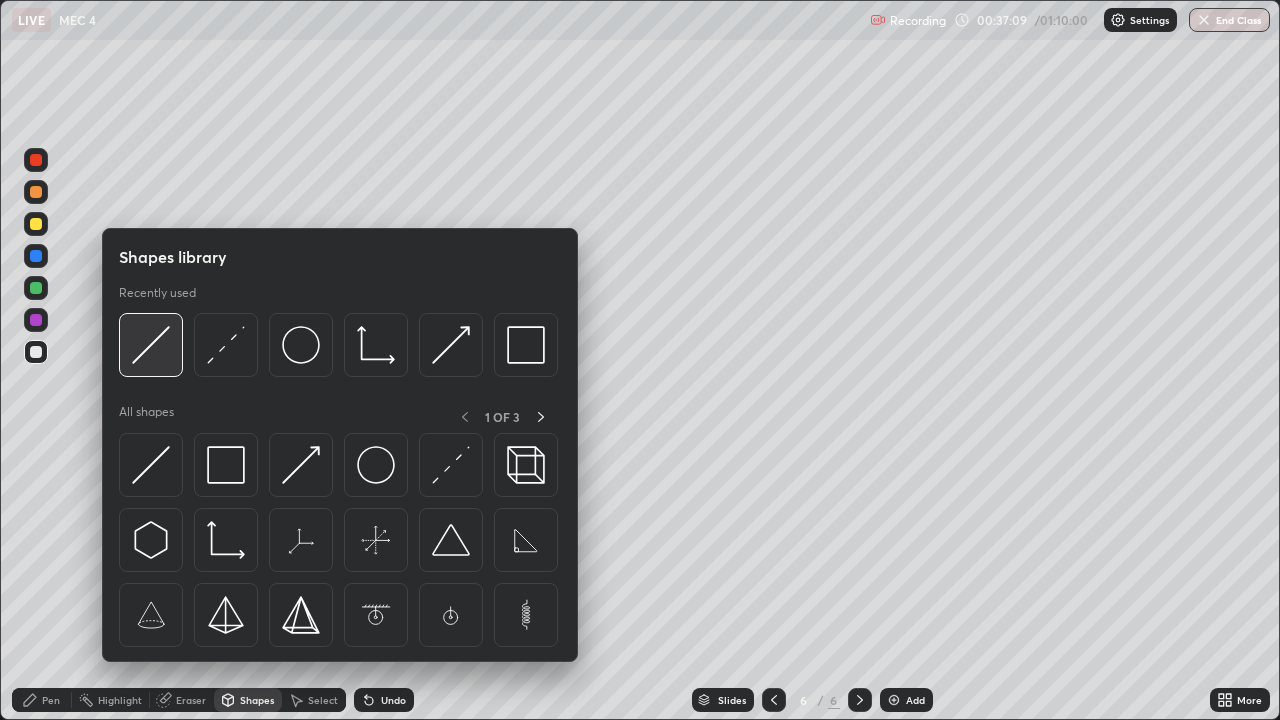 click at bounding box center [151, 345] 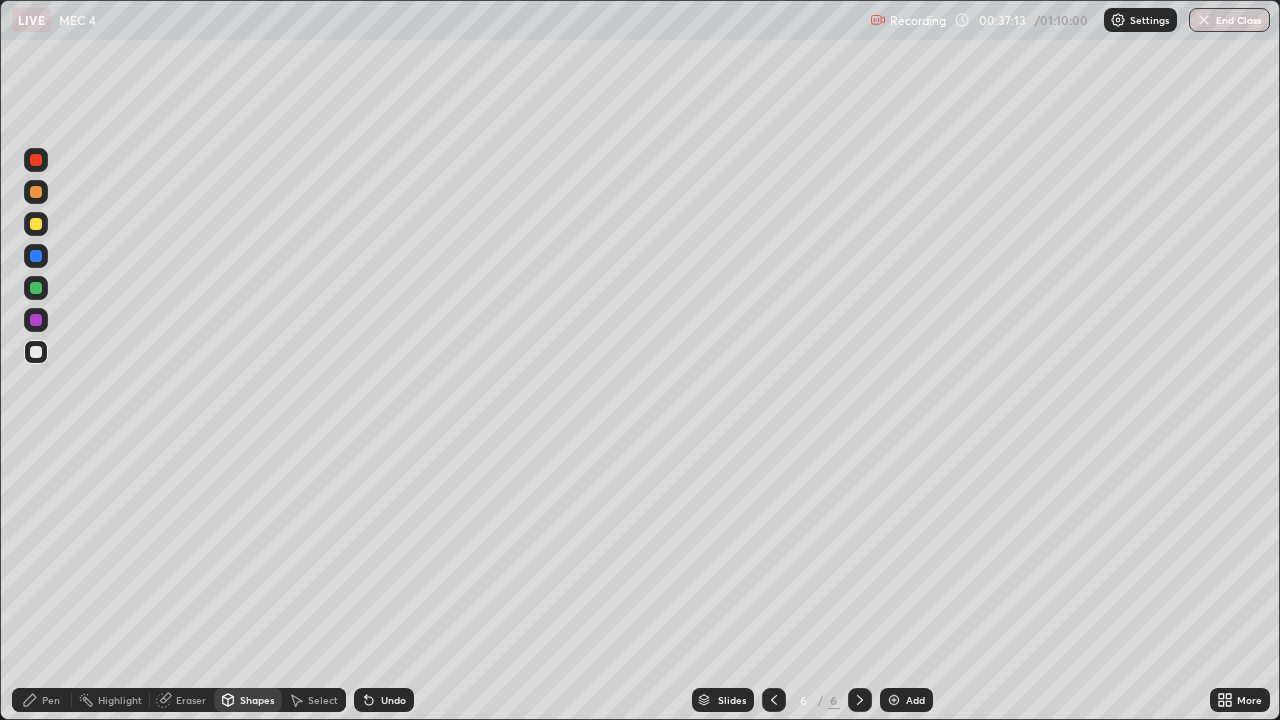 click on "Undo" at bounding box center [393, 700] 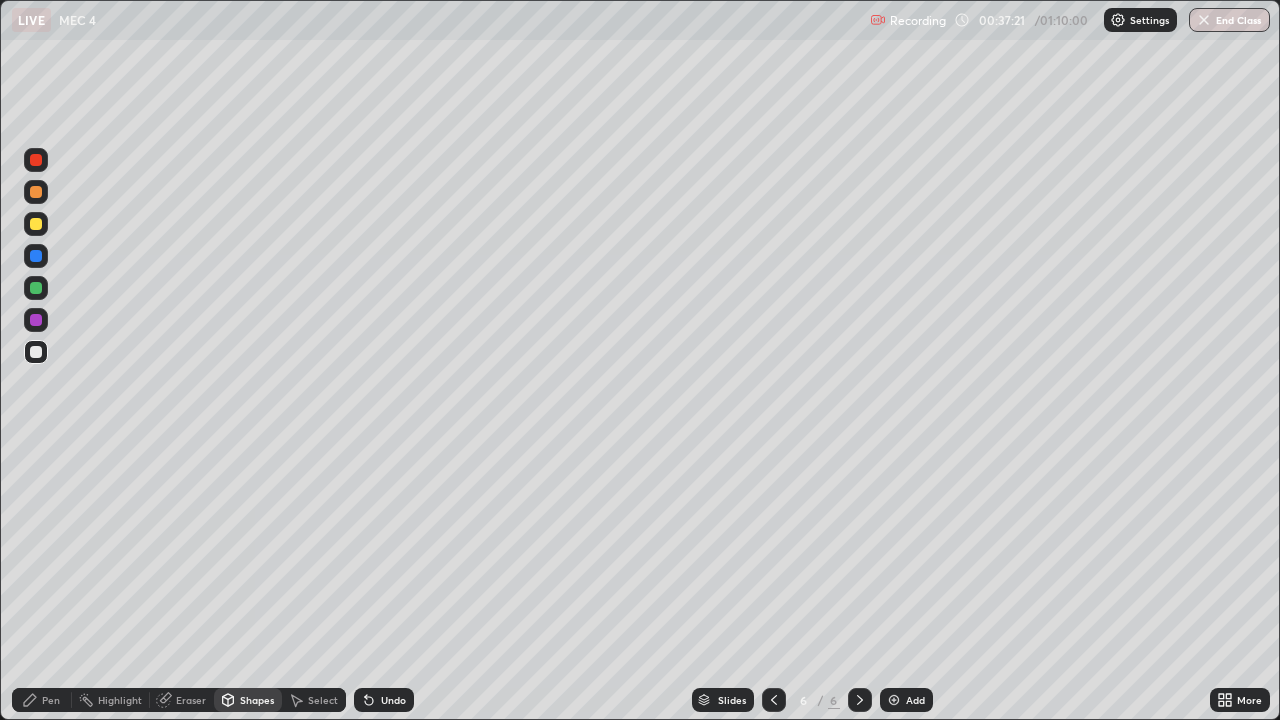 click on "Pen" at bounding box center (51, 700) 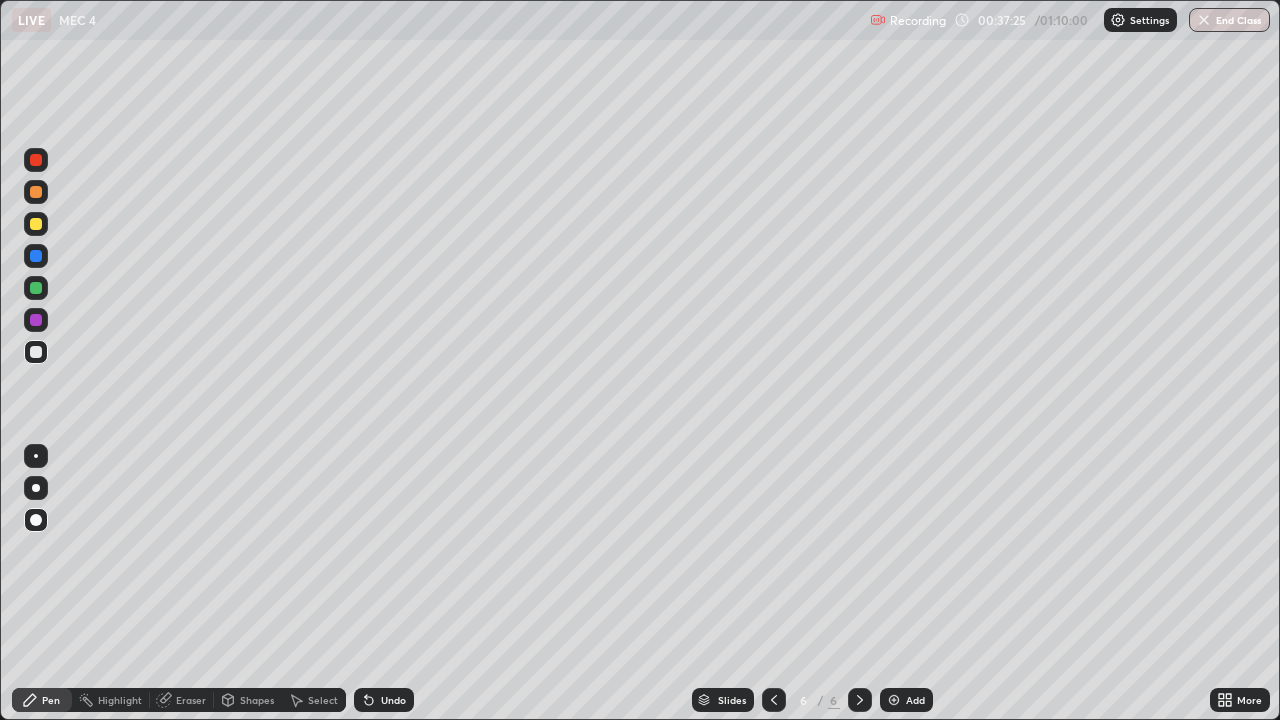 click at bounding box center (36, 320) 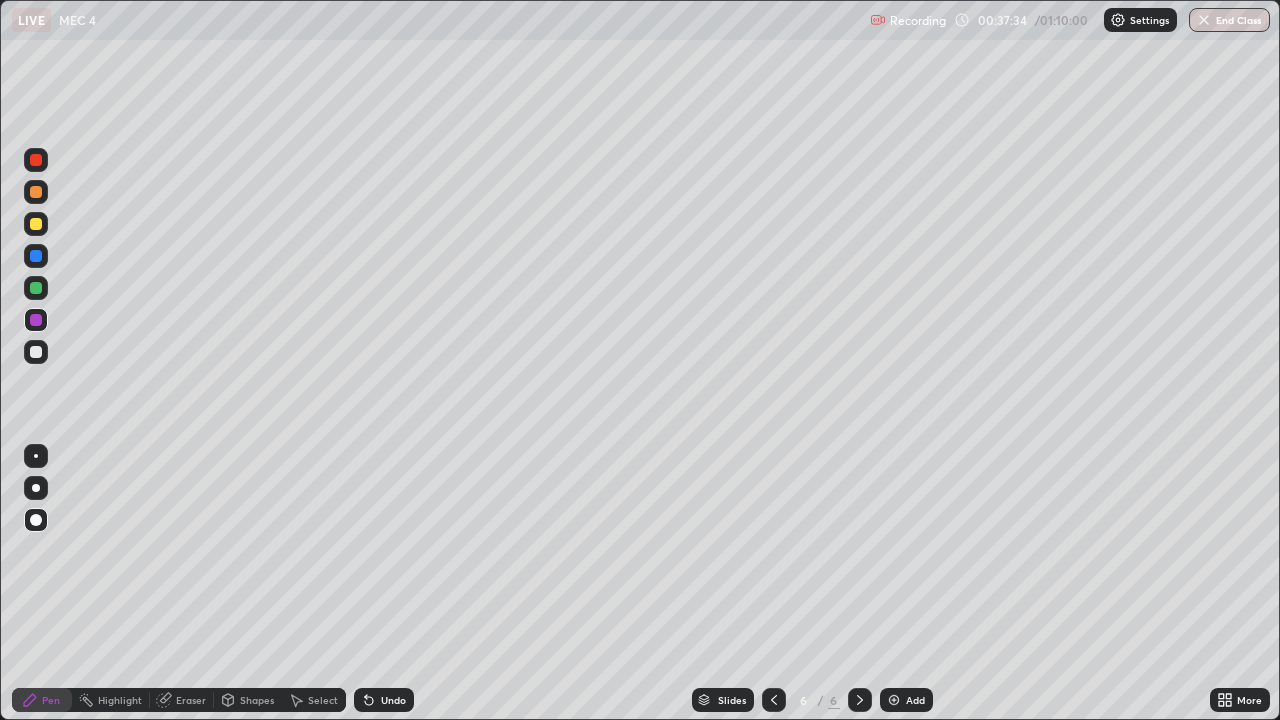 click 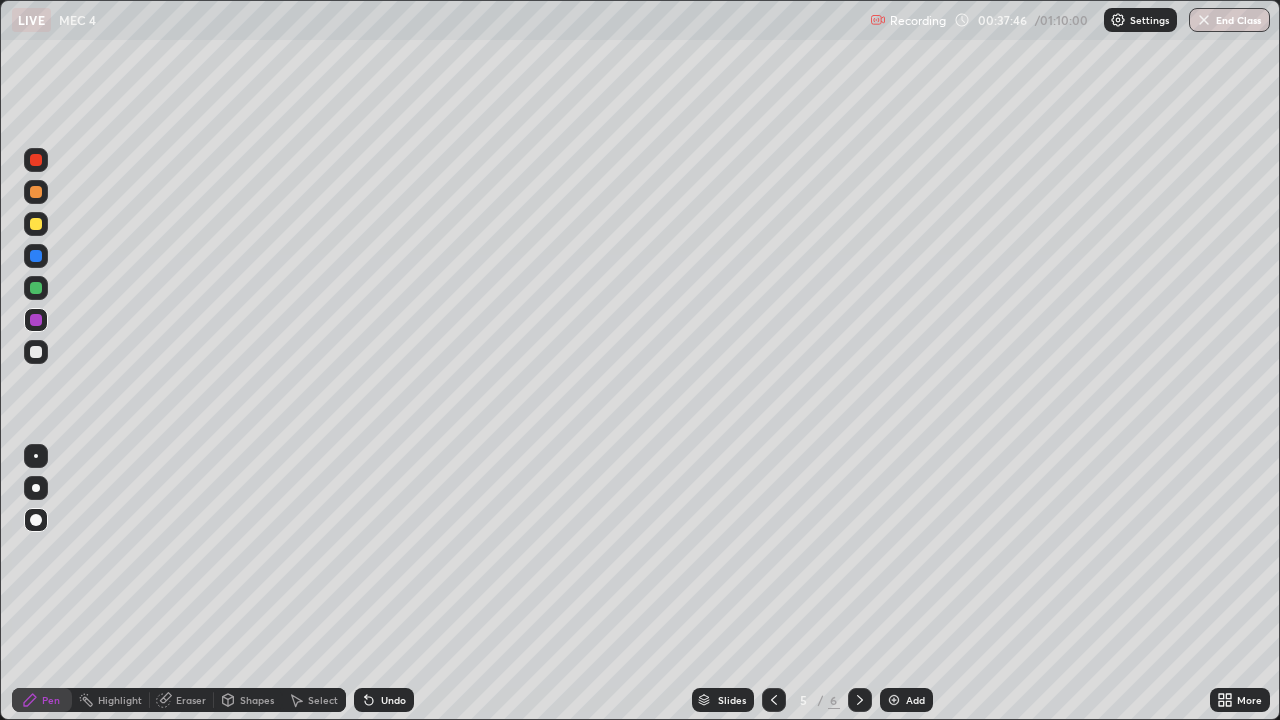 click 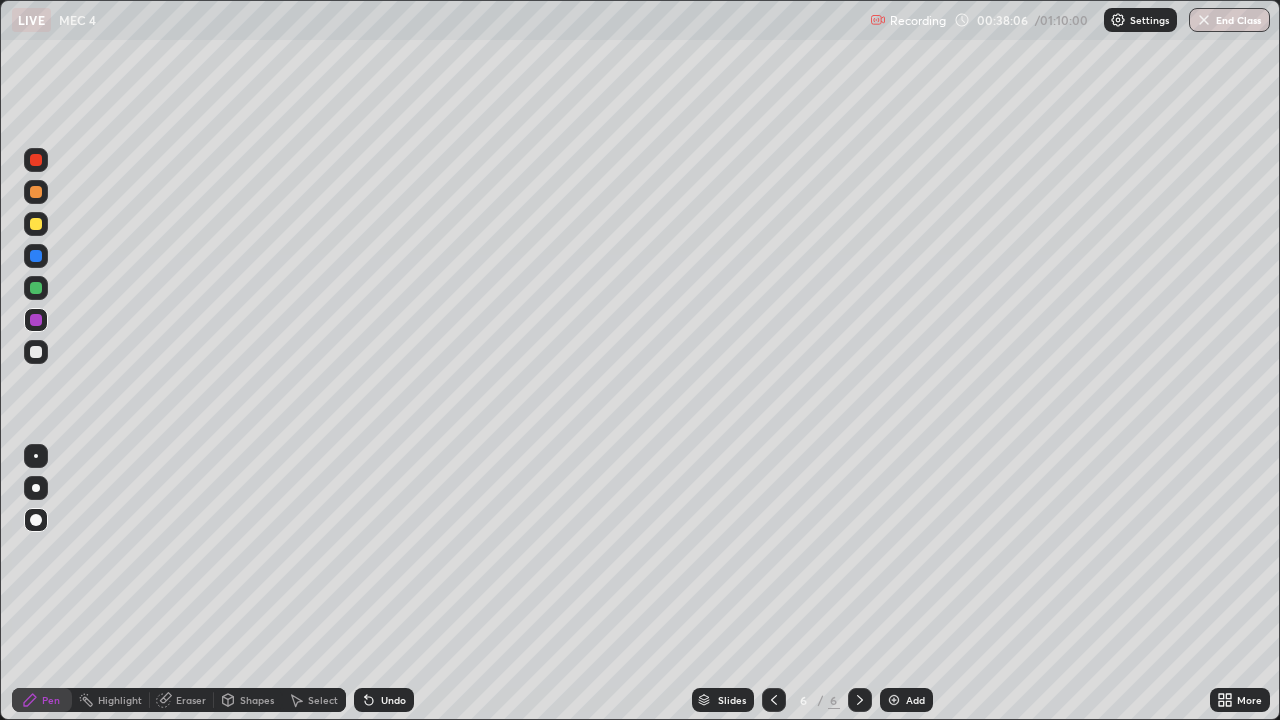 click at bounding box center (36, 288) 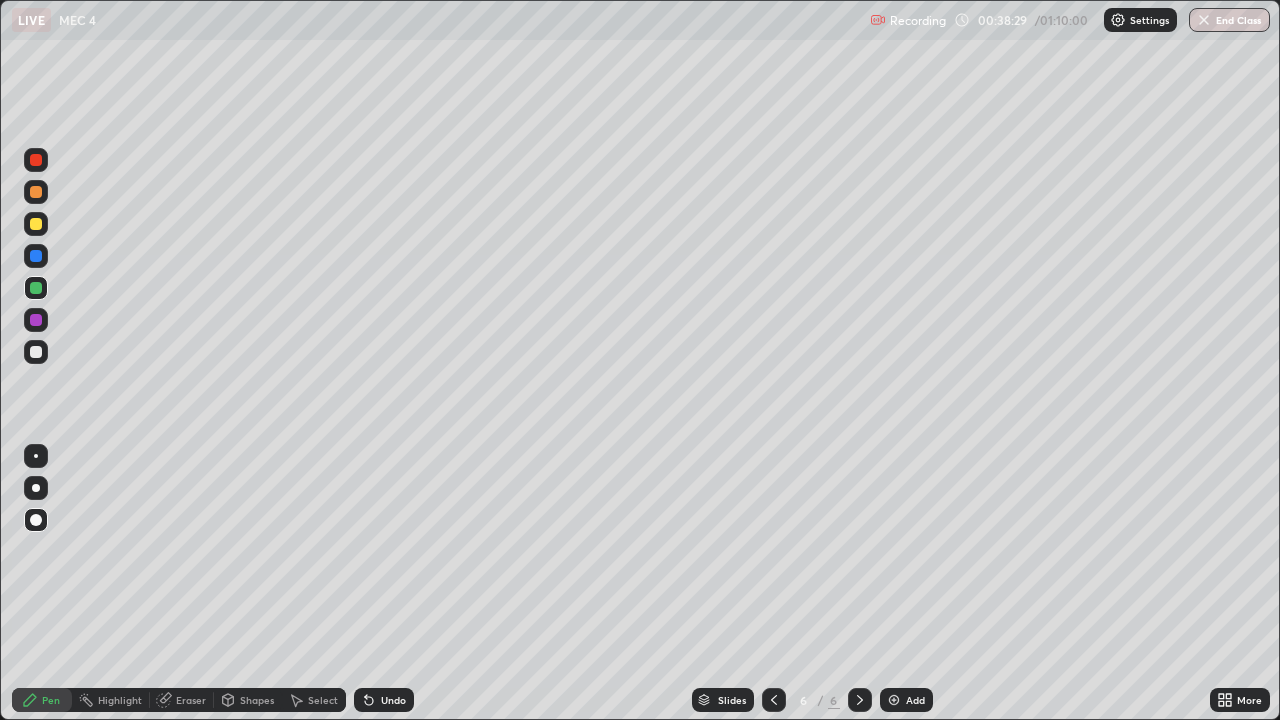 click on "Undo" at bounding box center (384, 700) 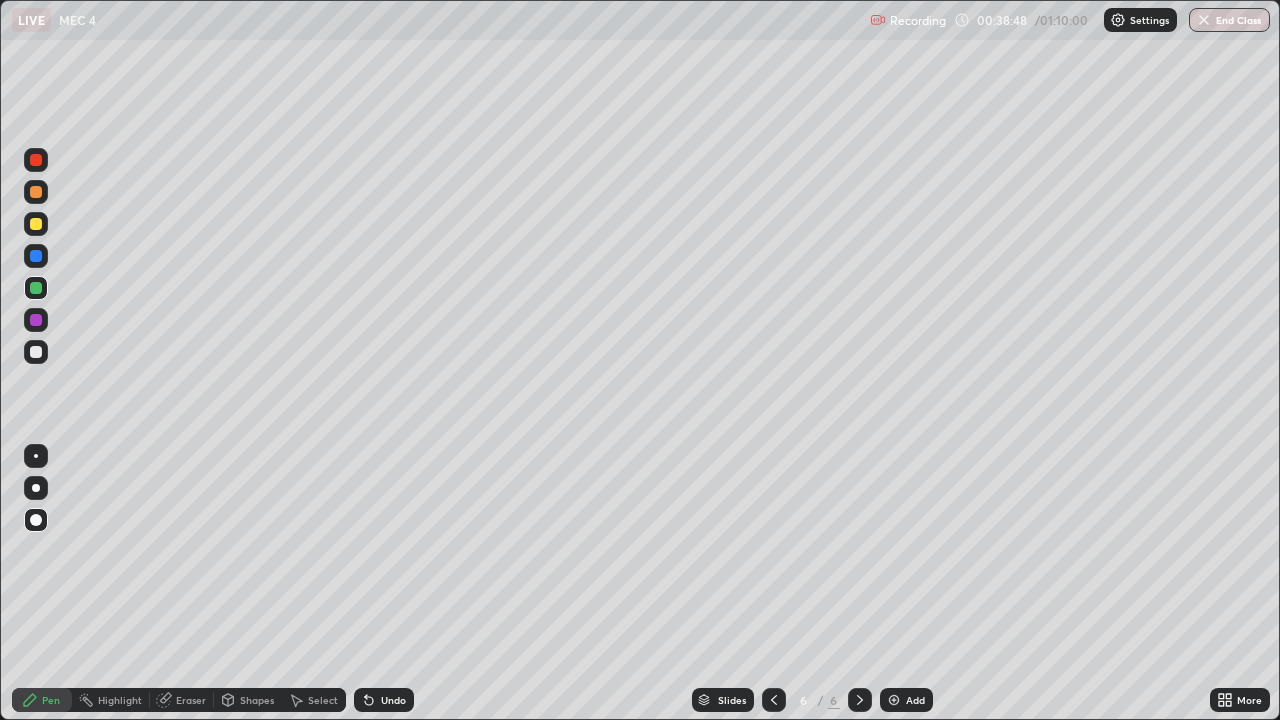 click at bounding box center (36, 352) 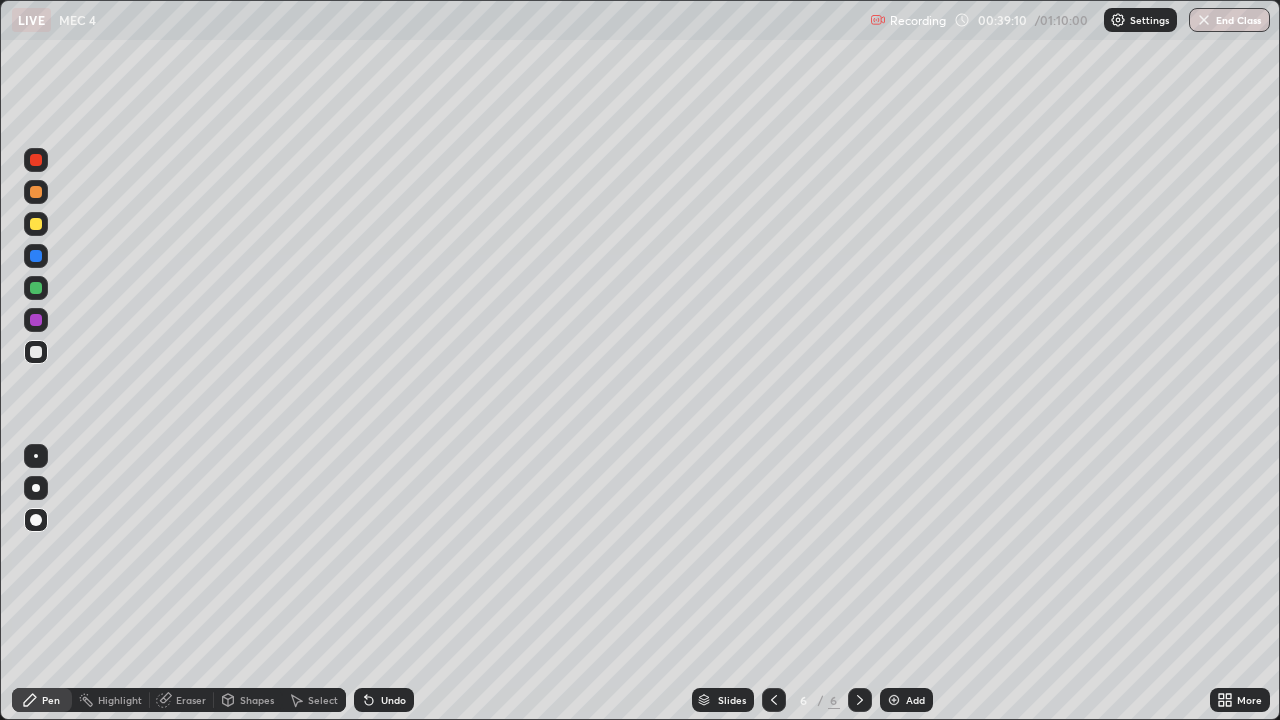 click at bounding box center (36, 352) 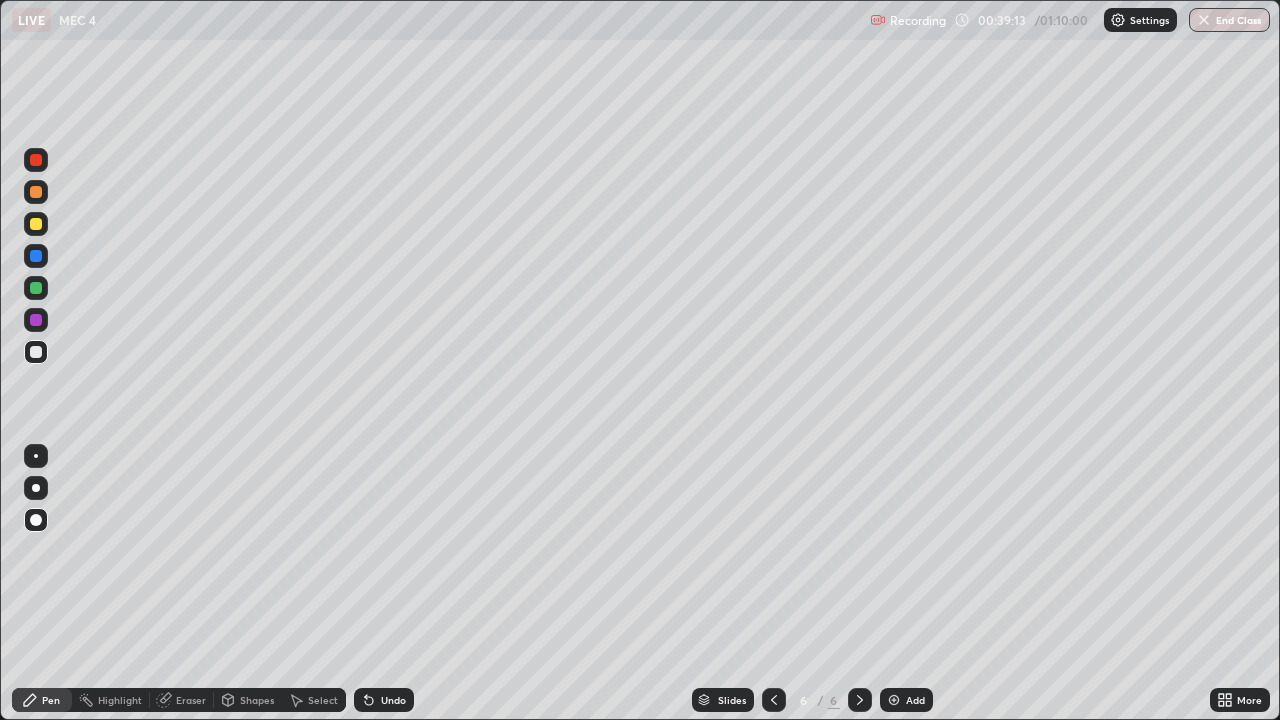 click at bounding box center (36, 288) 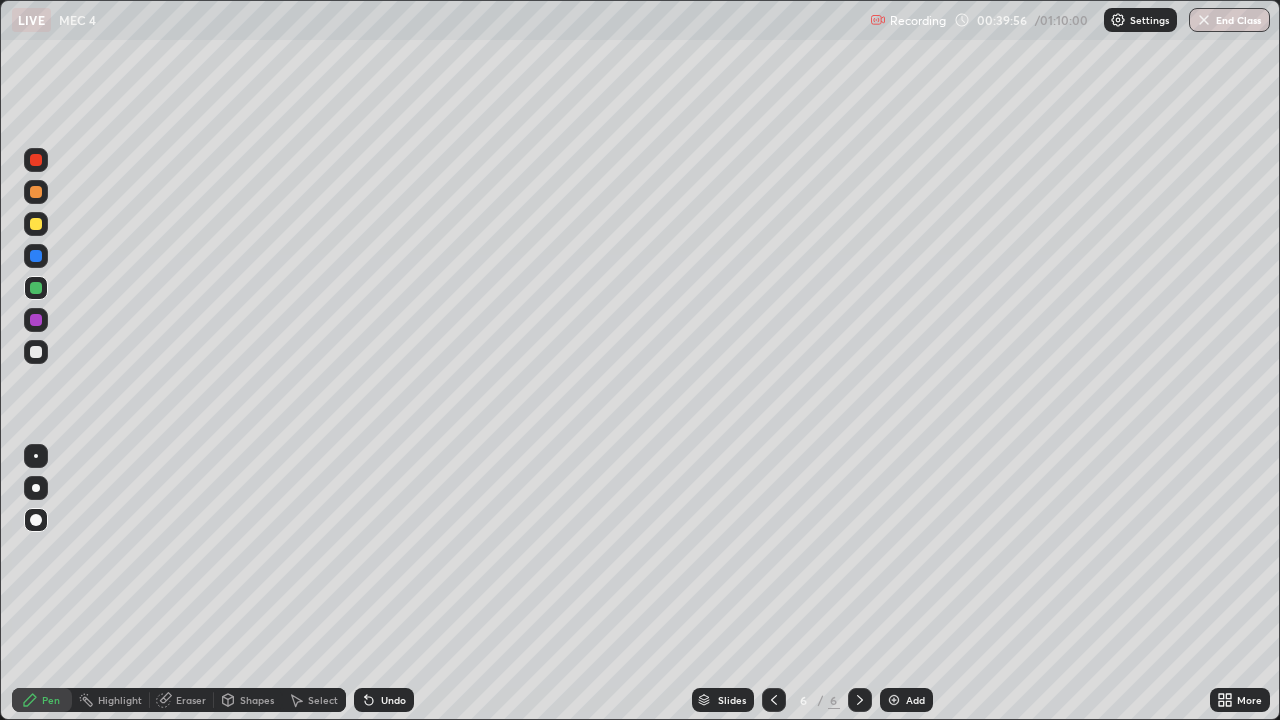 click at bounding box center [36, 224] 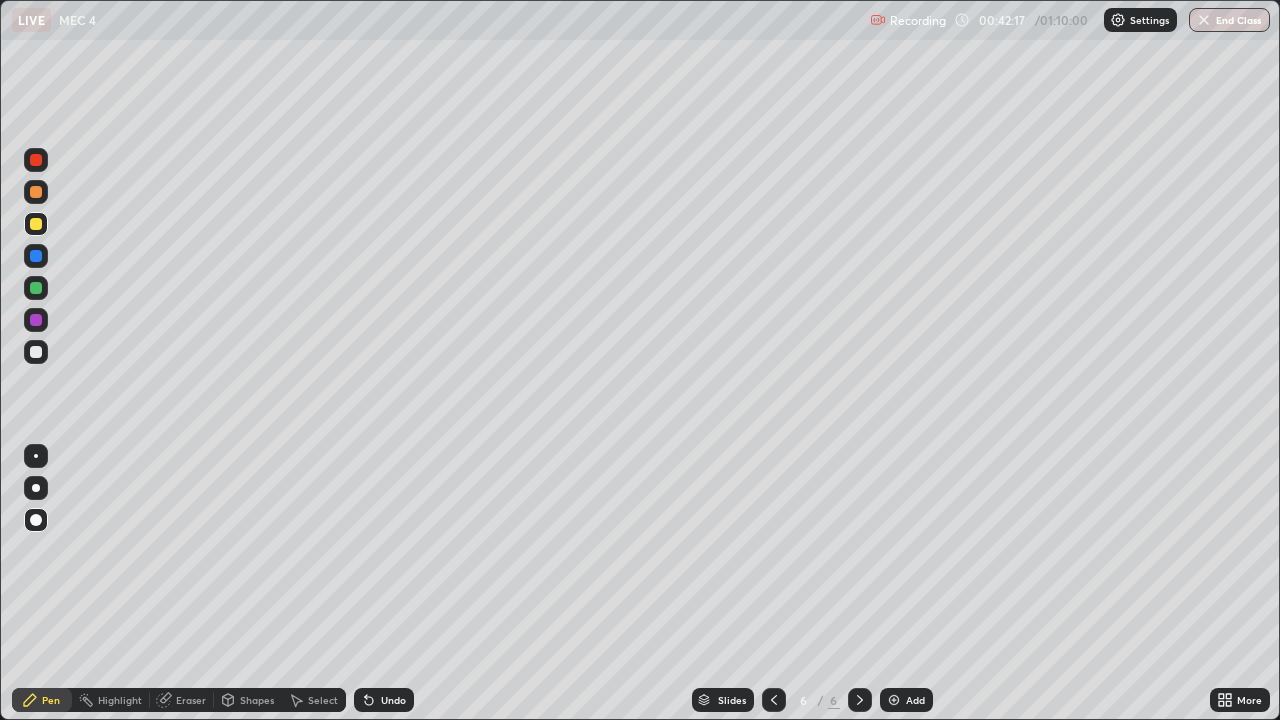 click at bounding box center (36, 256) 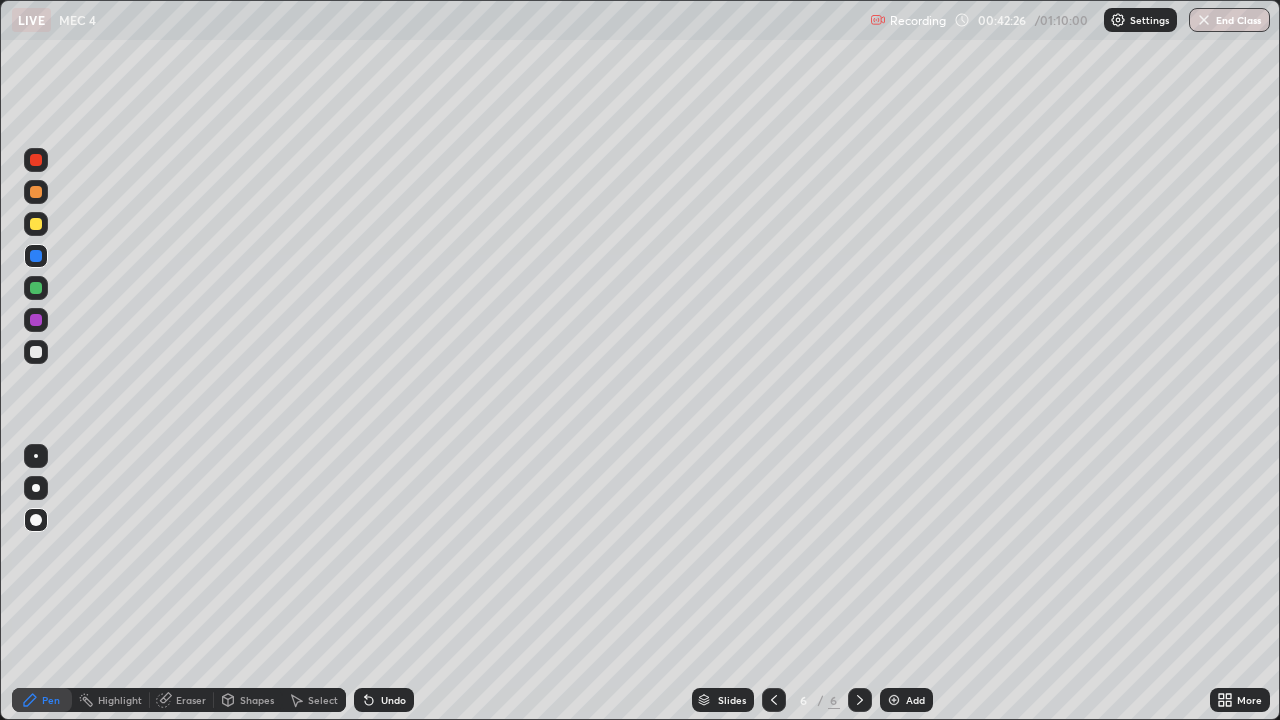 click on "Undo" at bounding box center [393, 700] 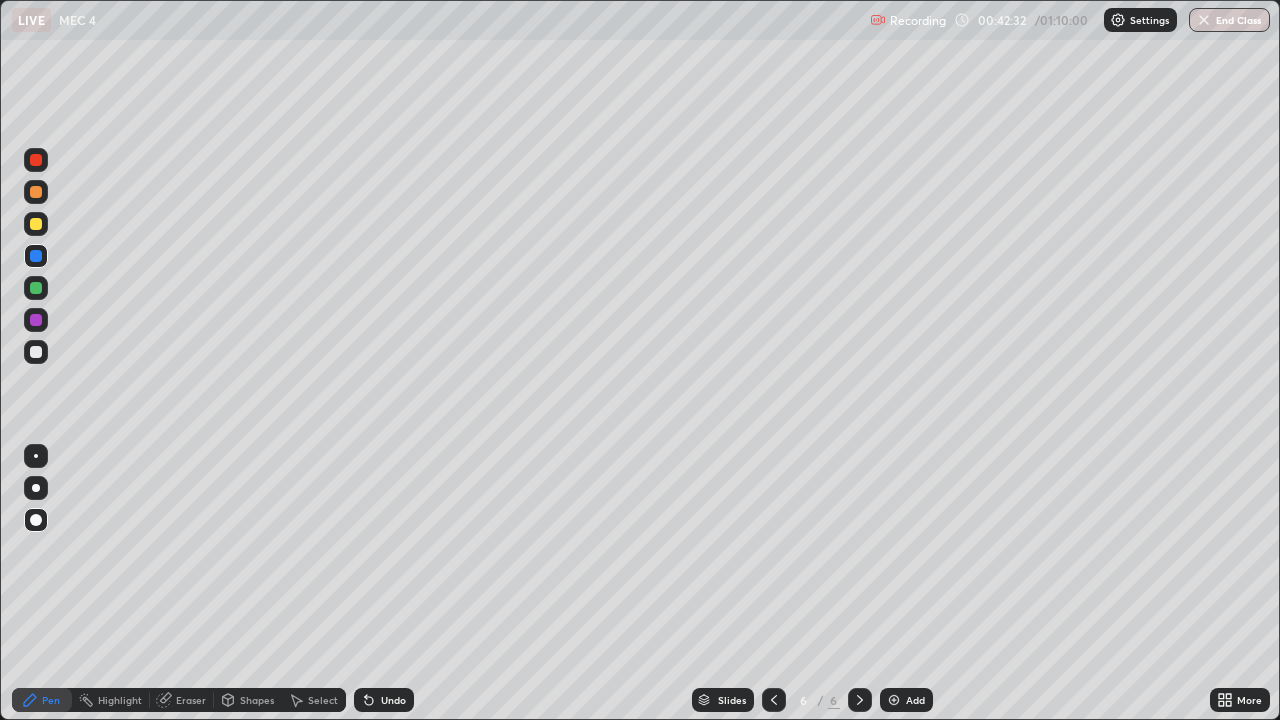 click at bounding box center [36, 352] 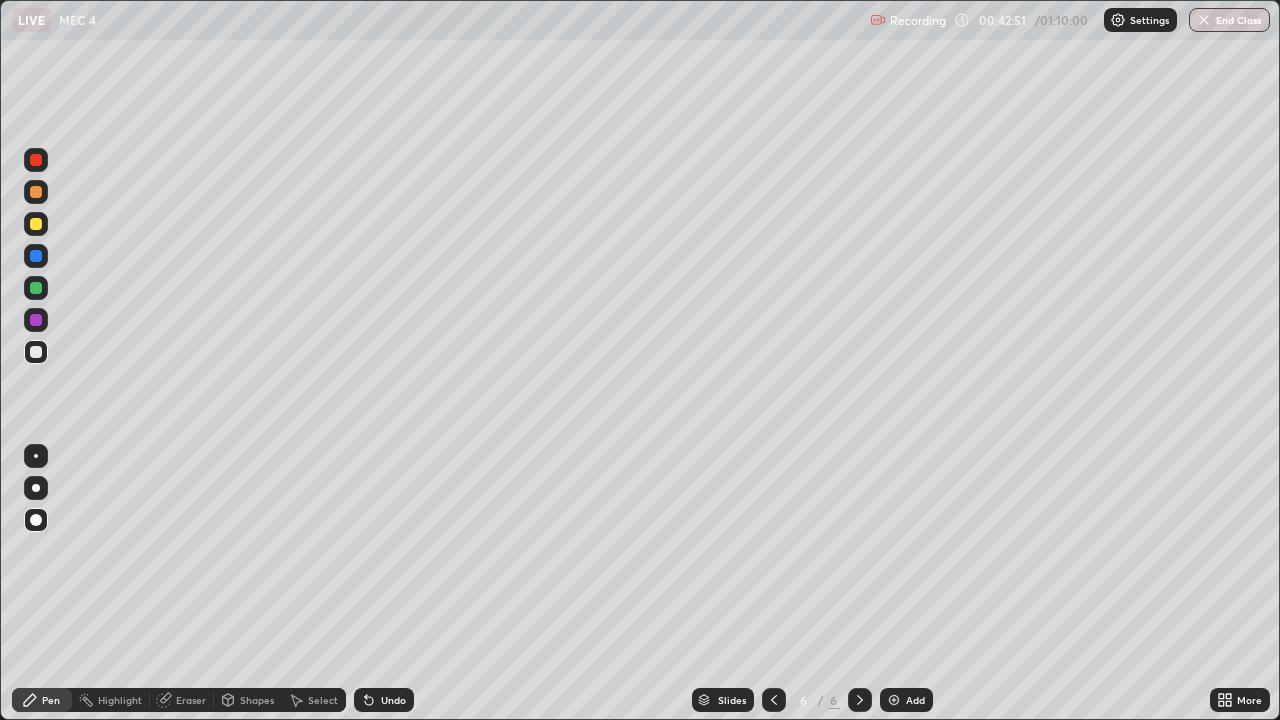 click 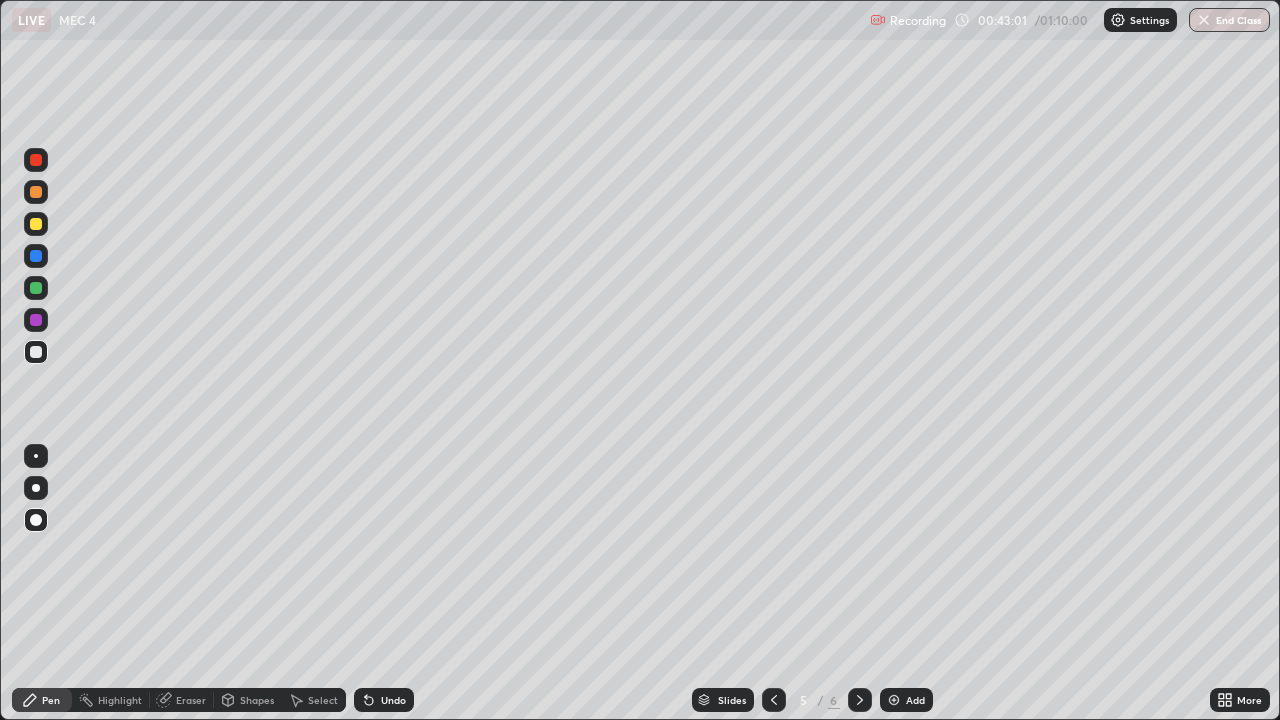 click at bounding box center [860, 700] 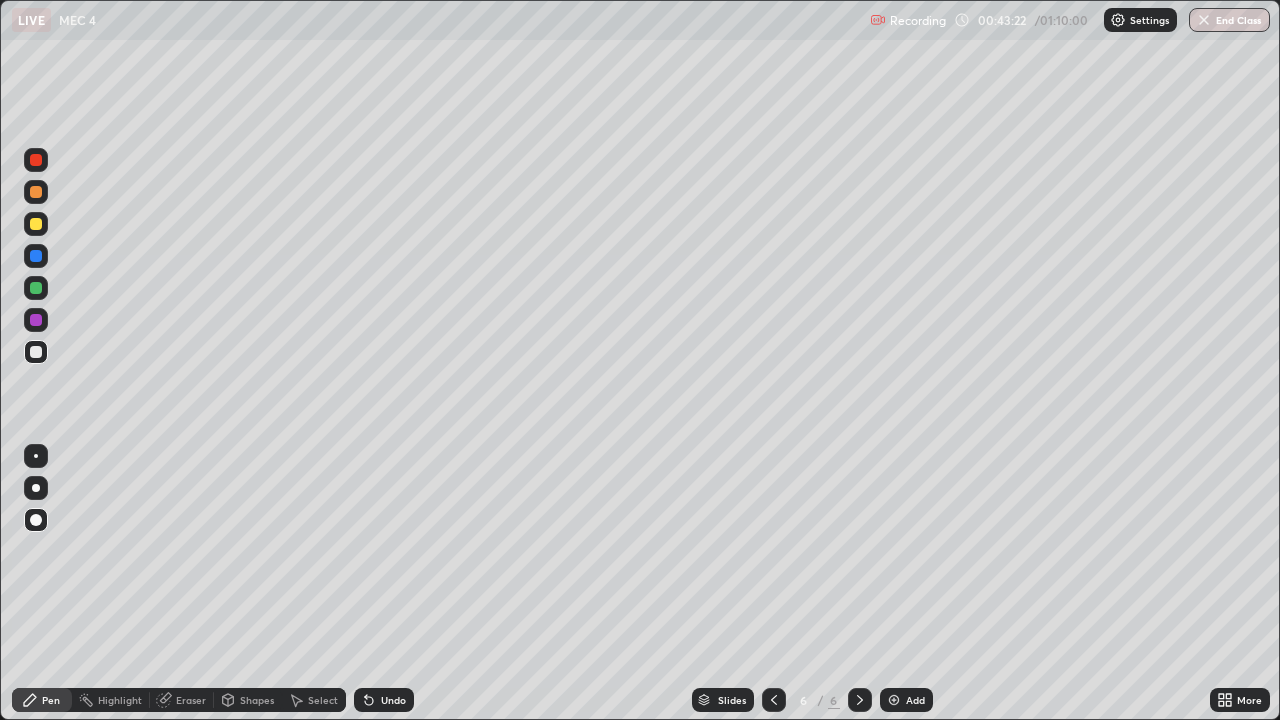click on "Undo" at bounding box center [393, 700] 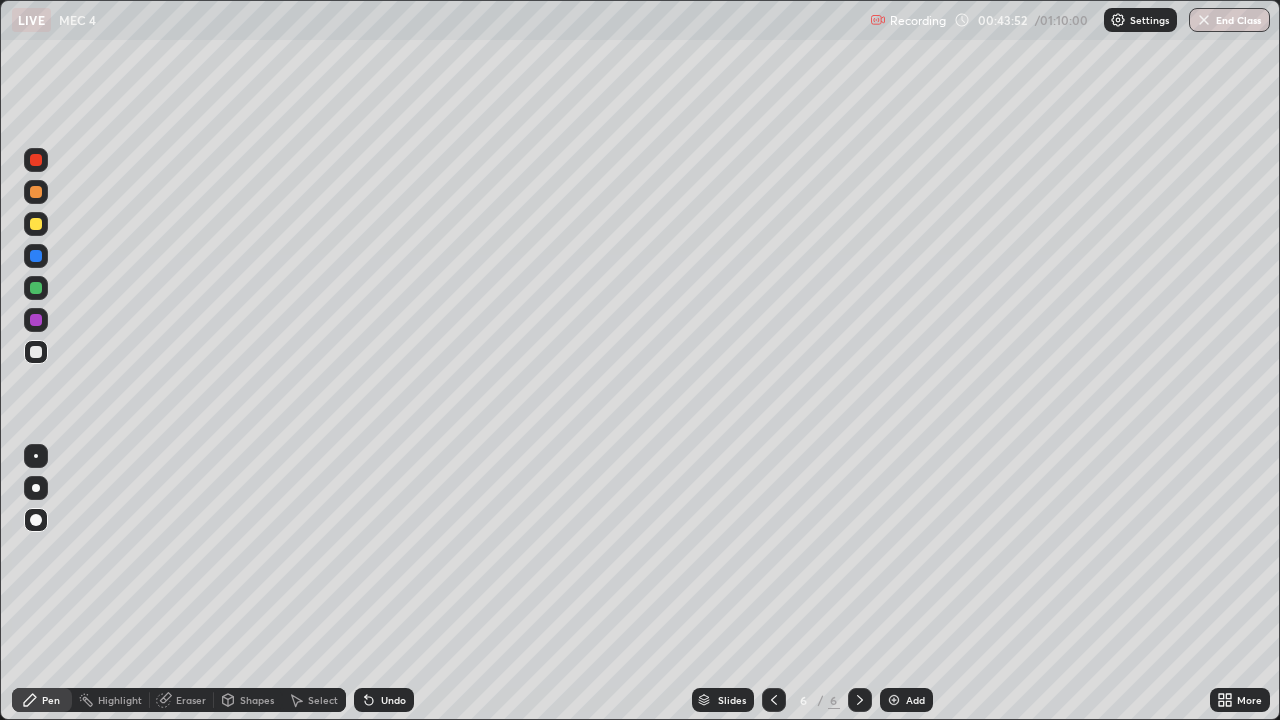click at bounding box center (36, 256) 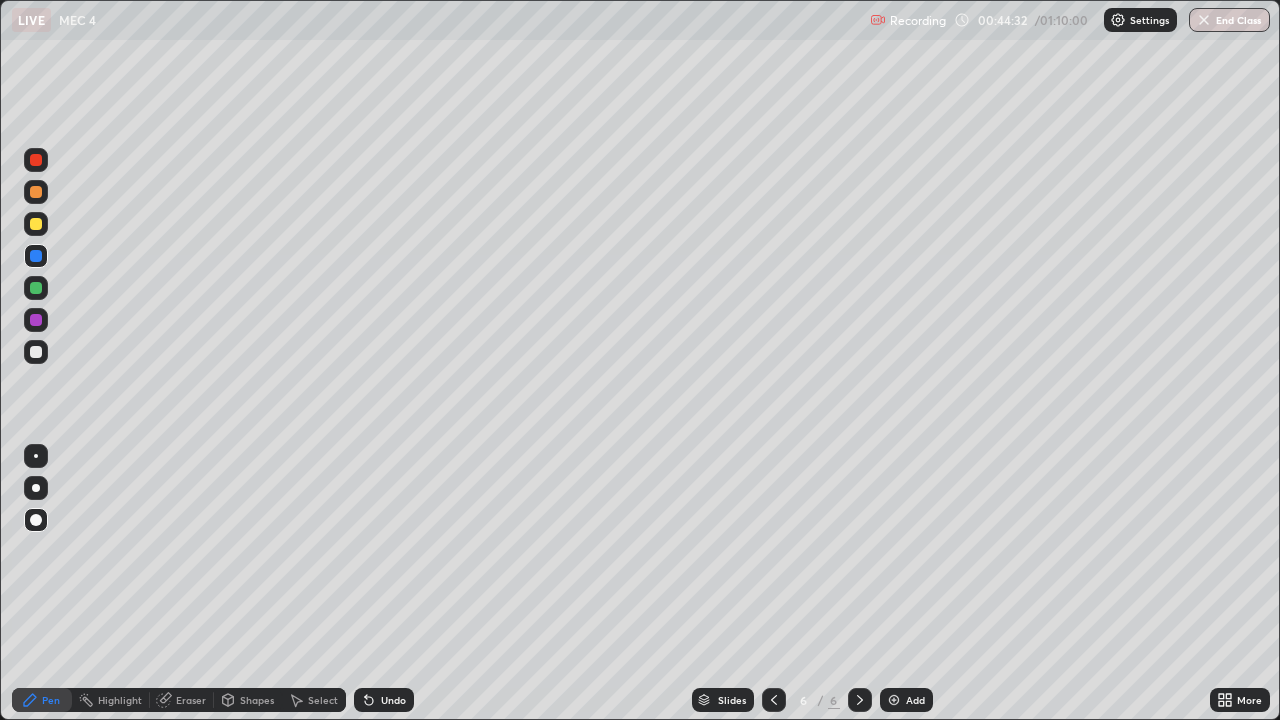 click on "Undo" at bounding box center [393, 700] 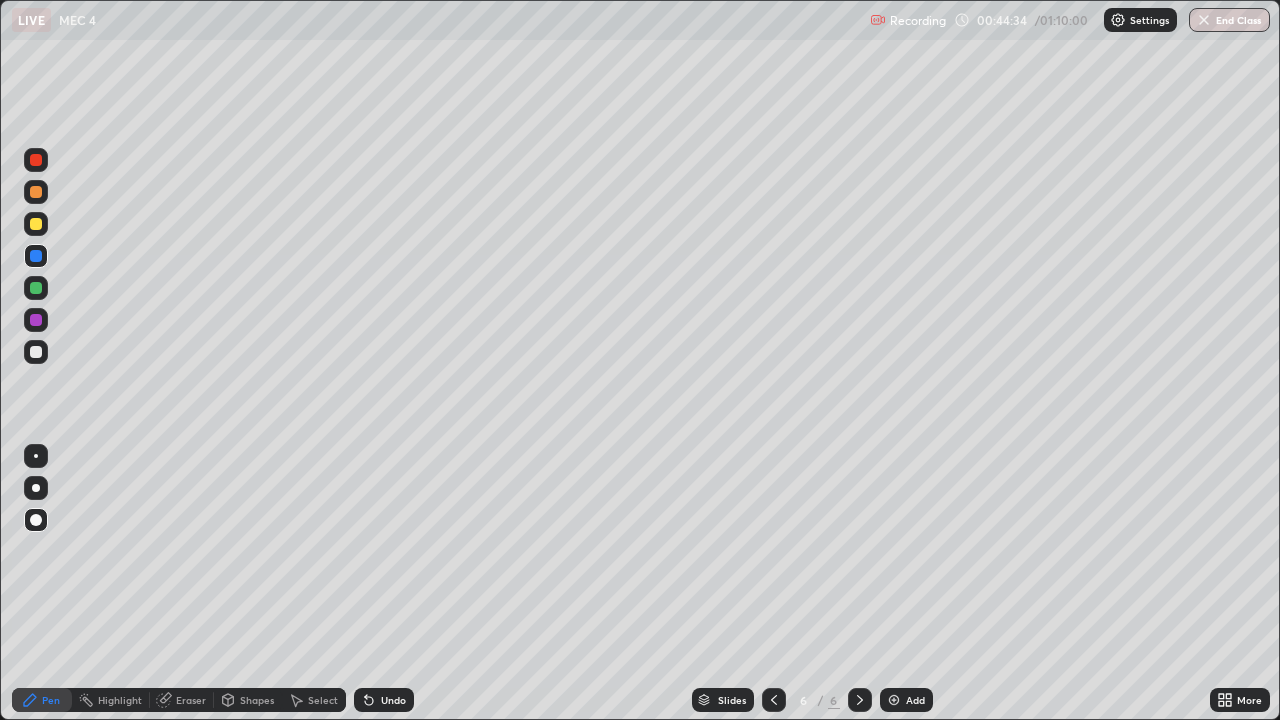click on "Eraser" at bounding box center (191, 700) 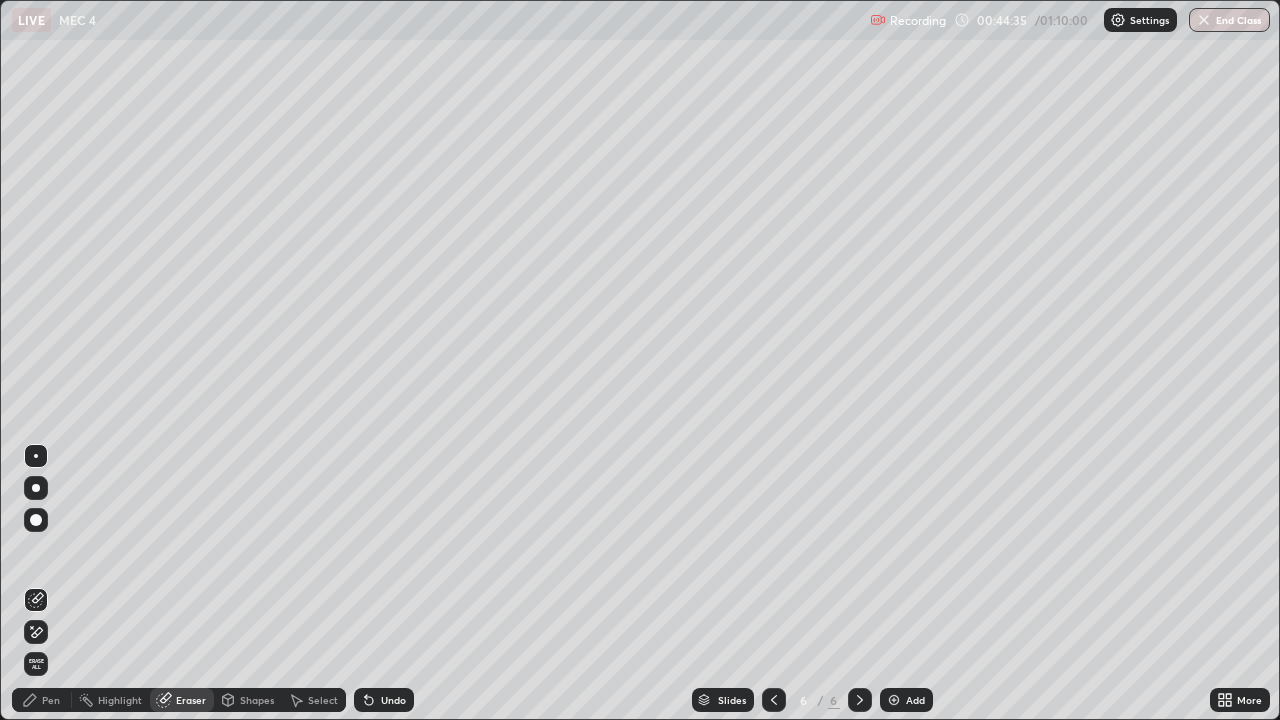 click on "Pen" at bounding box center [42, 700] 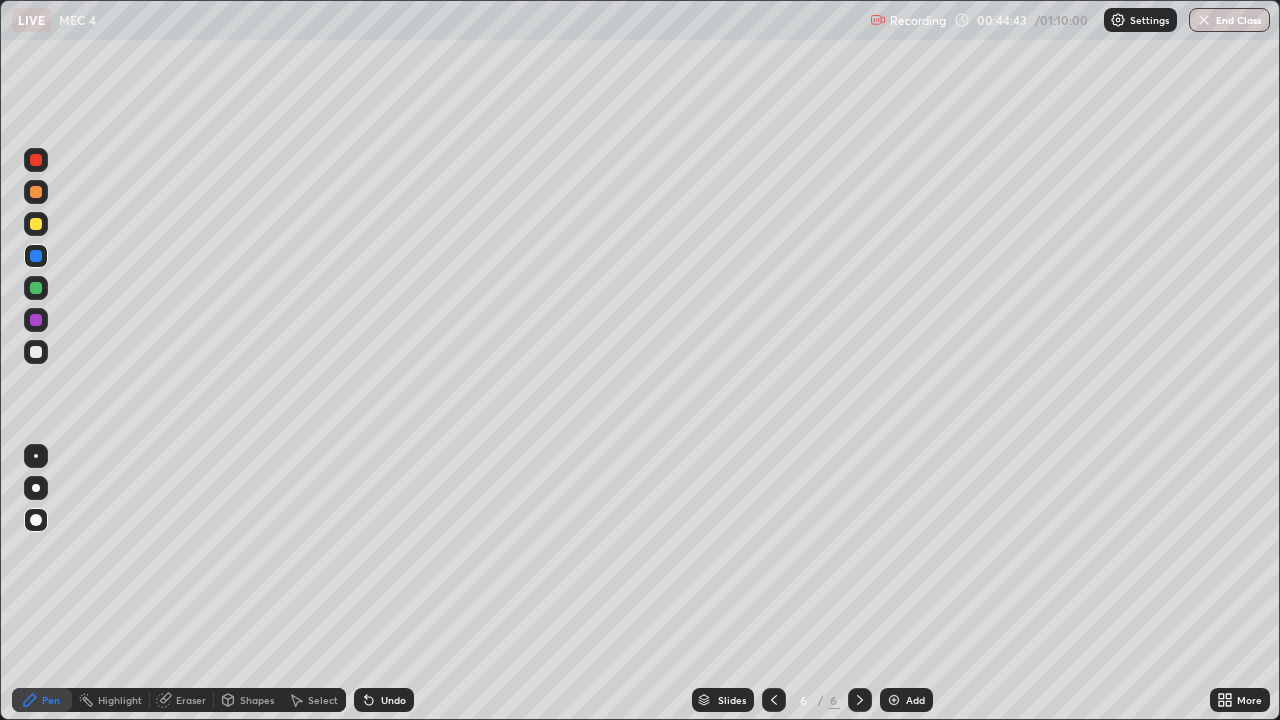 click 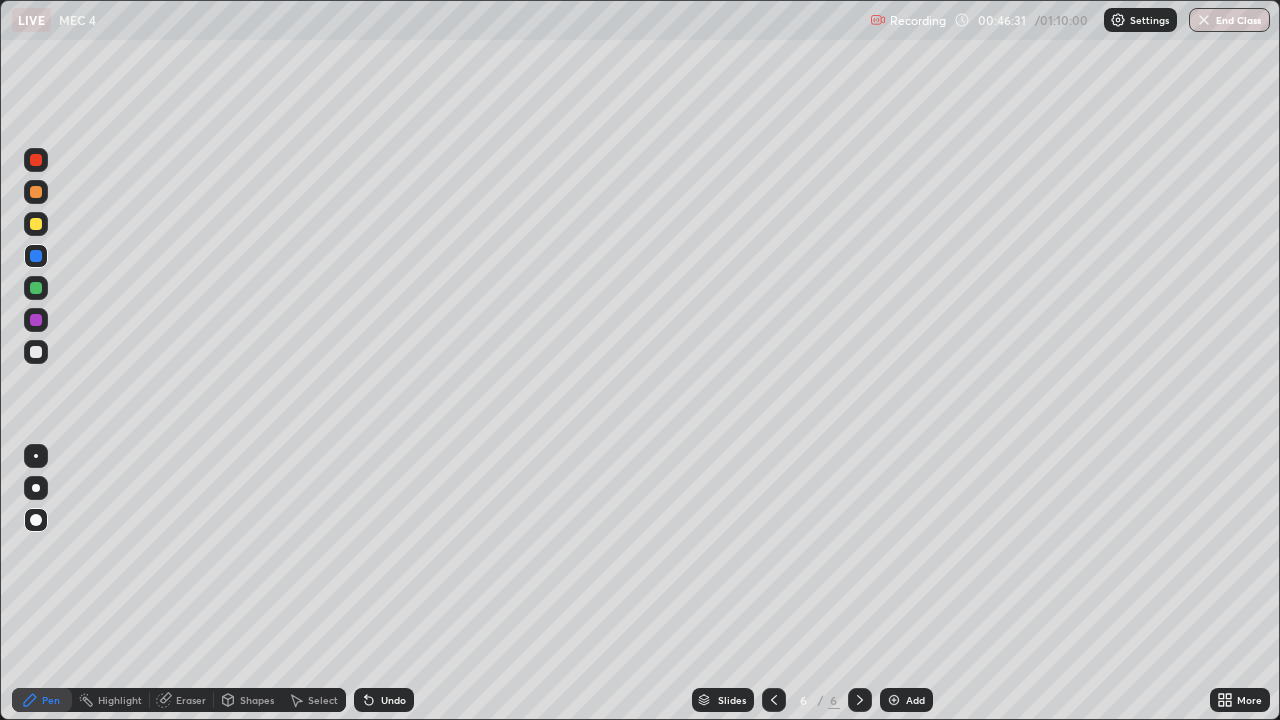 click 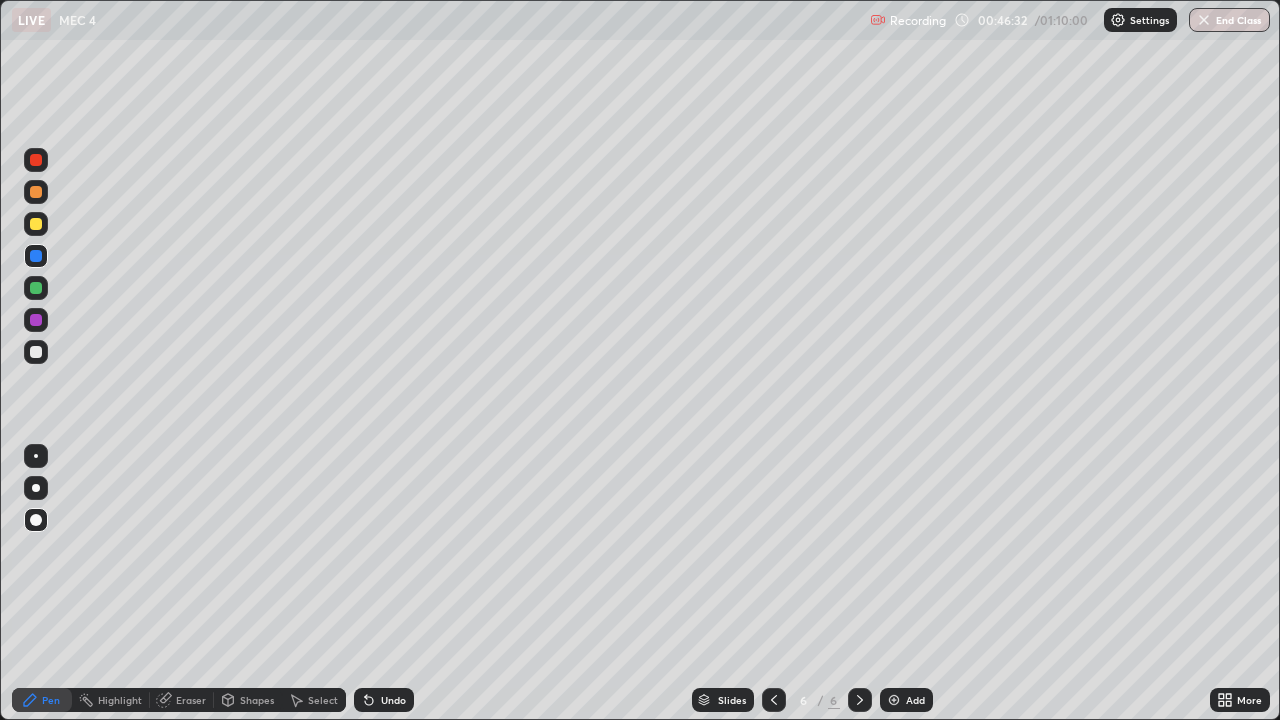 click on "Add" at bounding box center [906, 700] 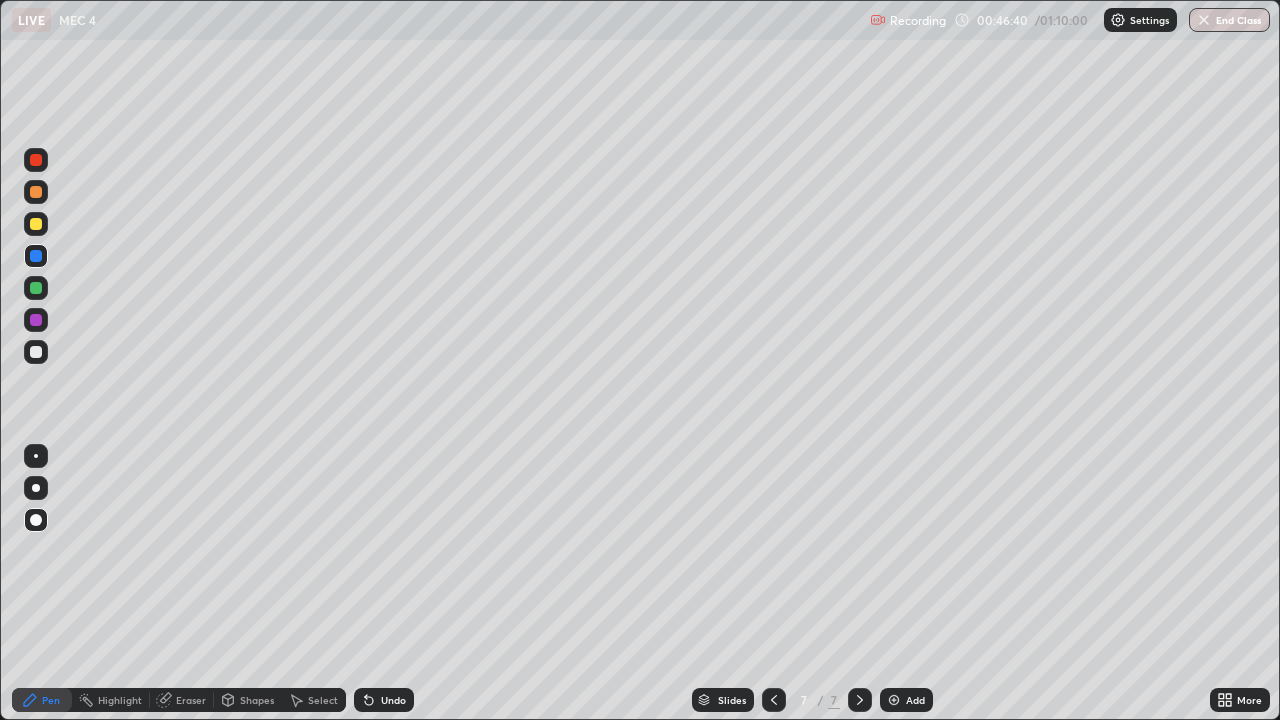click at bounding box center [36, 320] 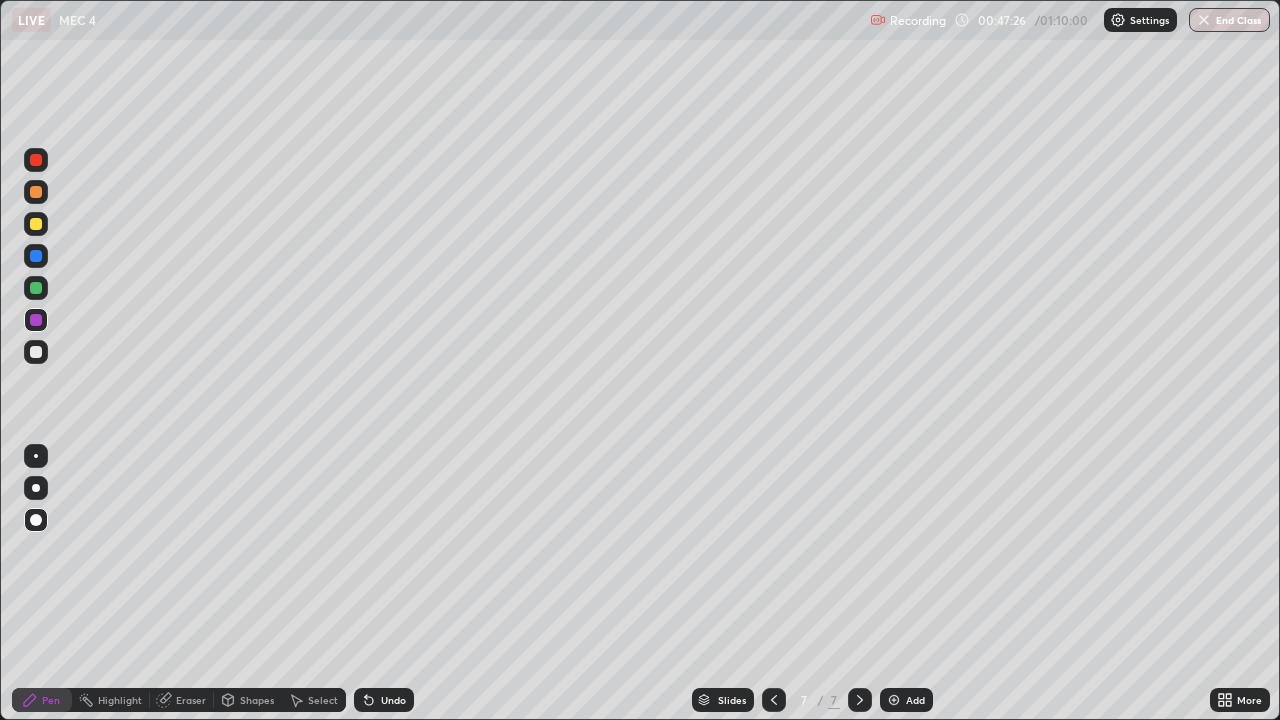 click at bounding box center (36, 352) 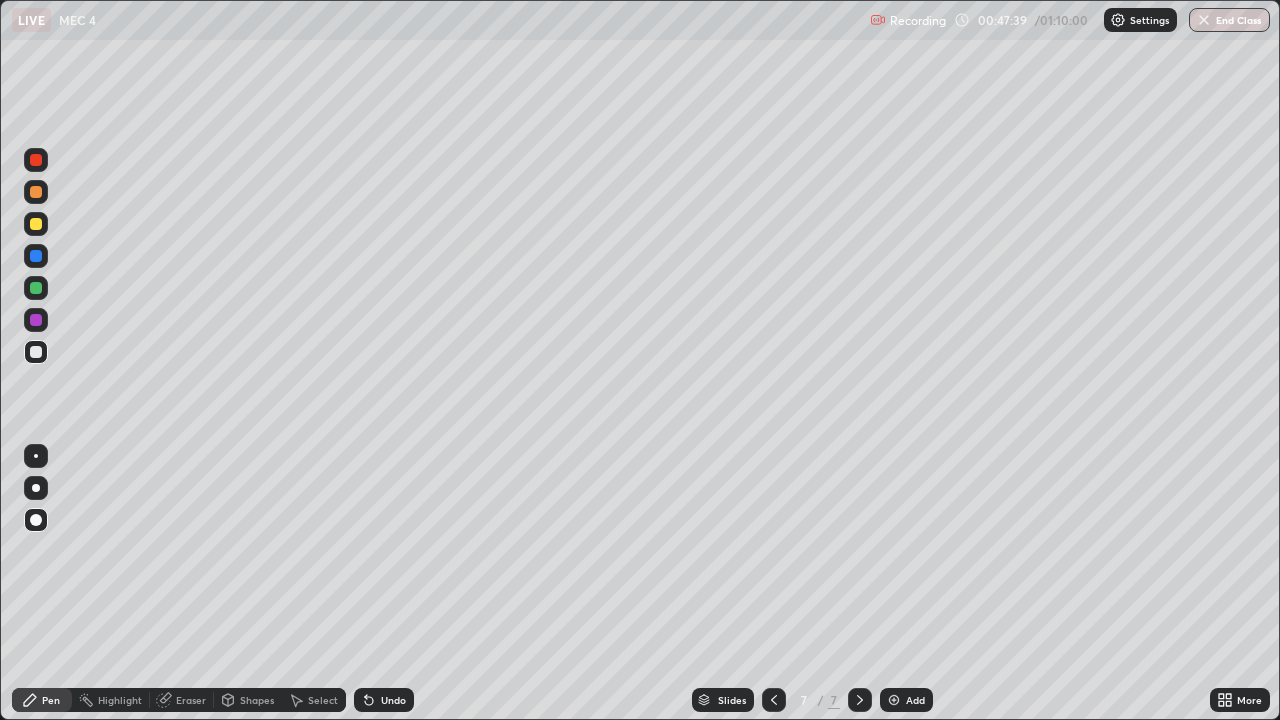click at bounding box center (36, 352) 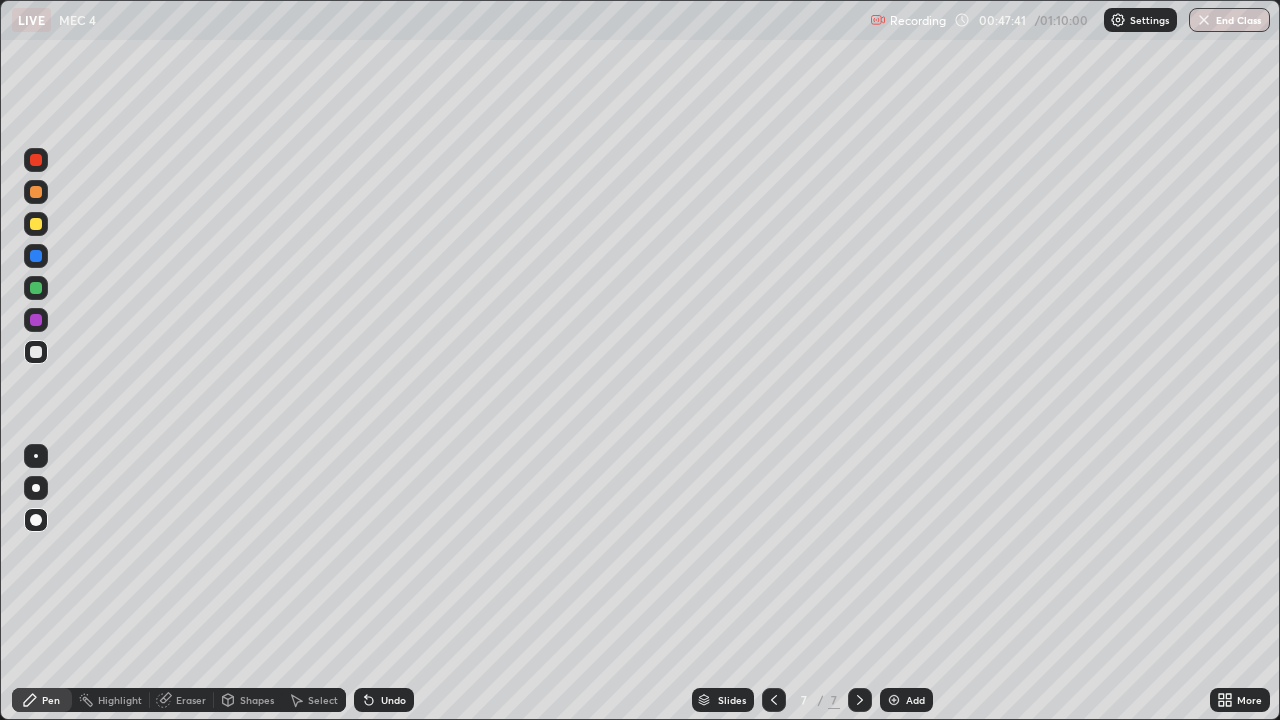 click on "Shapes" at bounding box center (257, 700) 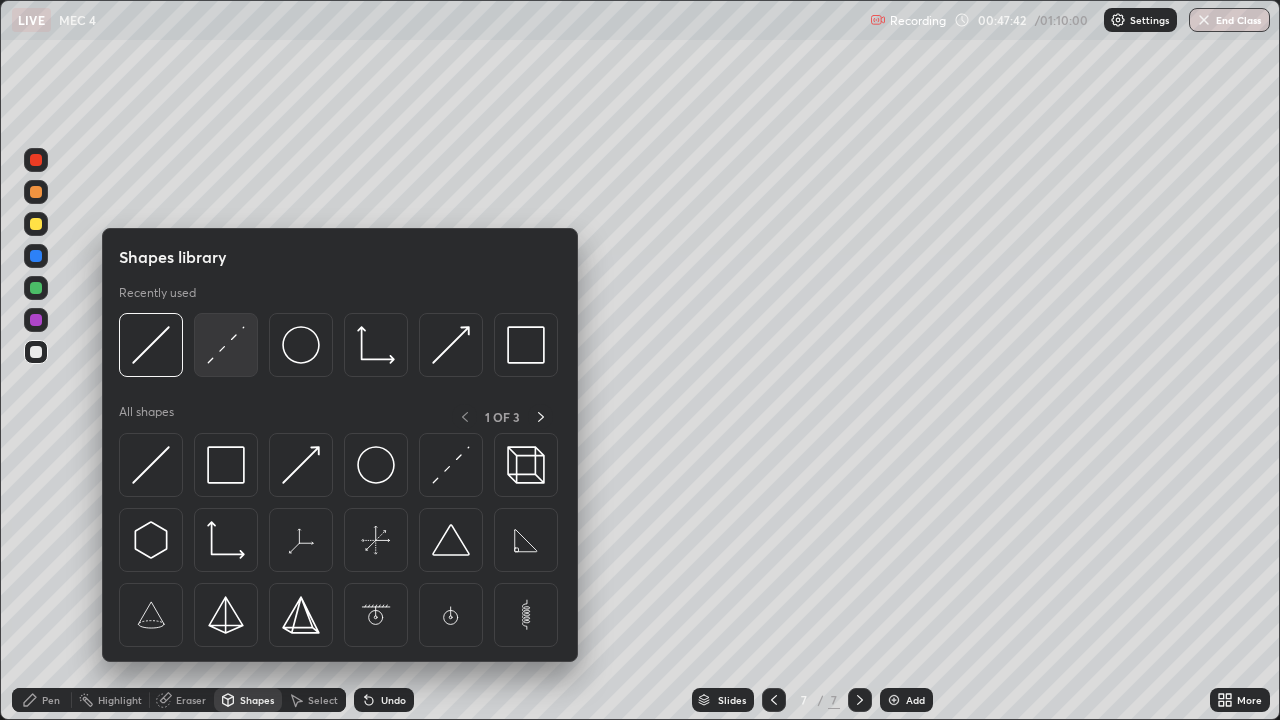 click at bounding box center [226, 345] 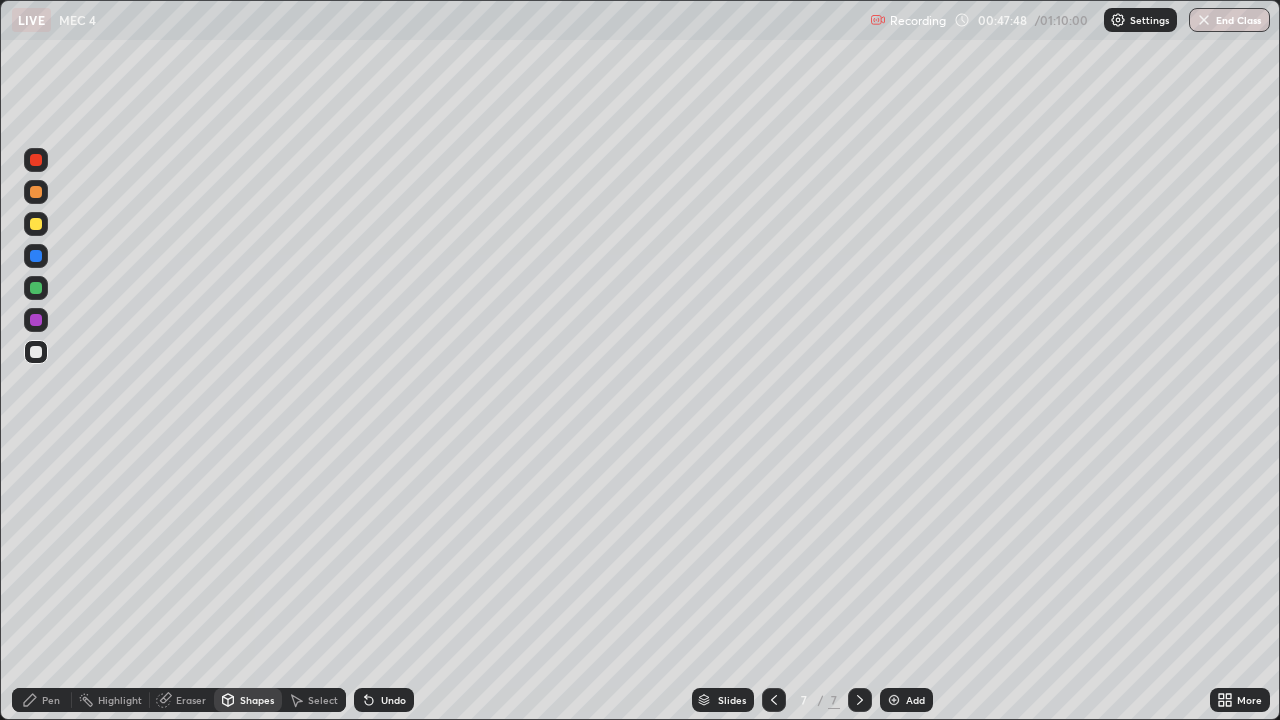 click on "Pen" at bounding box center (51, 700) 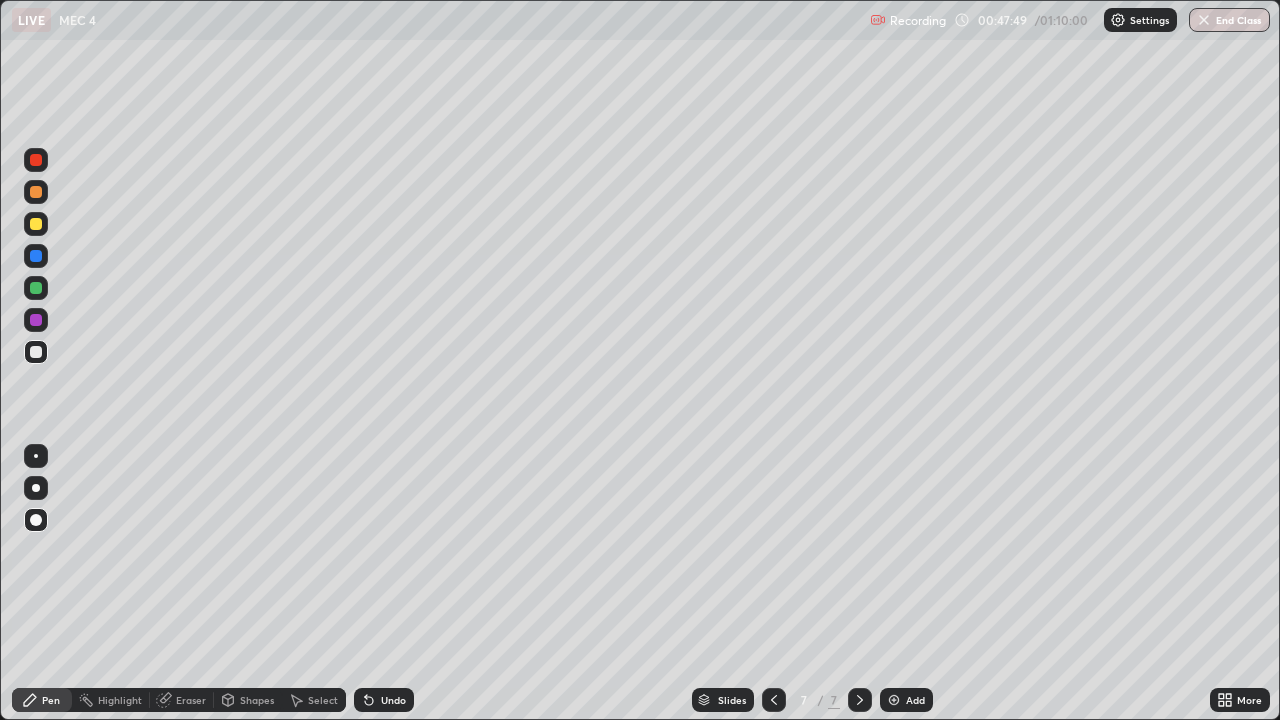 click at bounding box center [36, 352] 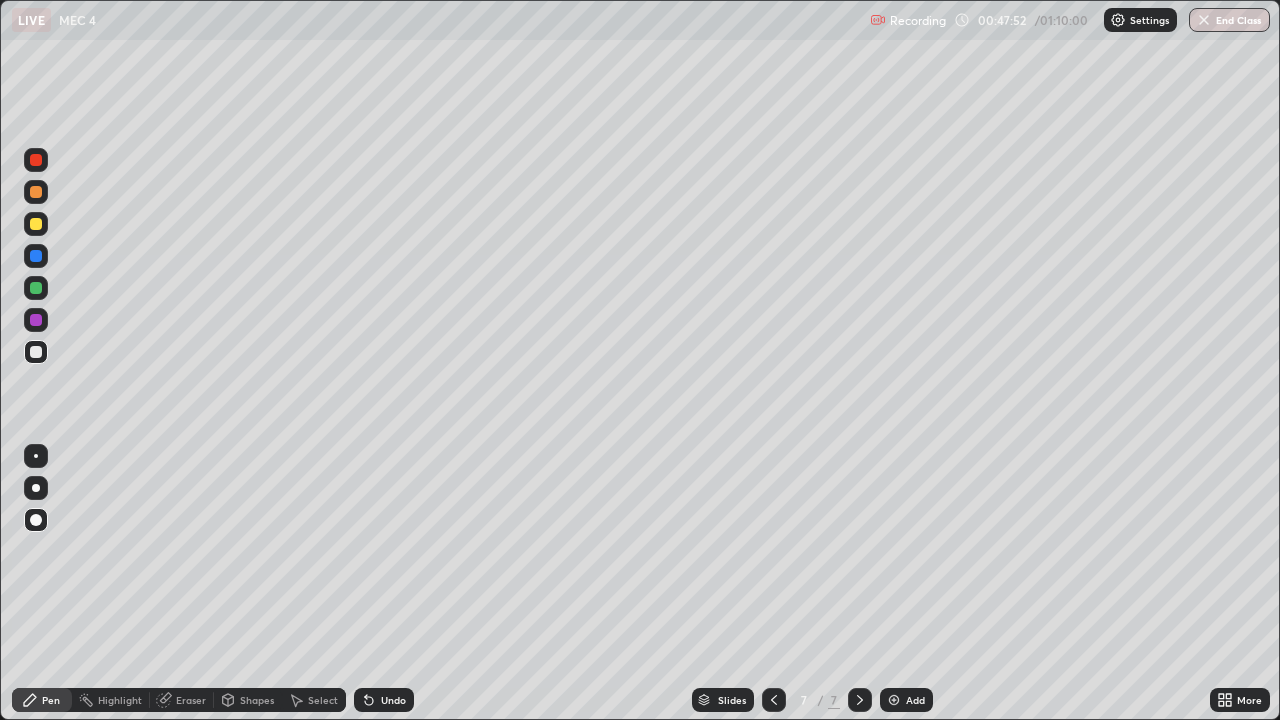 click at bounding box center [36, 192] 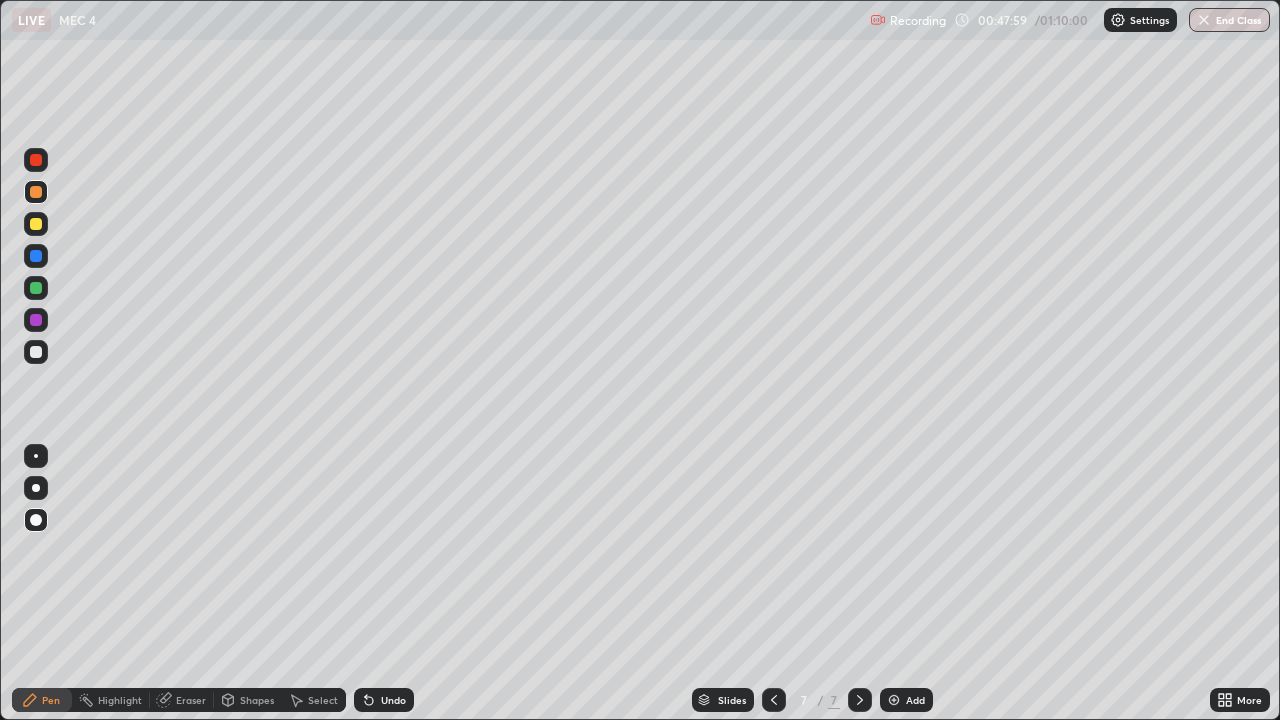 click at bounding box center (36, 288) 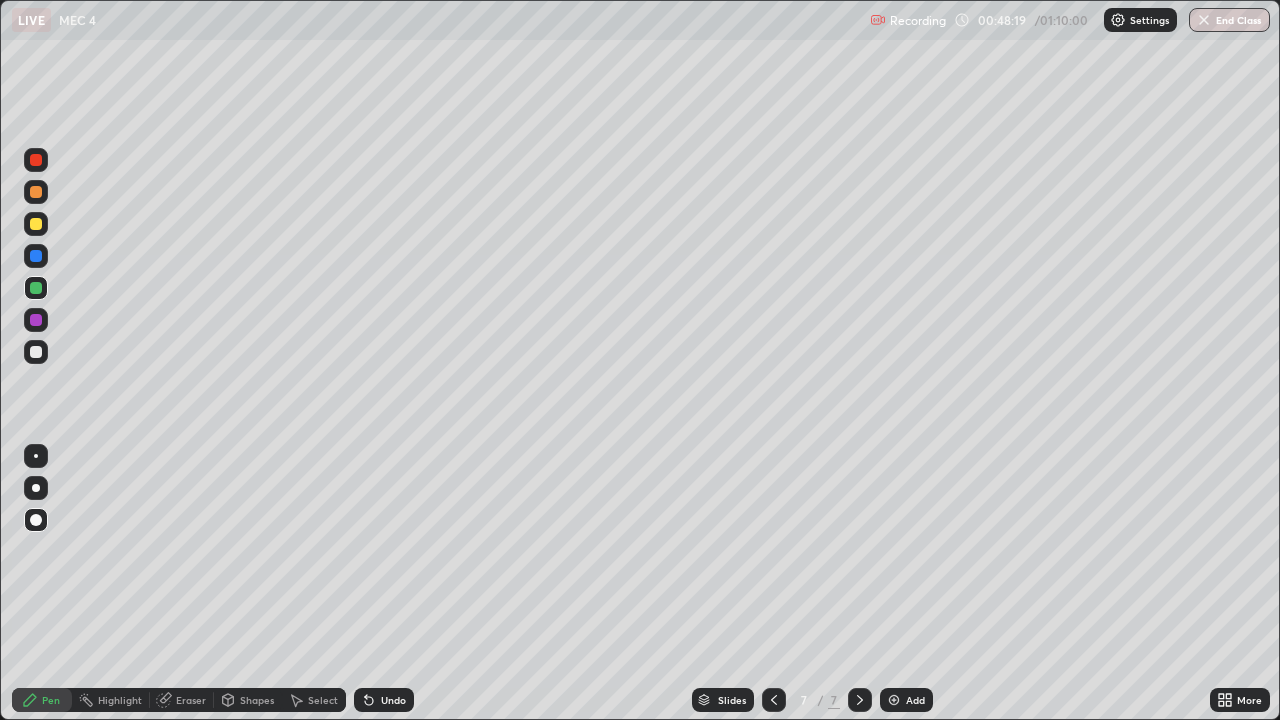 click on "Undo" at bounding box center [393, 700] 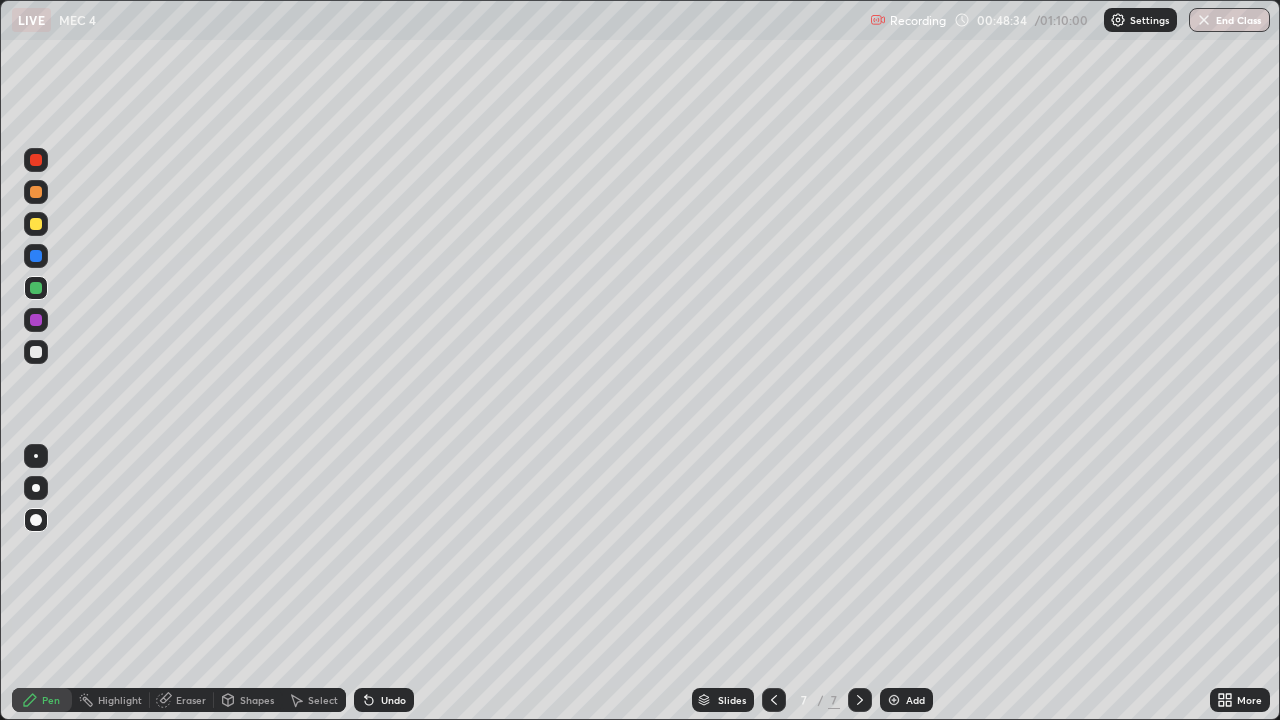 click at bounding box center [36, 256] 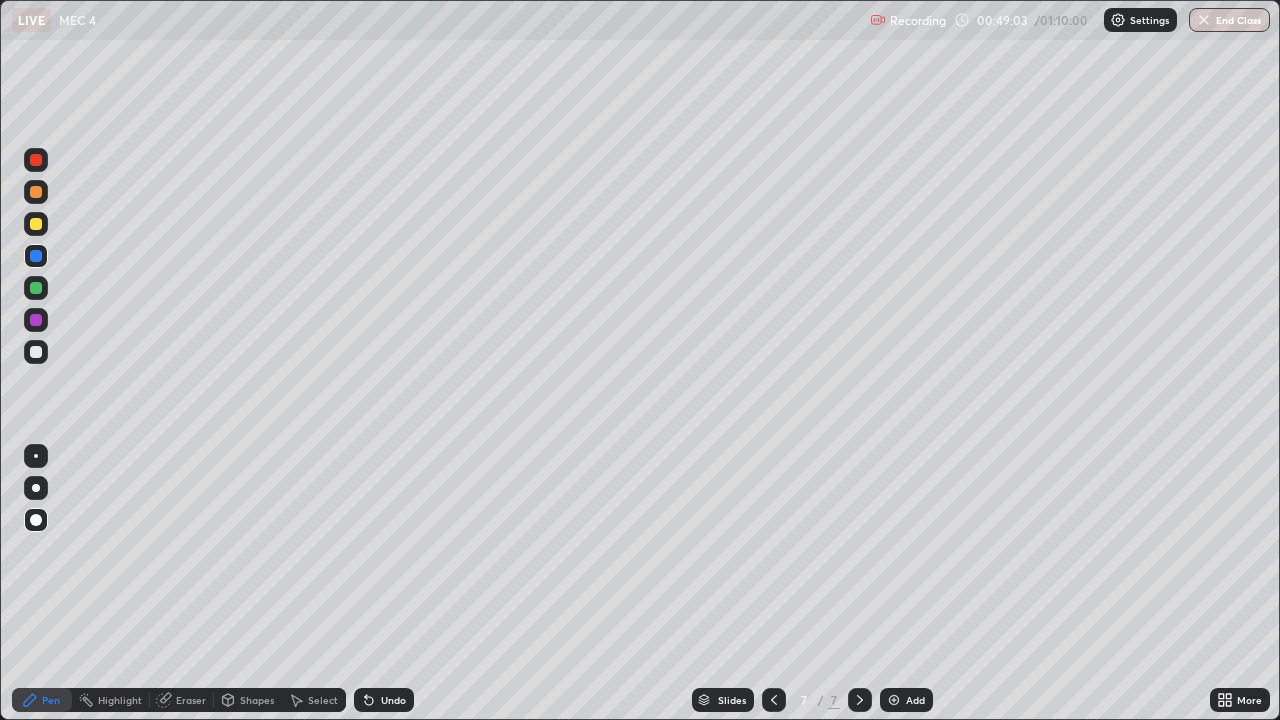 click at bounding box center (36, 352) 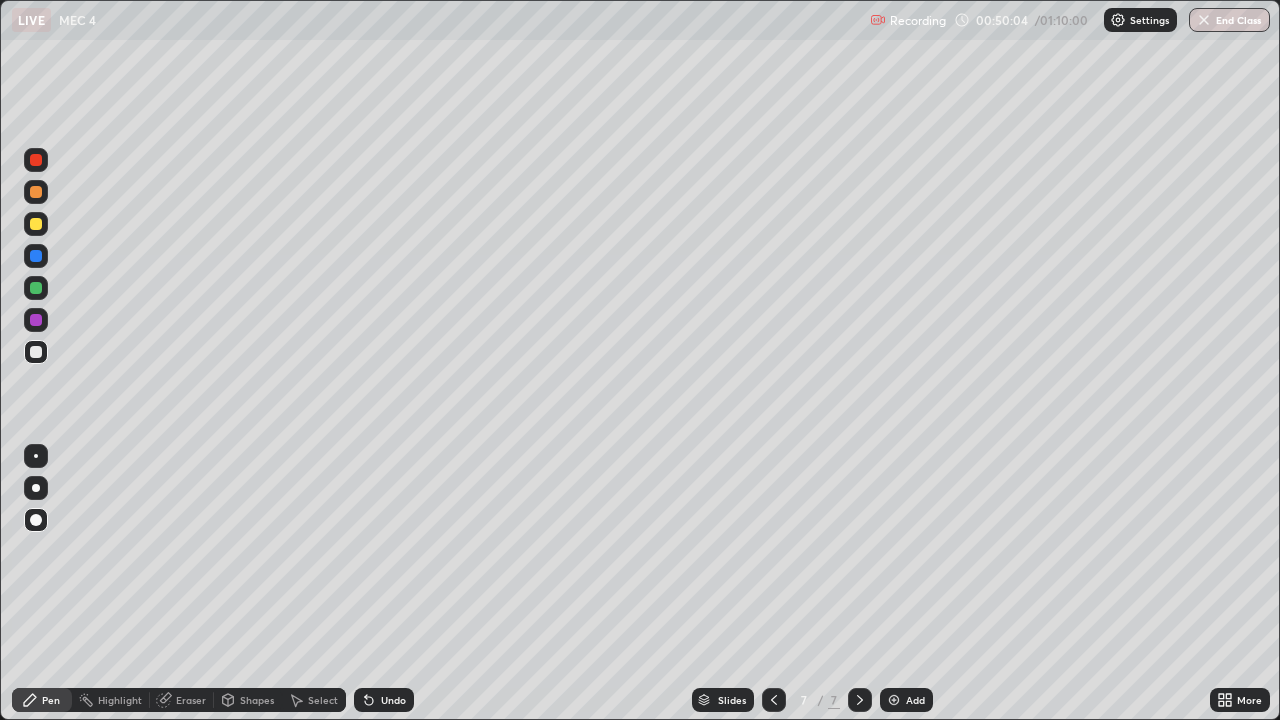 click at bounding box center [36, 256] 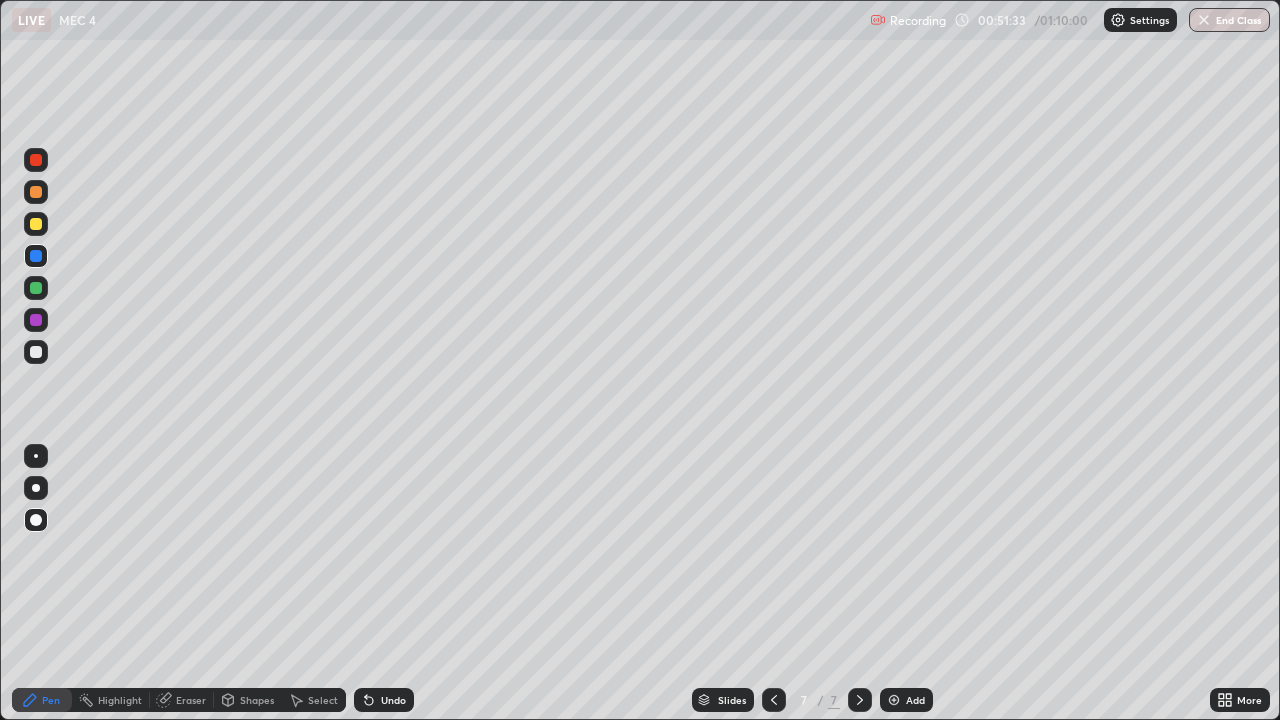 click on "Undo" at bounding box center (384, 700) 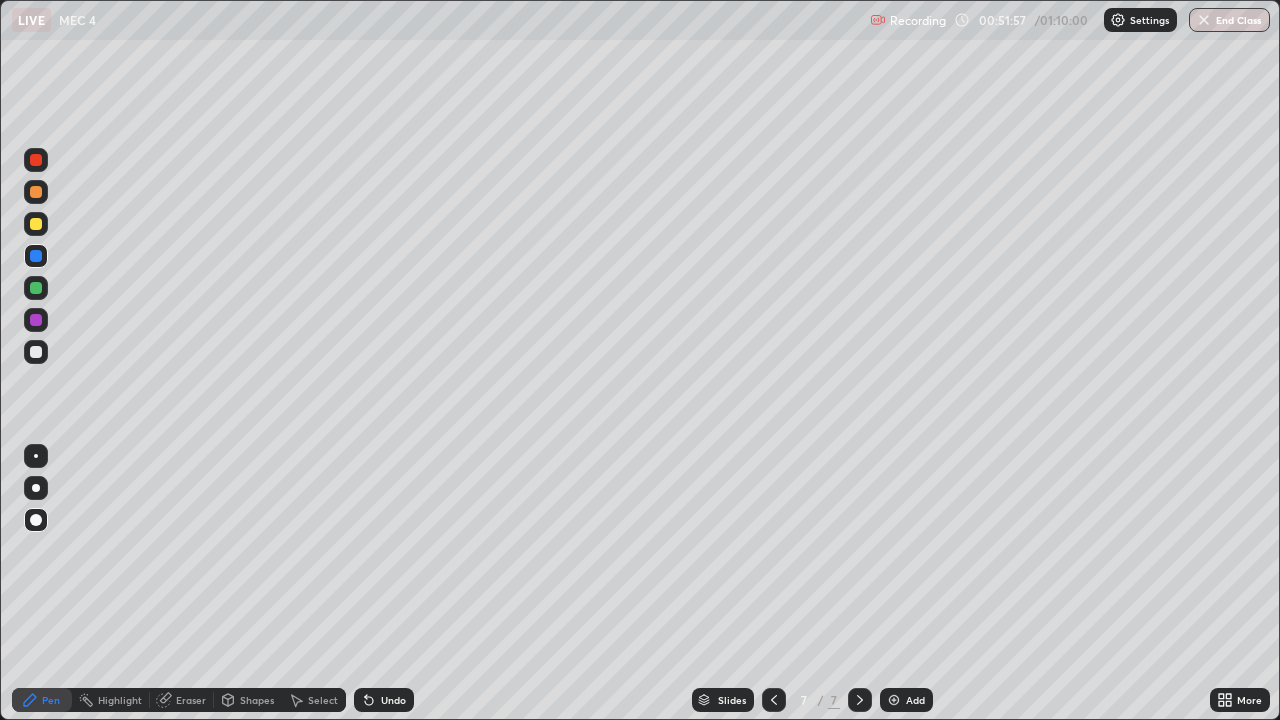 click at bounding box center [36, 256] 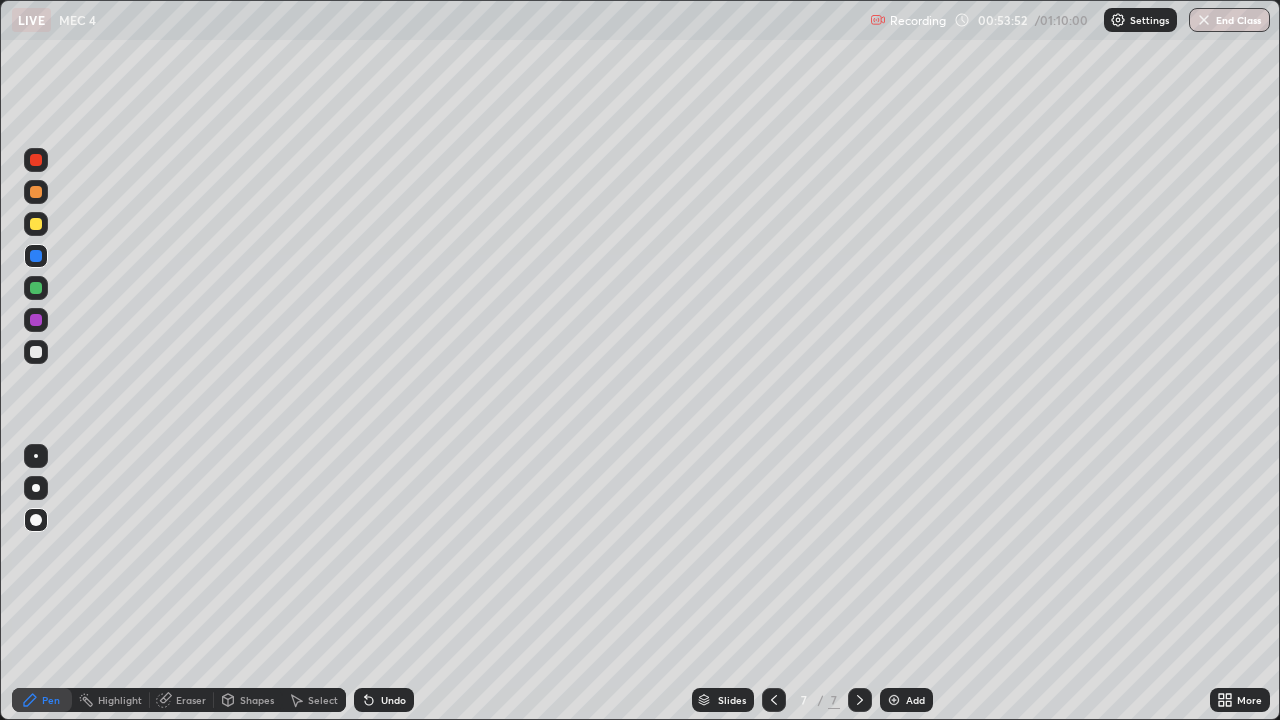 click 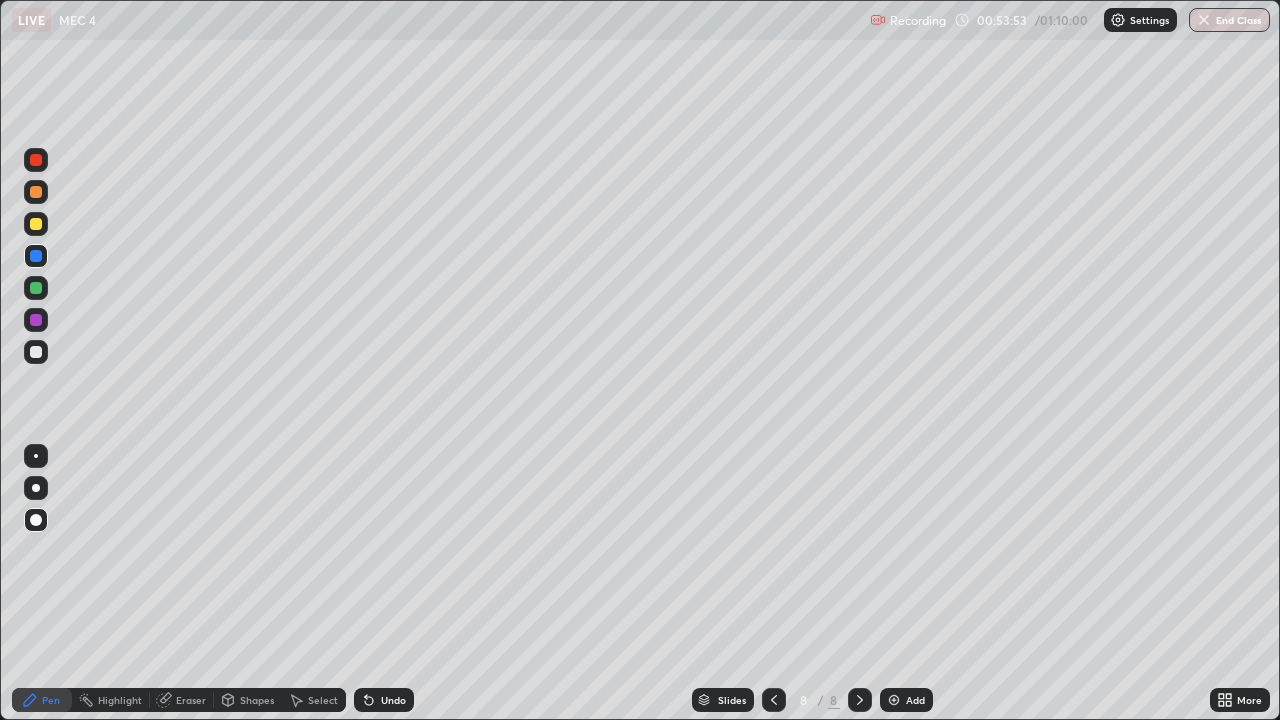 click on "Pen" at bounding box center (42, 700) 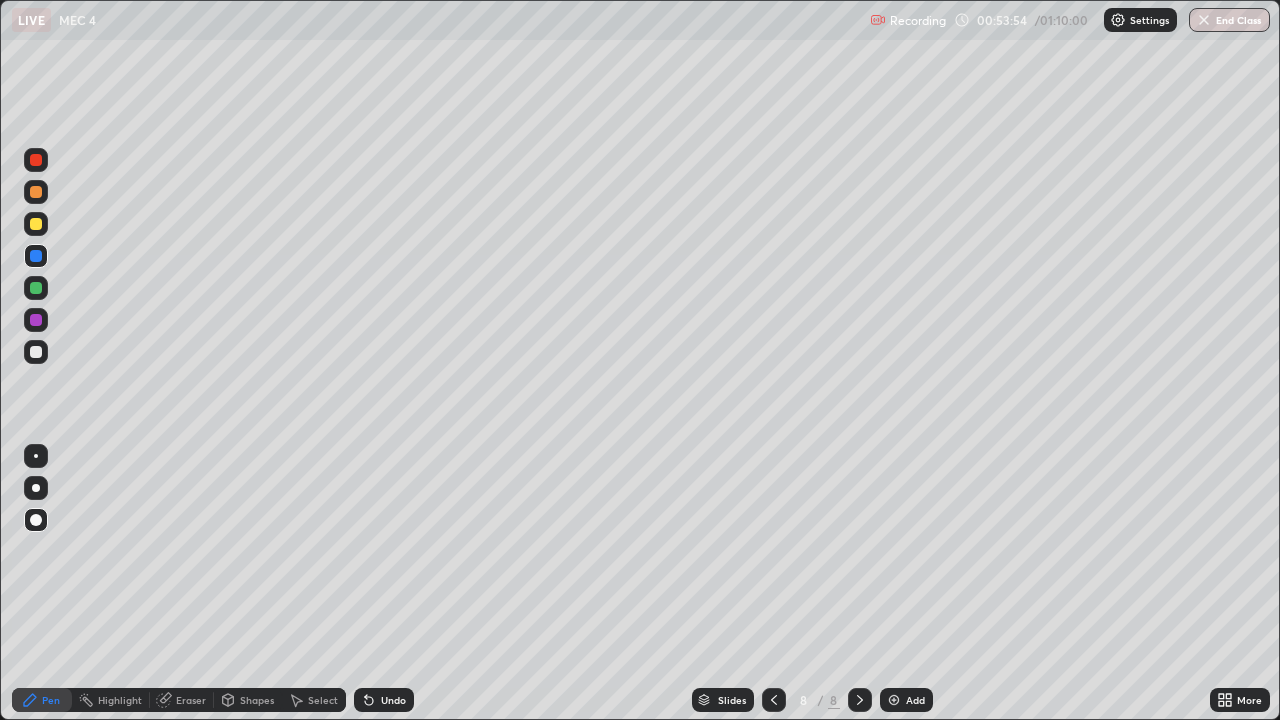 click at bounding box center [36, 352] 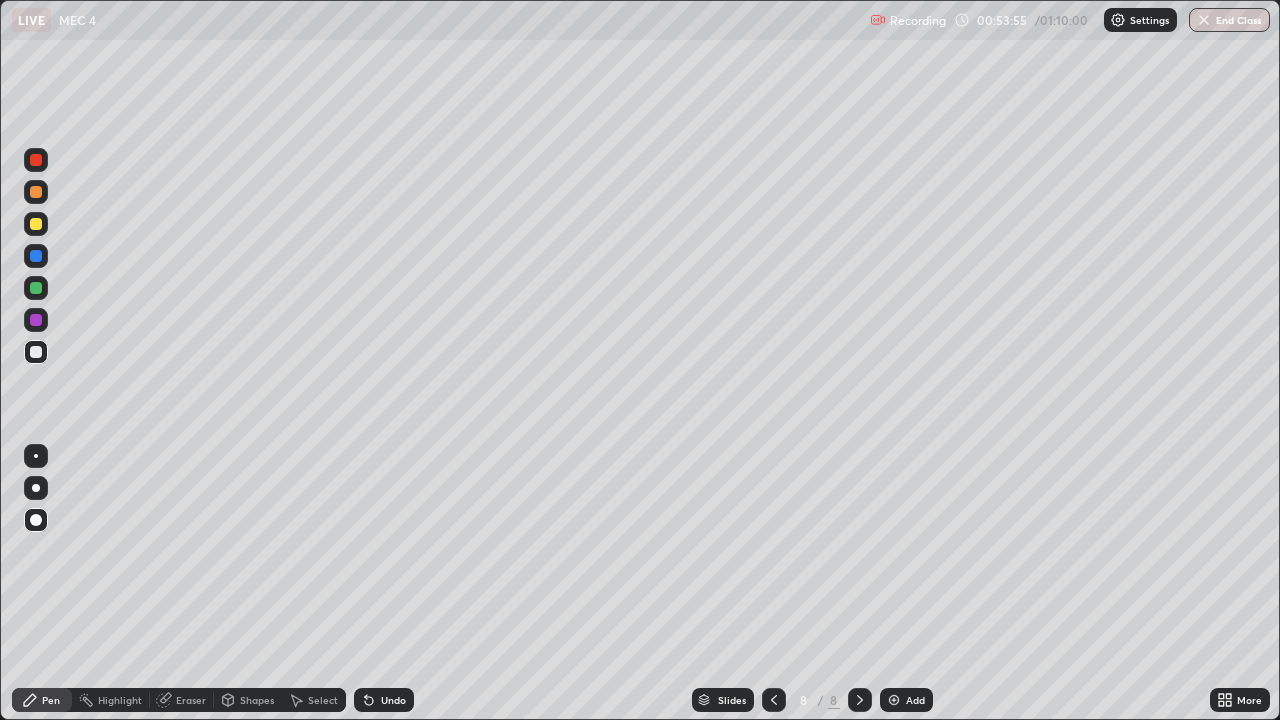 click on "Shapes" at bounding box center (257, 700) 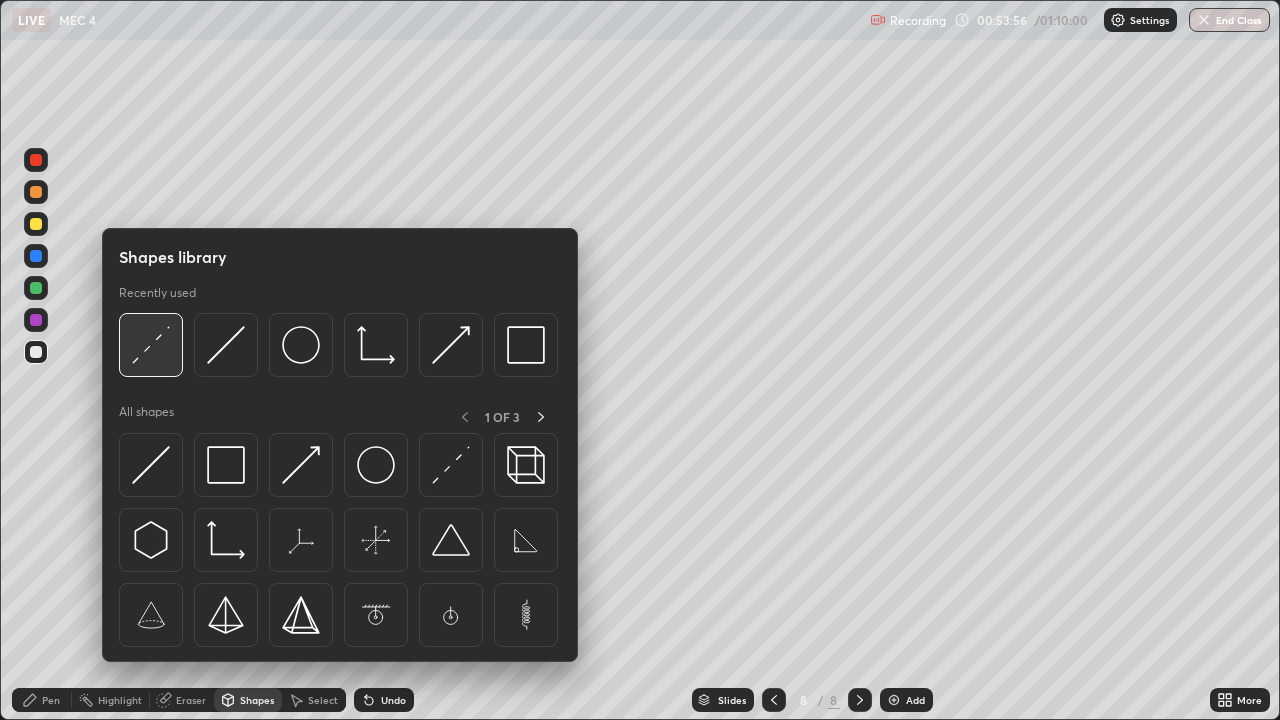 click at bounding box center (151, 345) 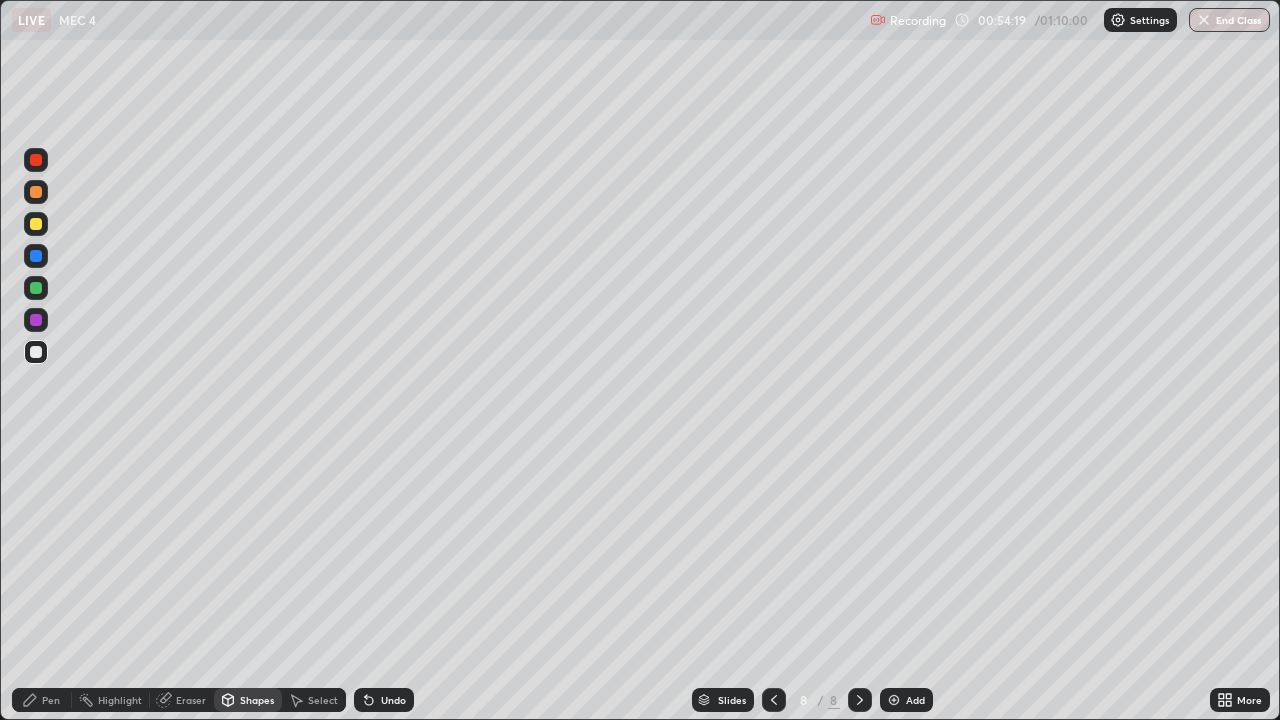 click at bounding box center [36, 320] 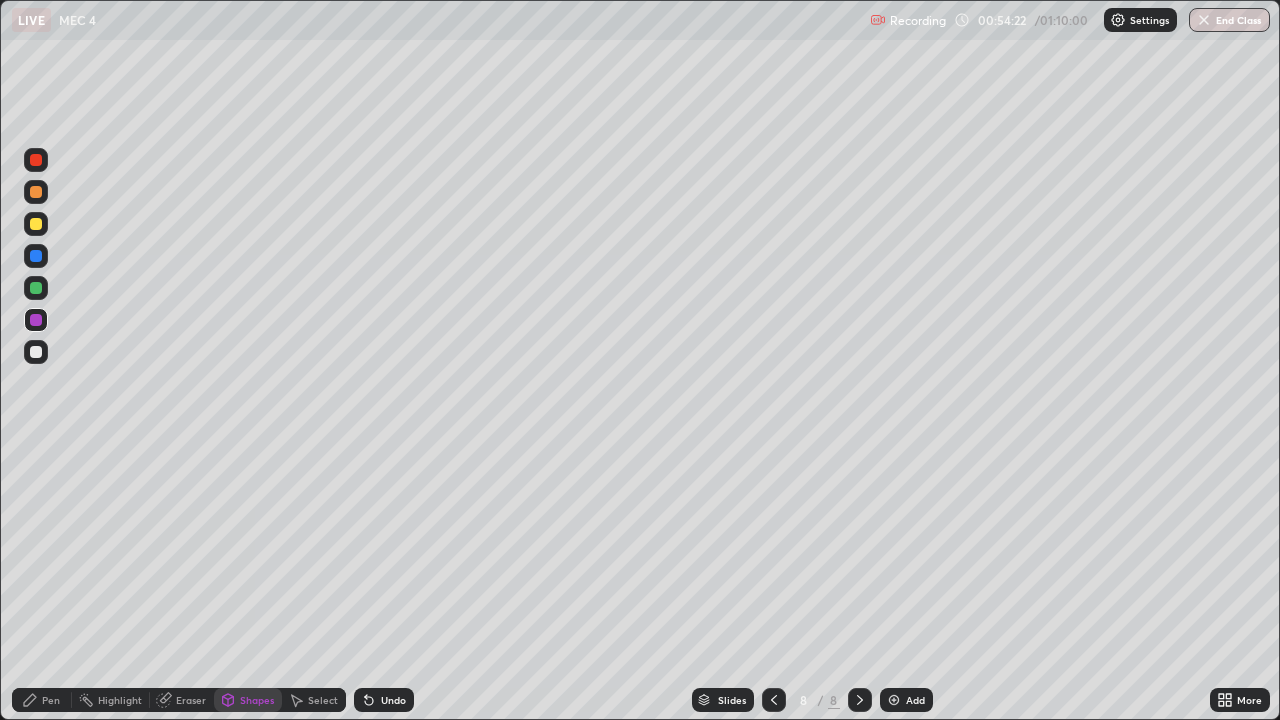 click on "Pen" at bounding box center [51, 700] 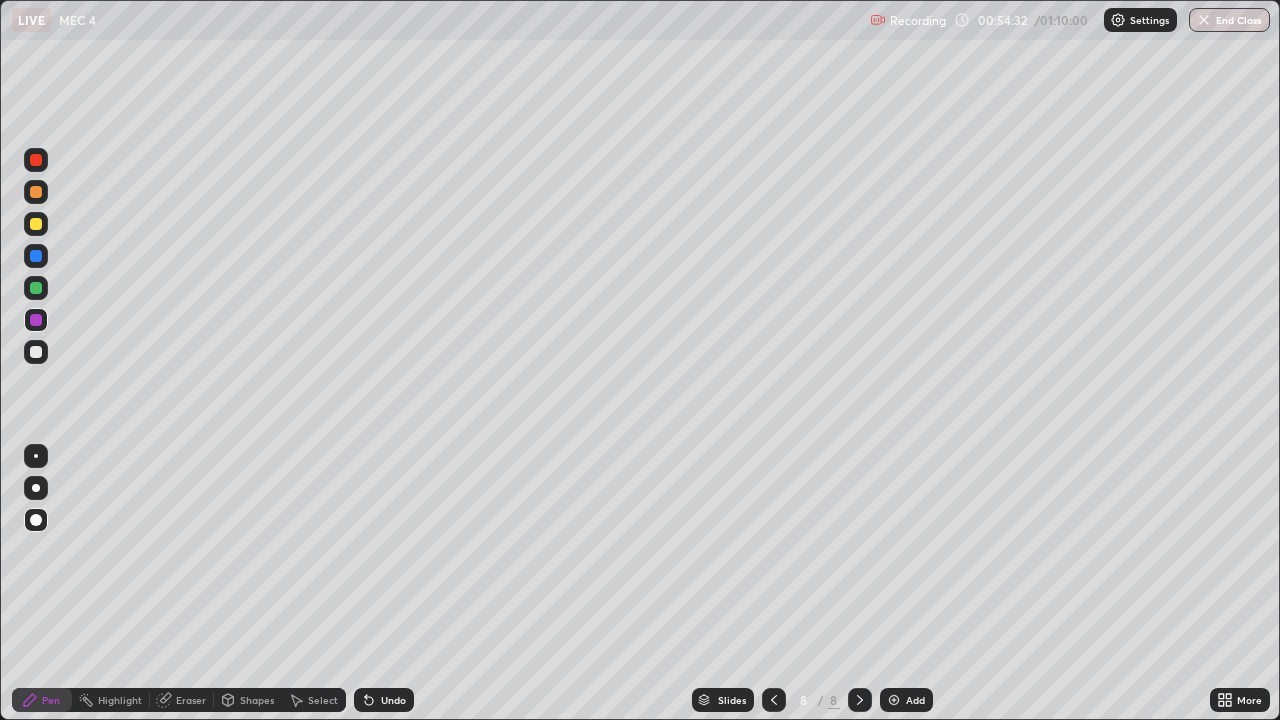 click at bounding box center [36, 256] 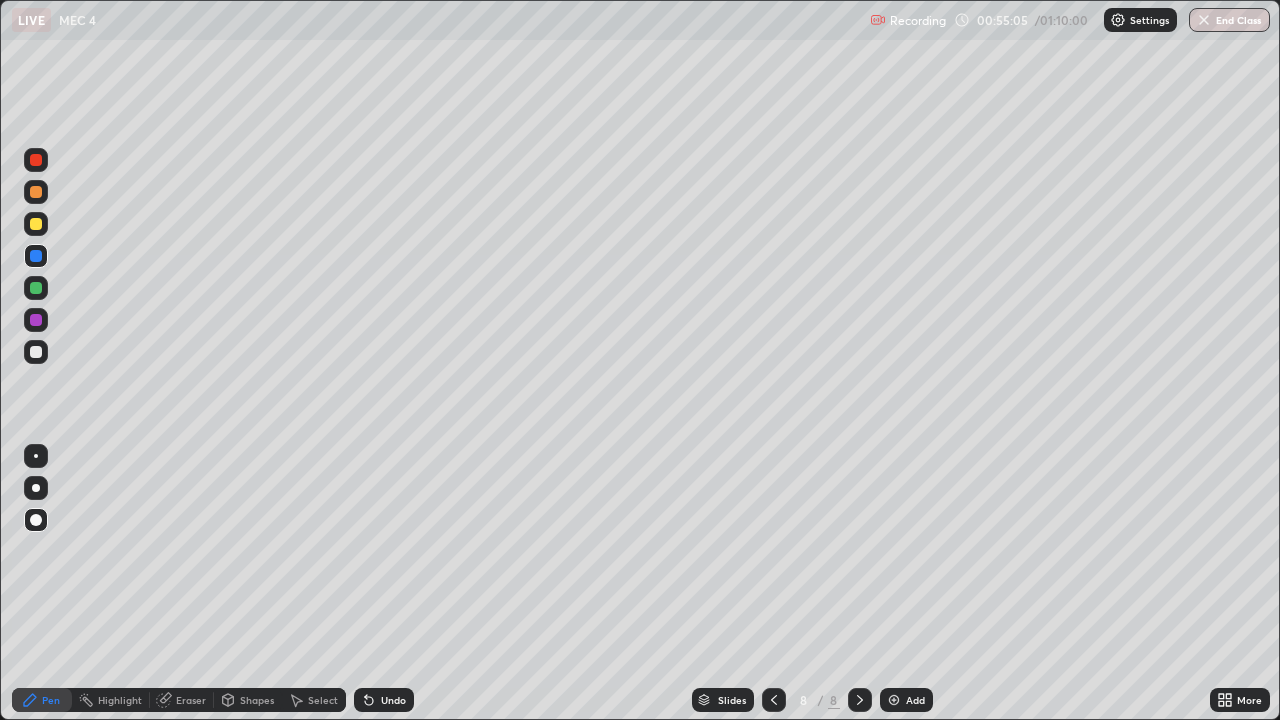 click at bounding box center (36, 288) 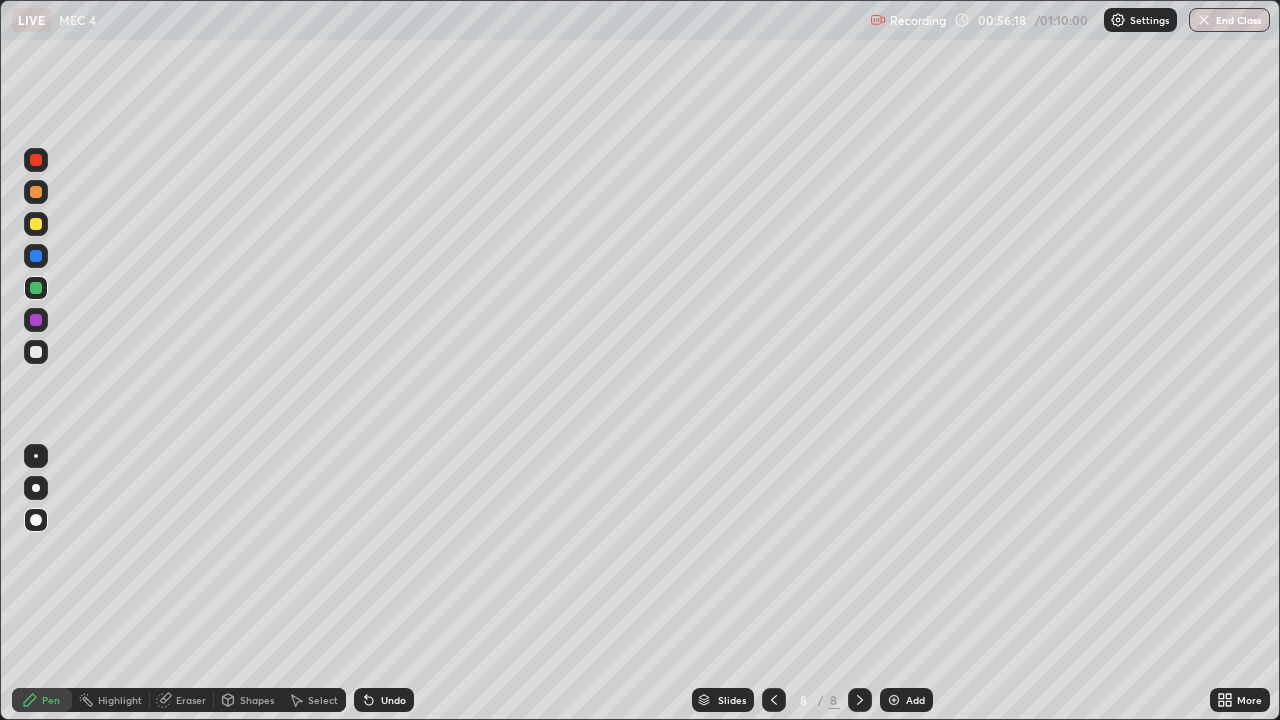 click 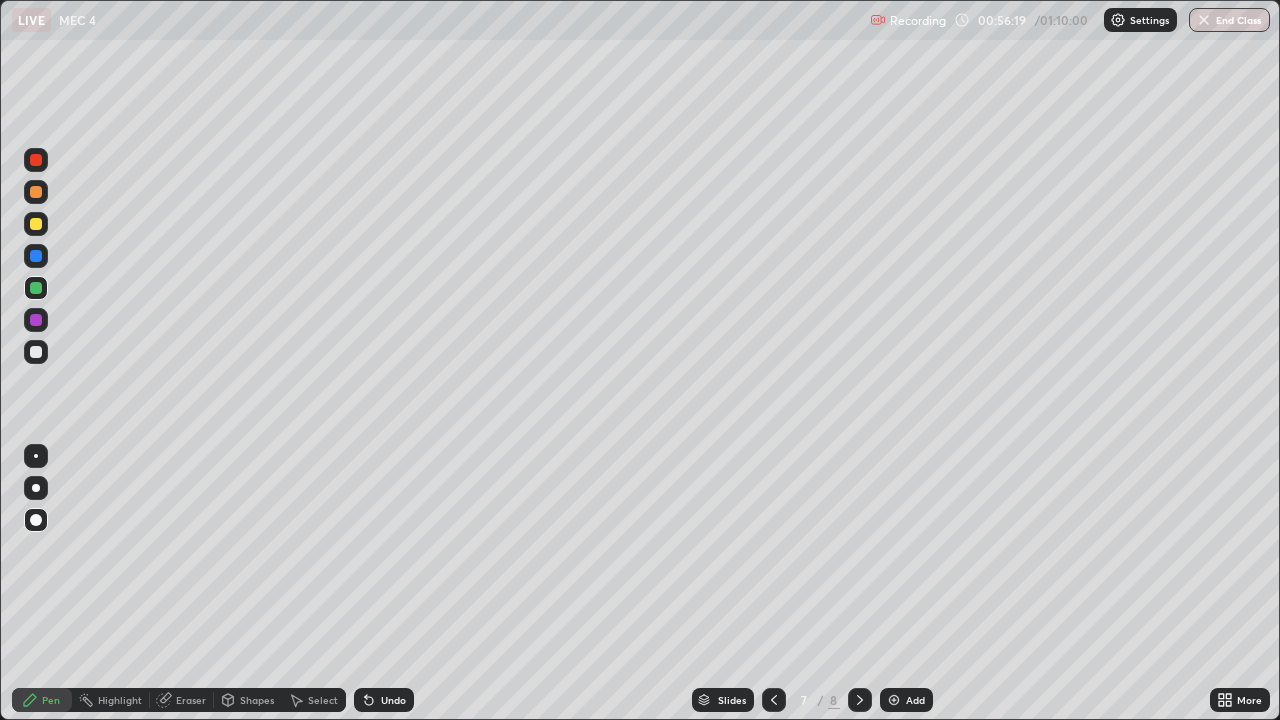 click 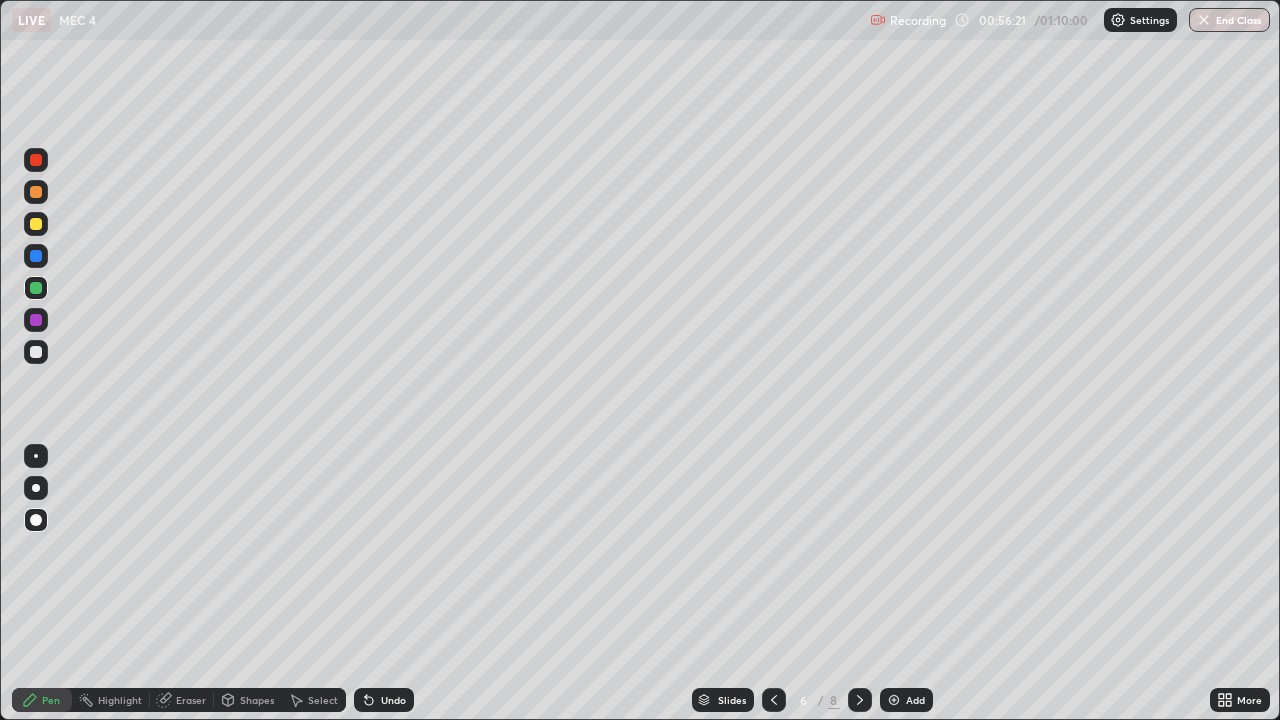 click 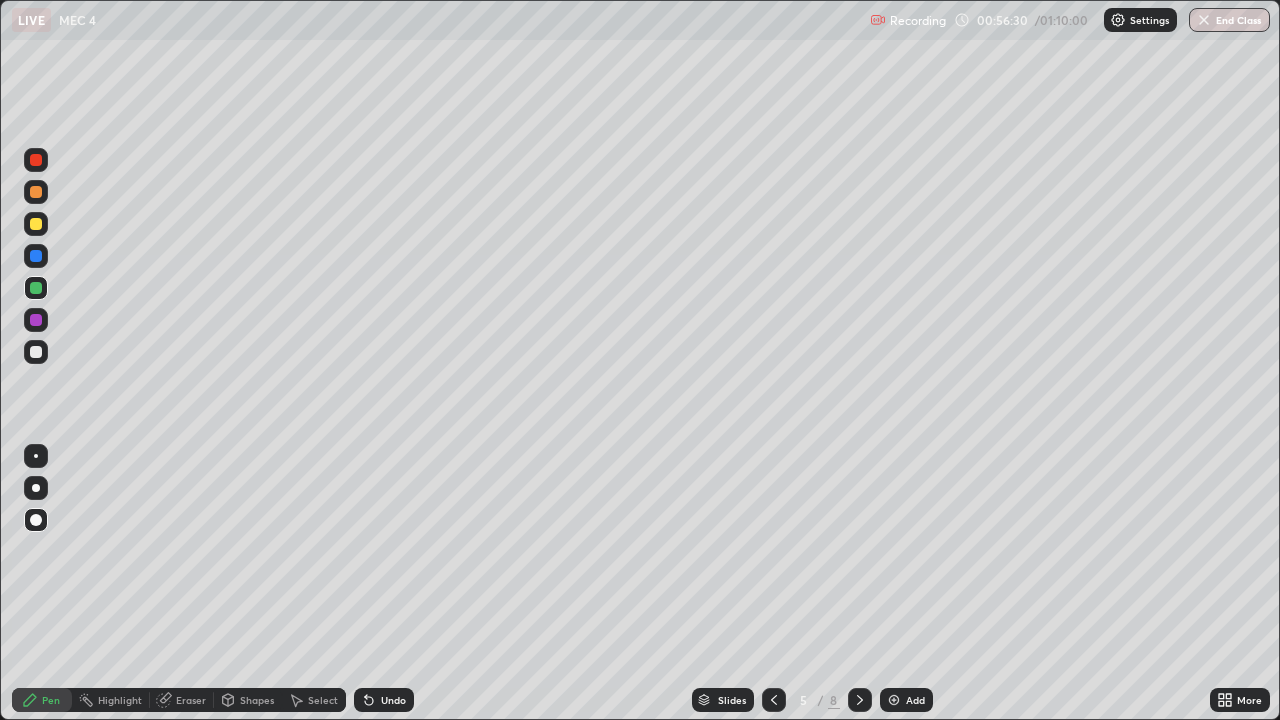 click 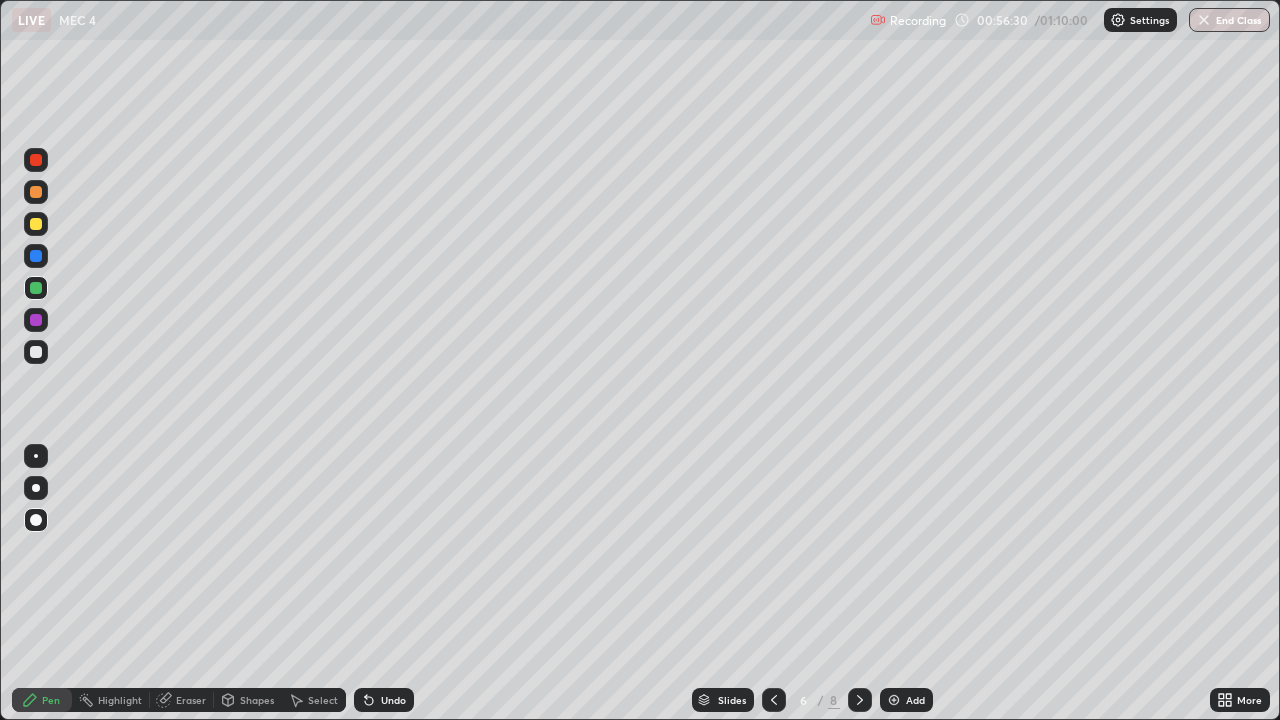 click 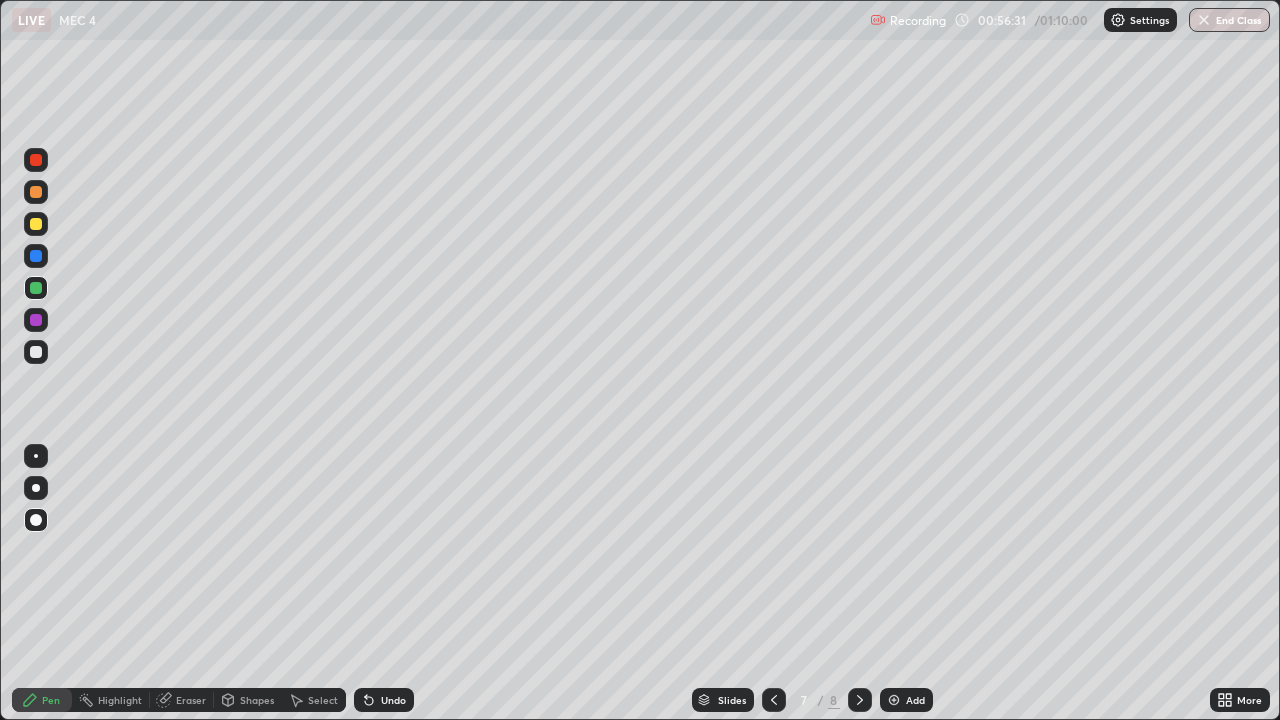 click 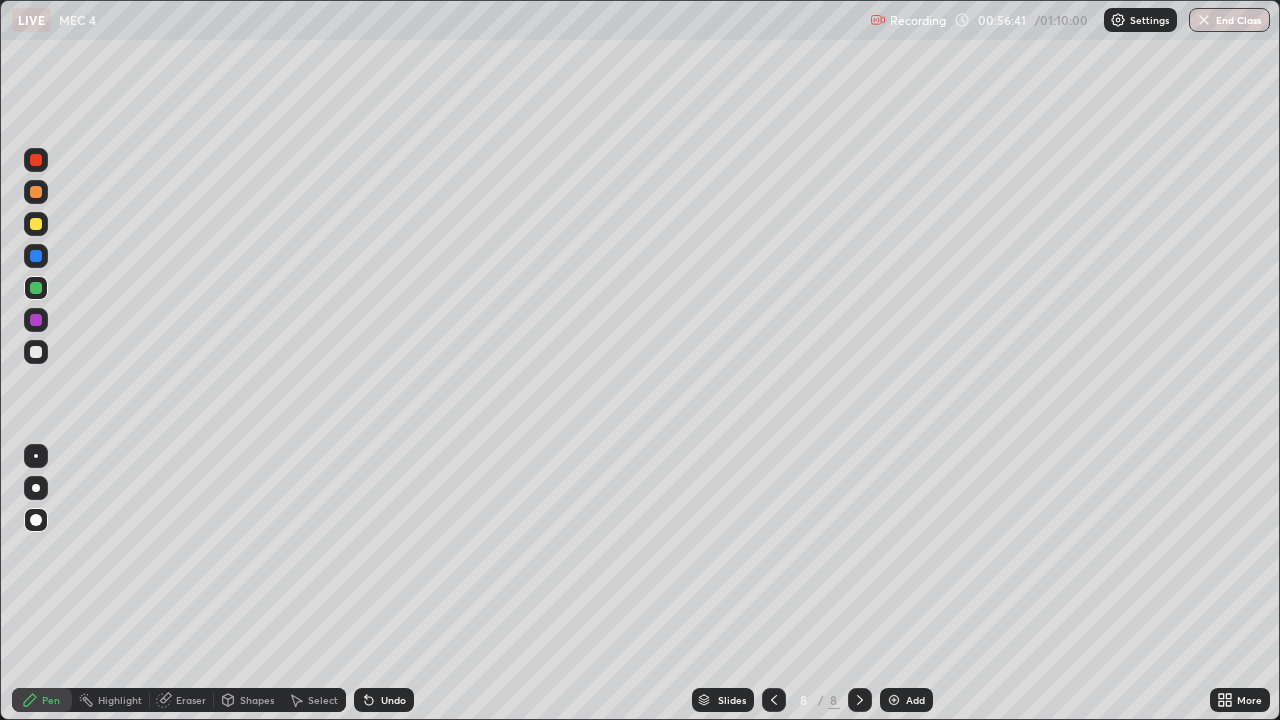 click at bounding box center (36, 224) 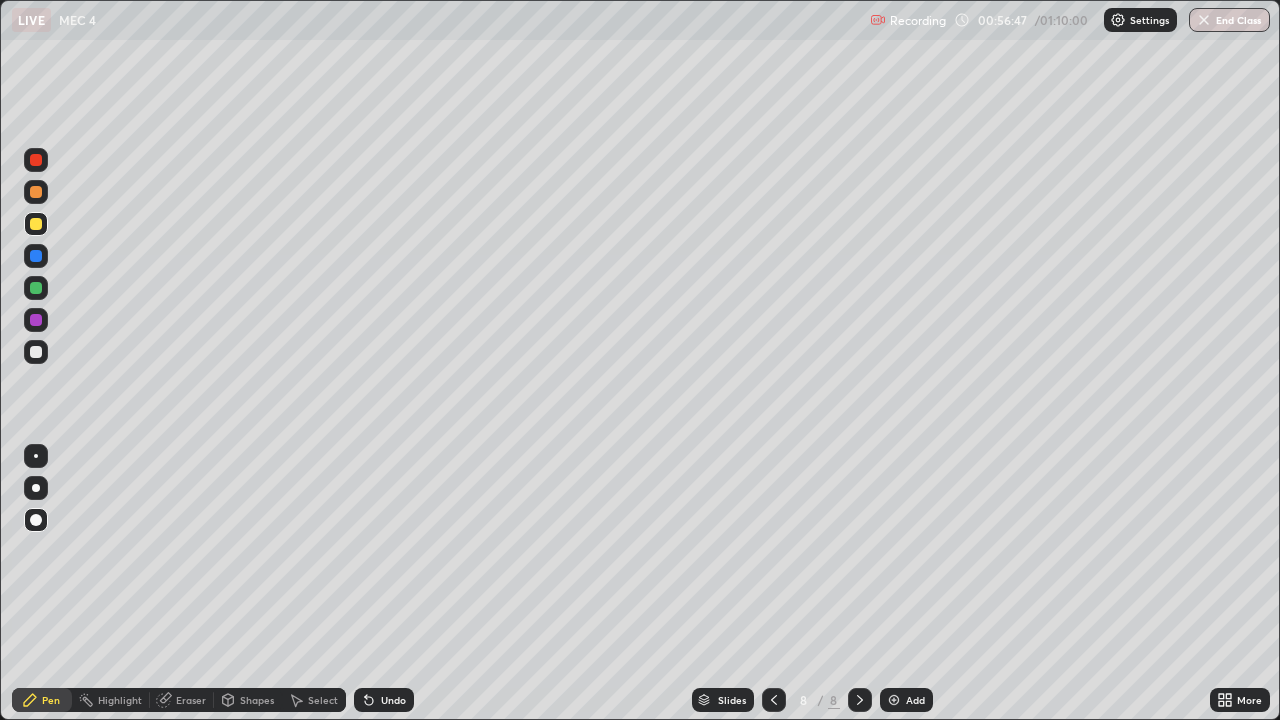click on "Undo" at bounding box center (384, 700) 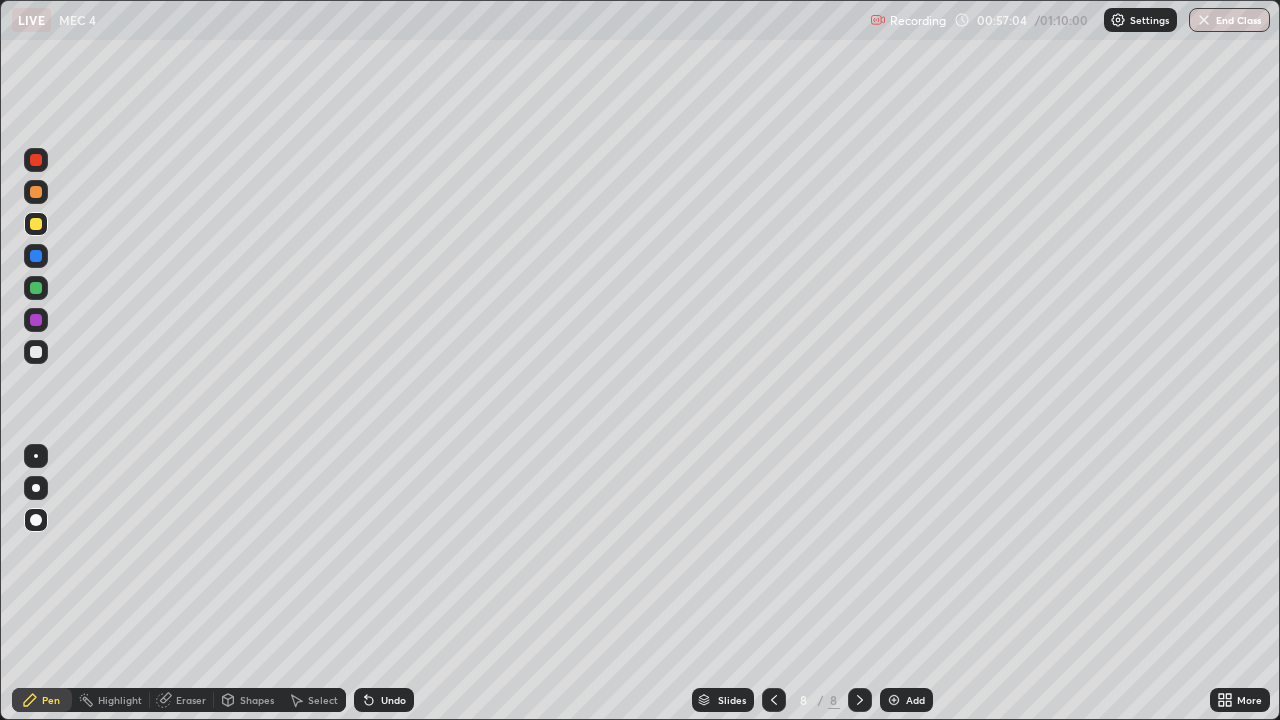 click at bounding box center (36, 352) 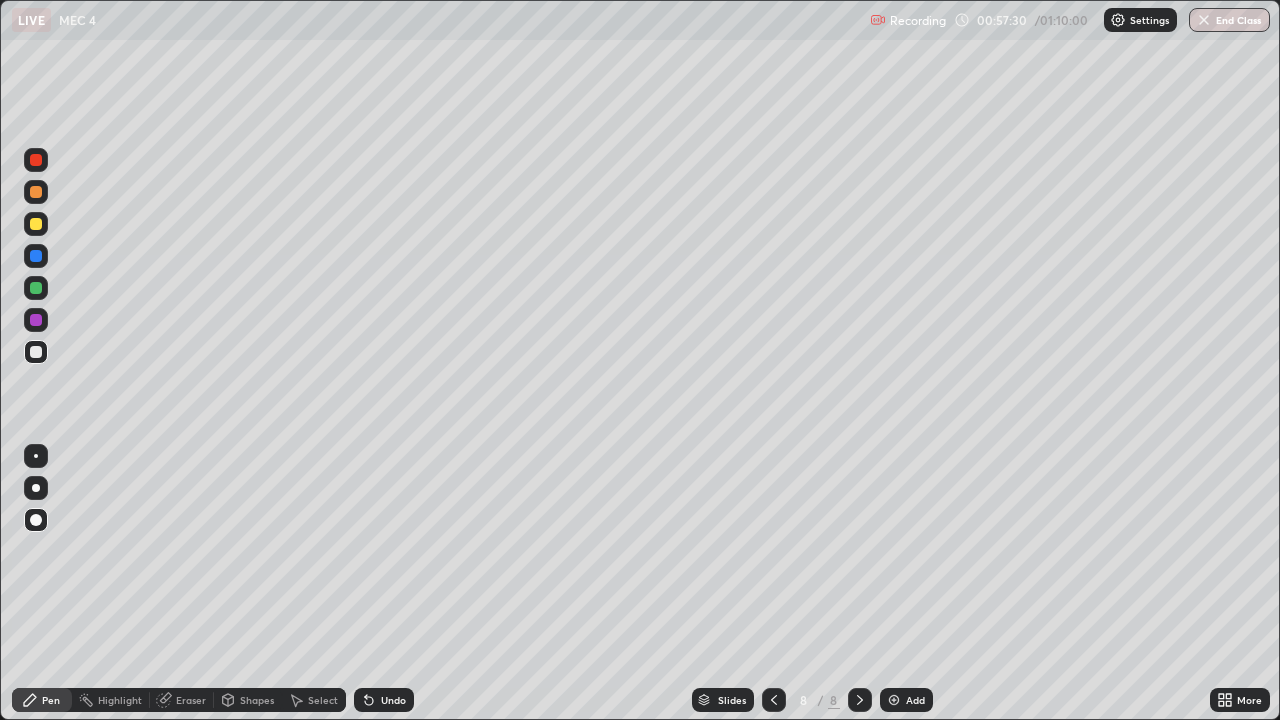 click at bounding box center (36, 160) 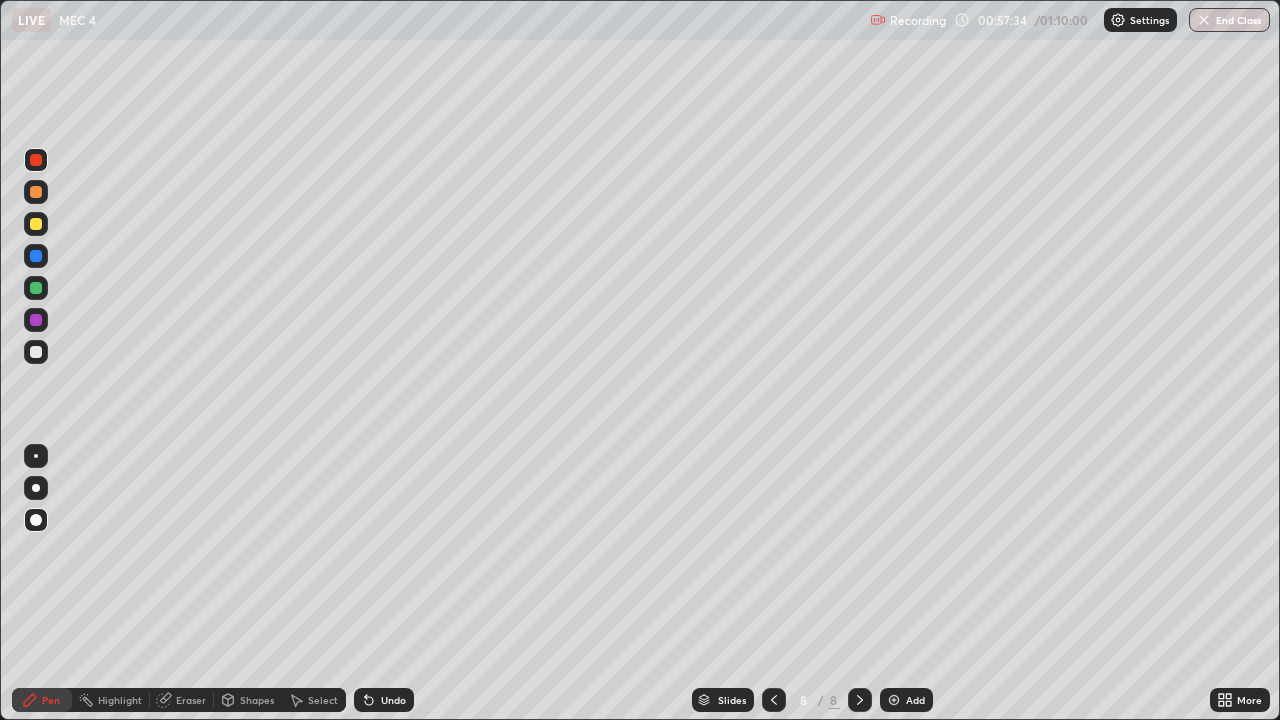 click on "Undo" at bounding box center [393, 700] 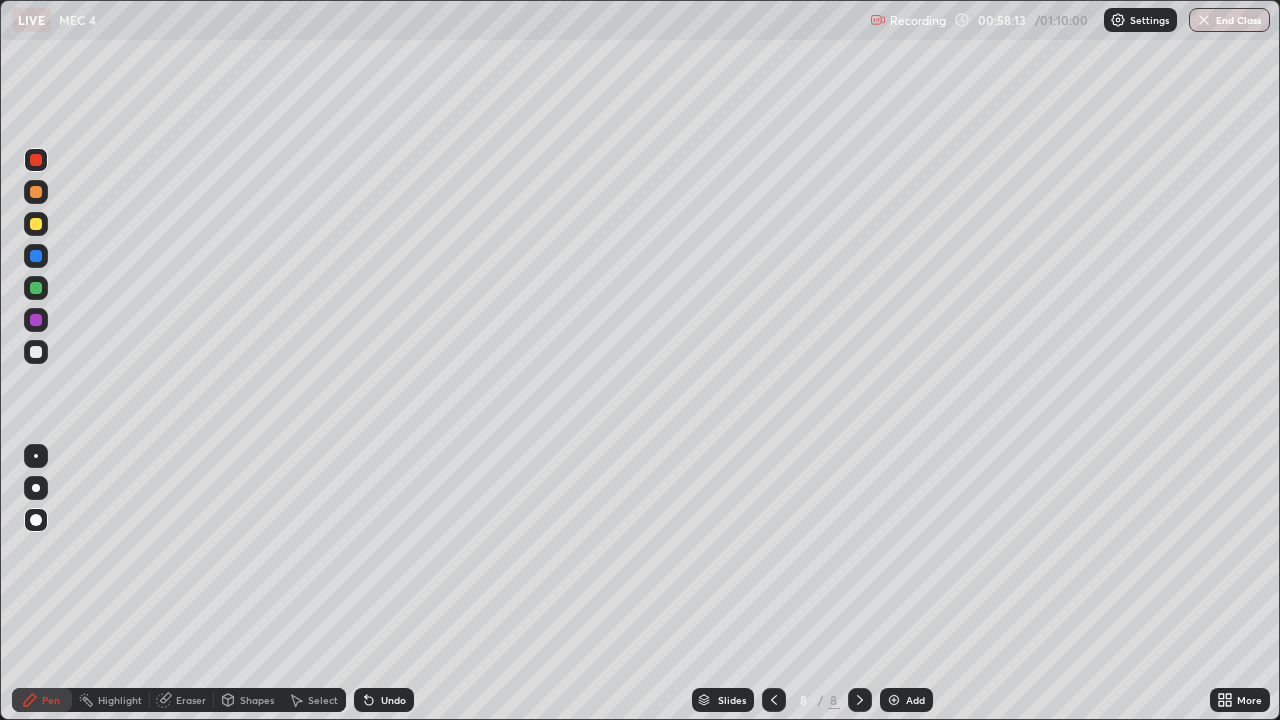 click at bounding box center [774, 700] 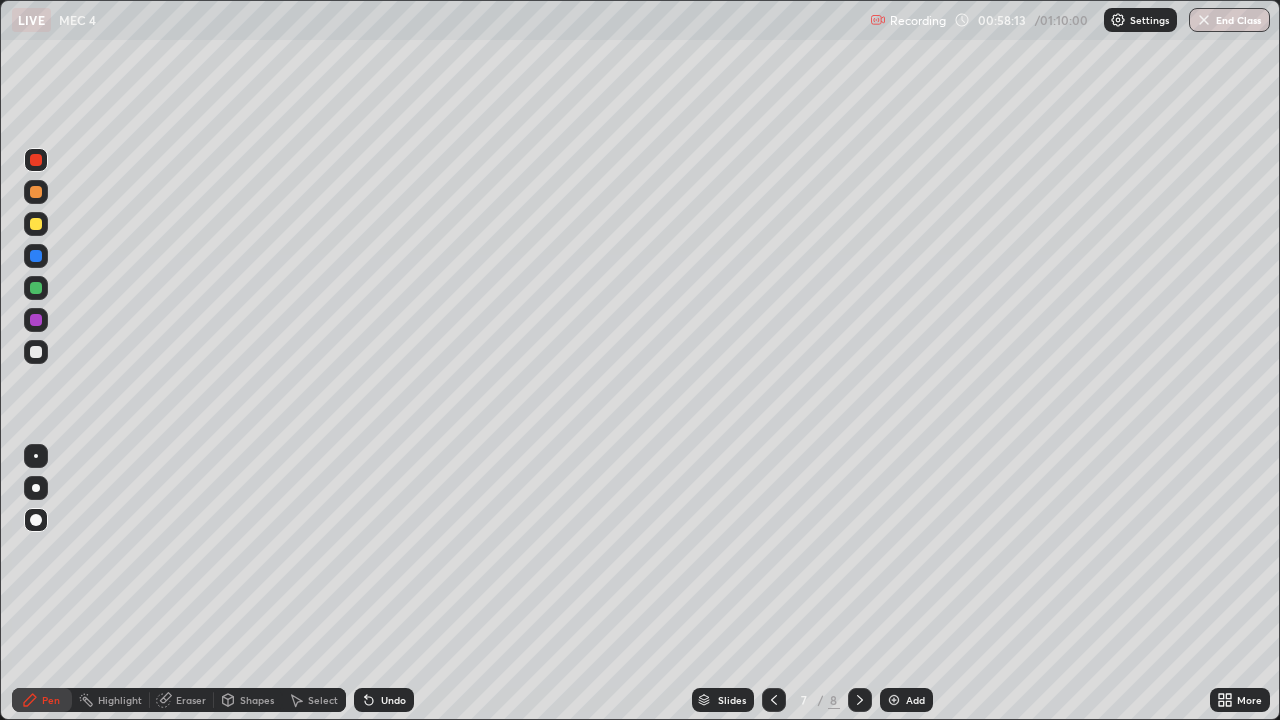 click 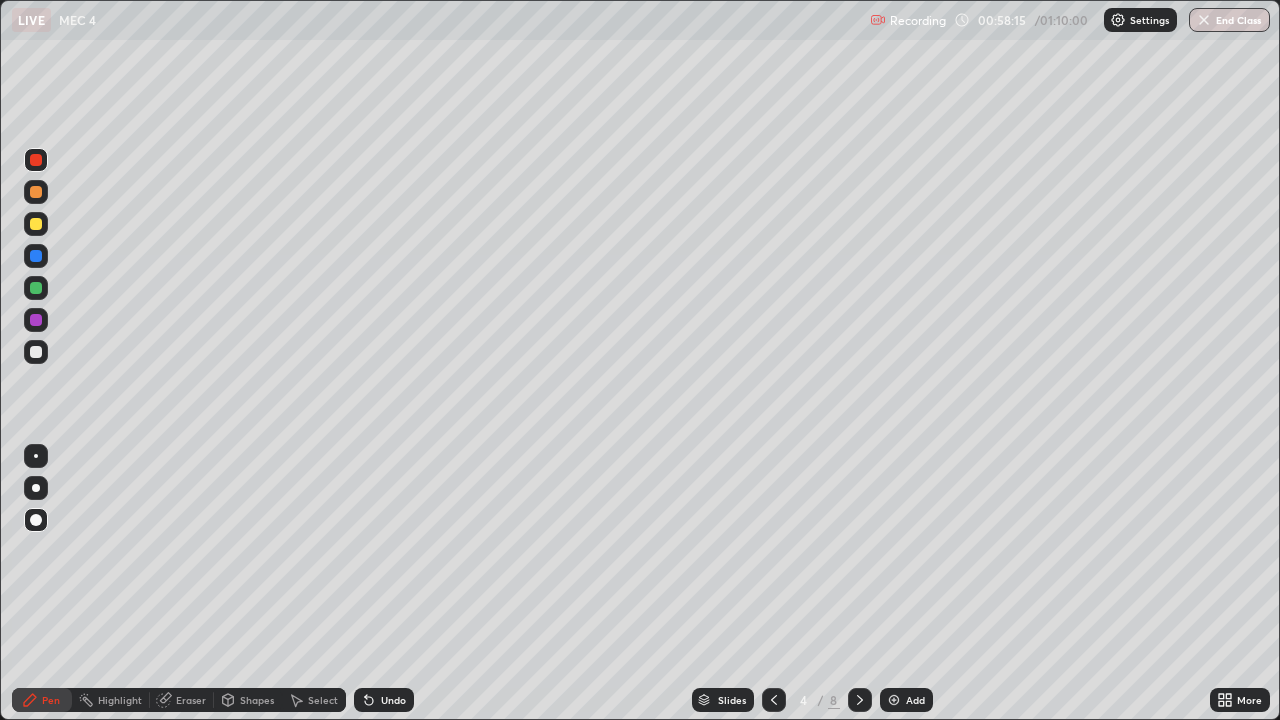 click 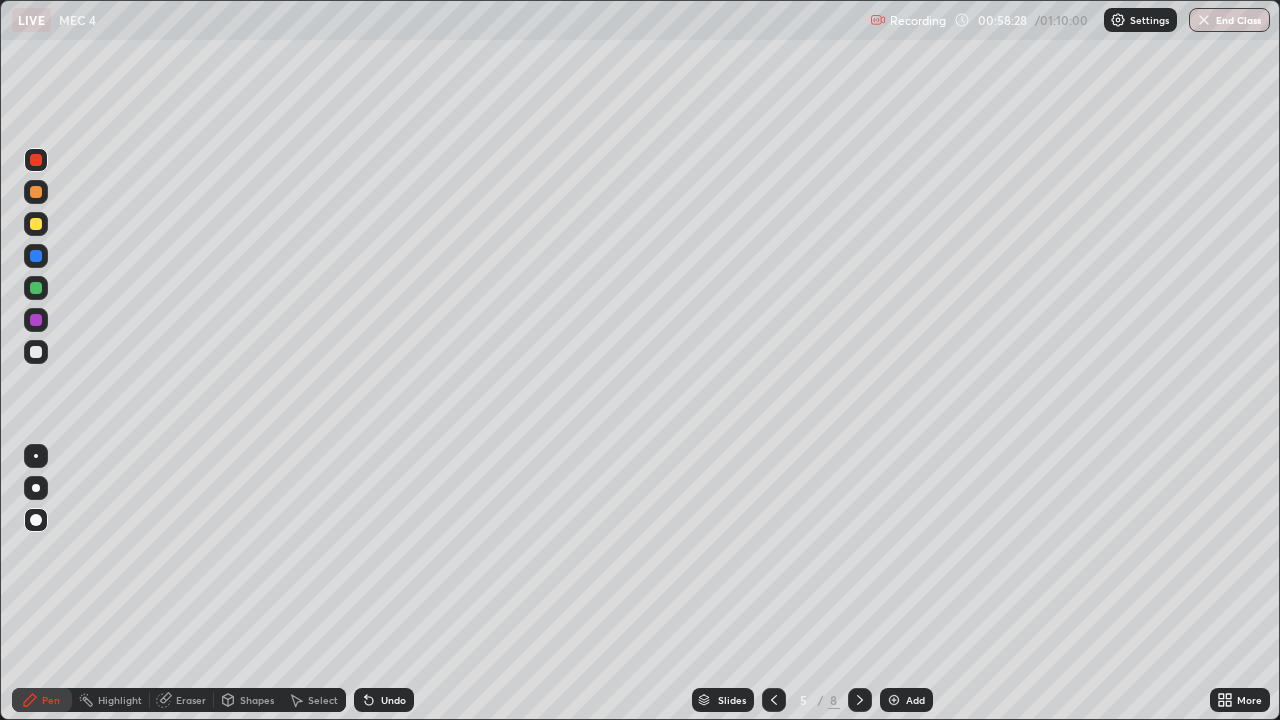 click 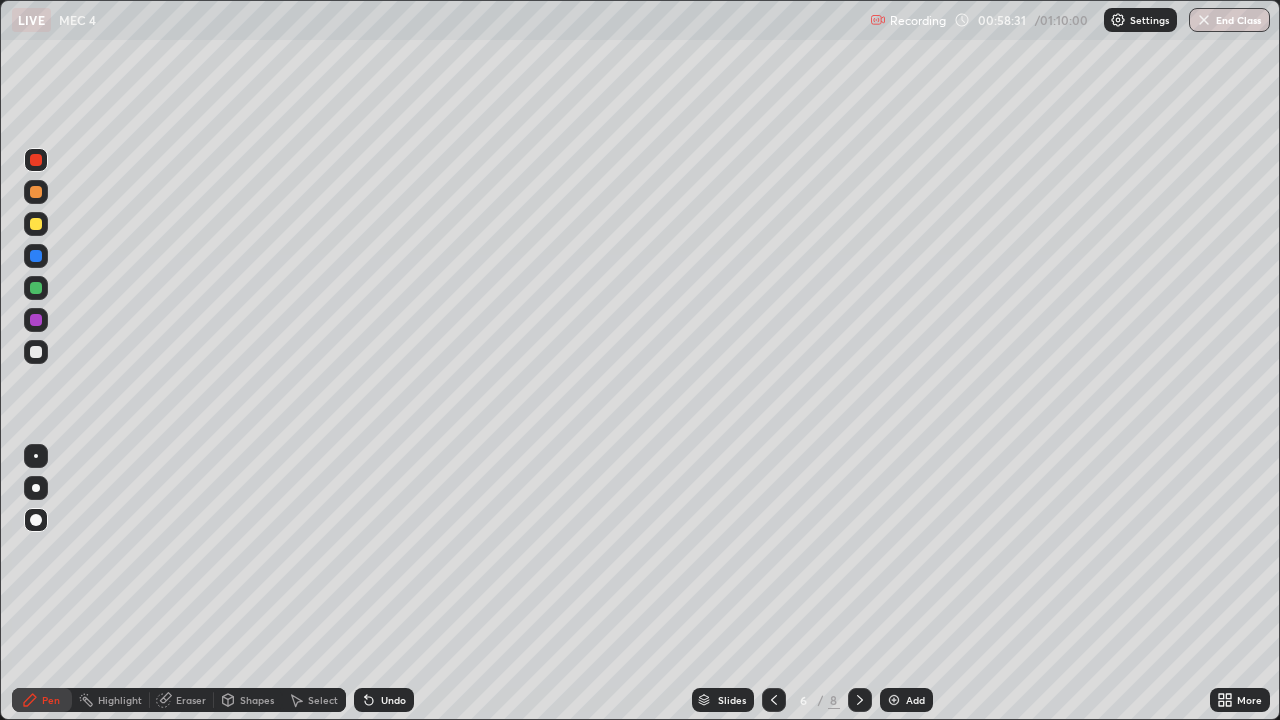 click 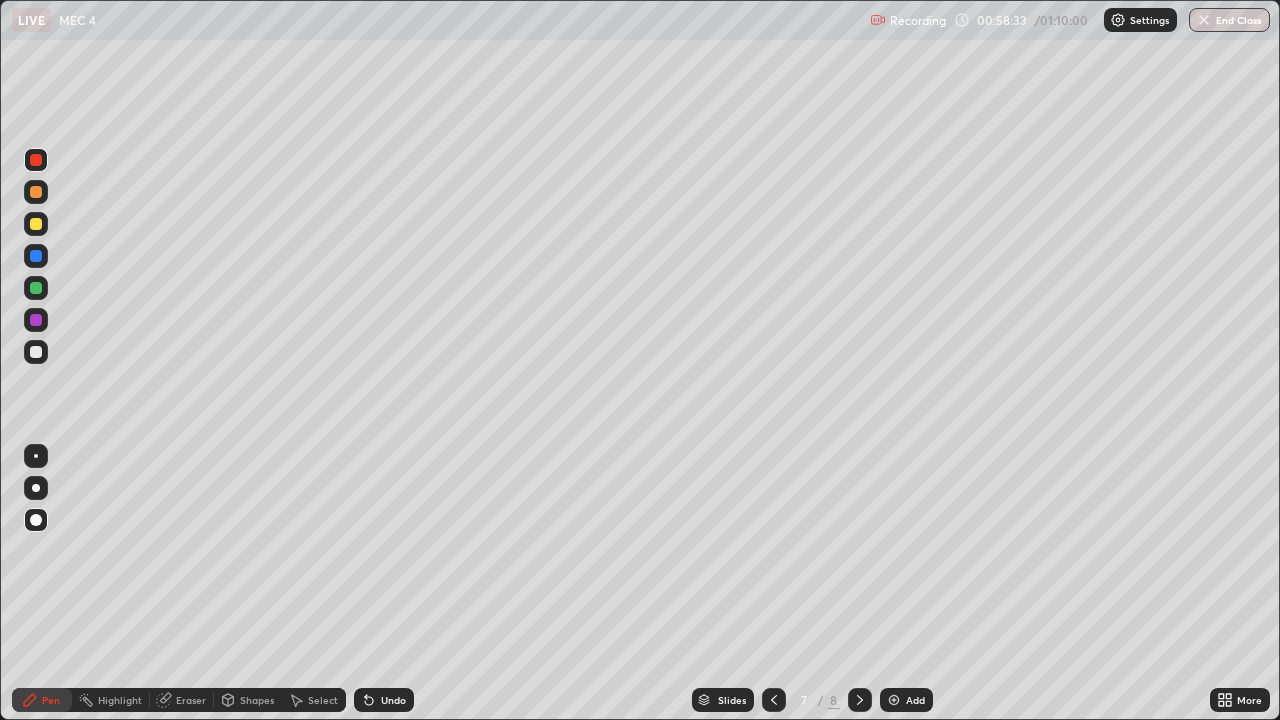 click 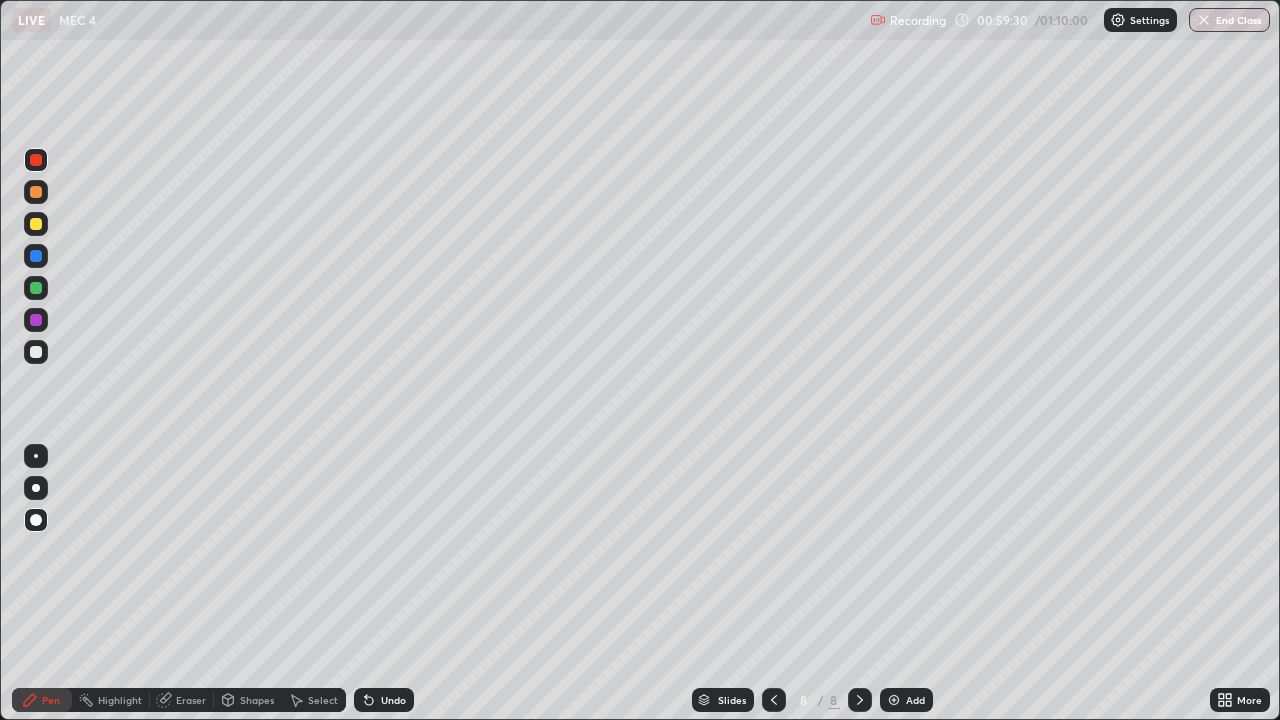 click 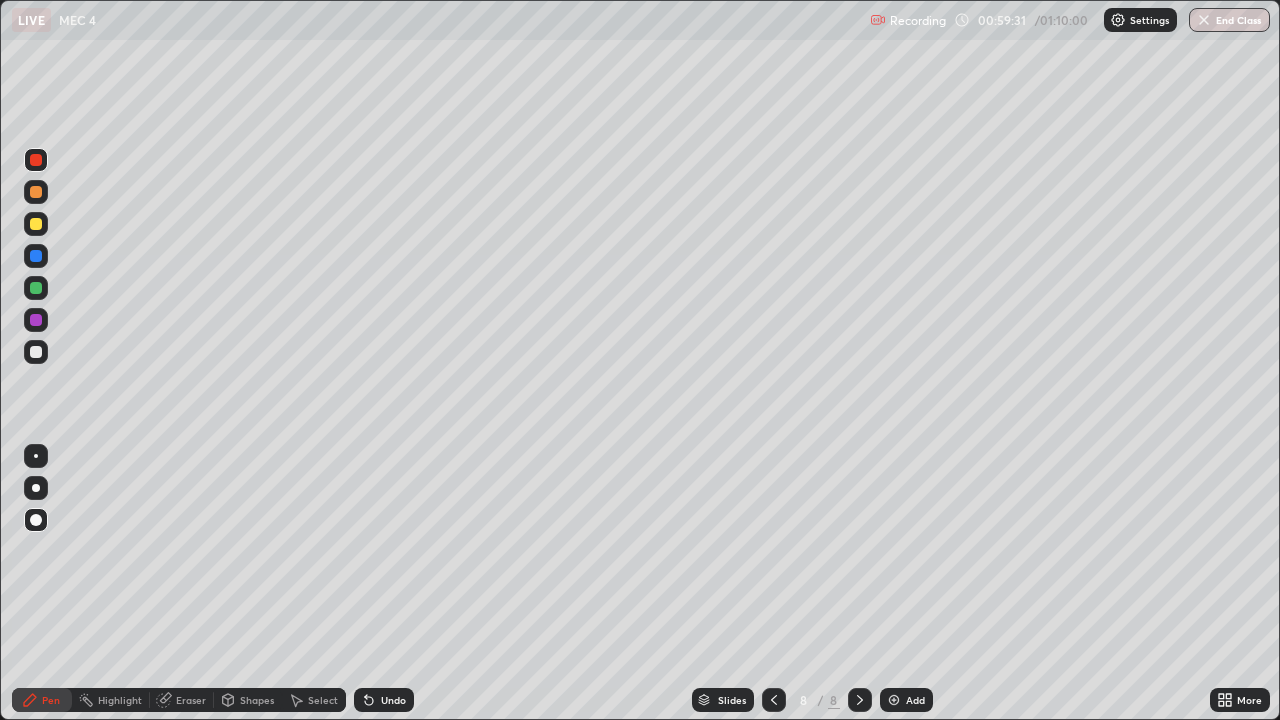 click on "Add" at bounding box center [906, 700] 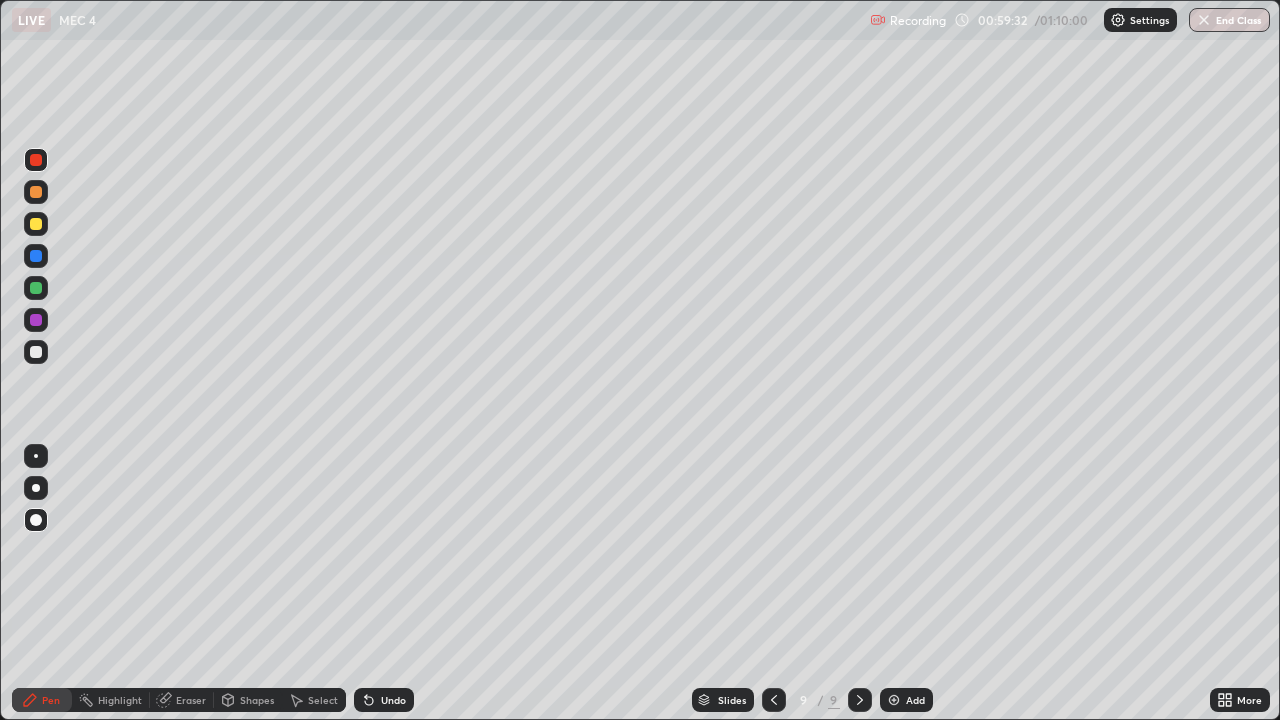 click at bounding box center (36, 352) 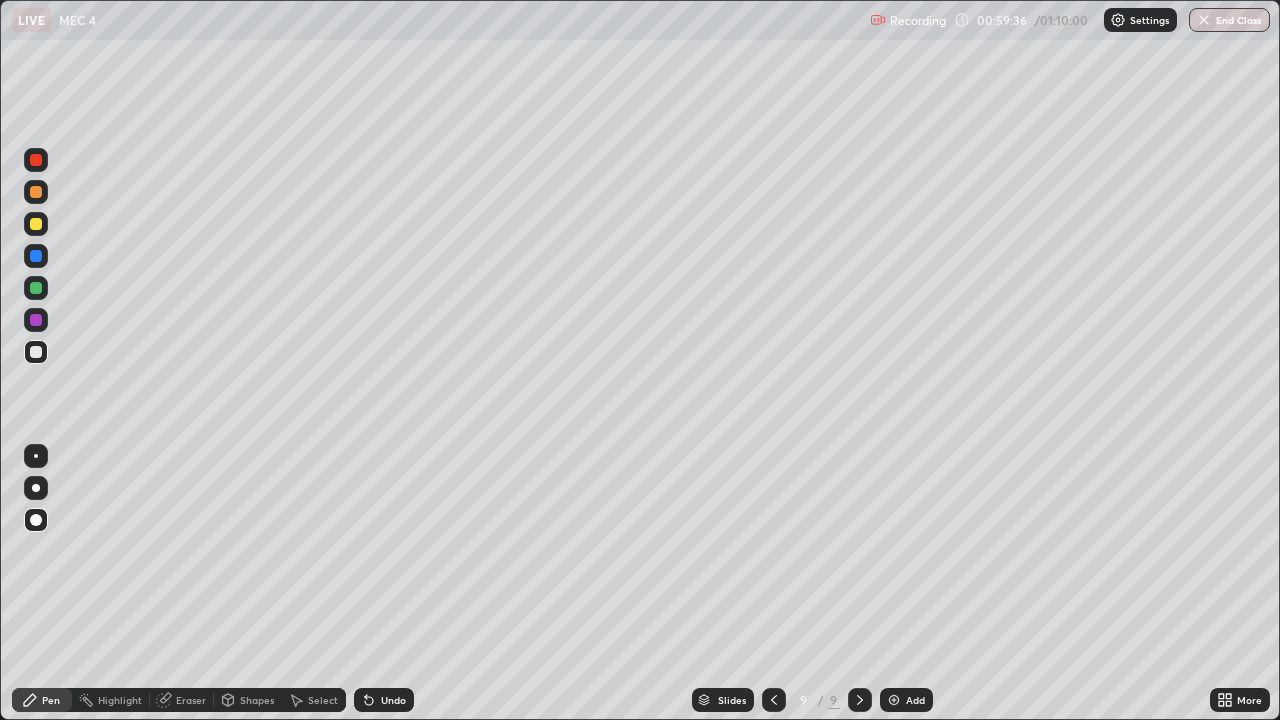 click on "Shapes" at bounding box center (248, 700) 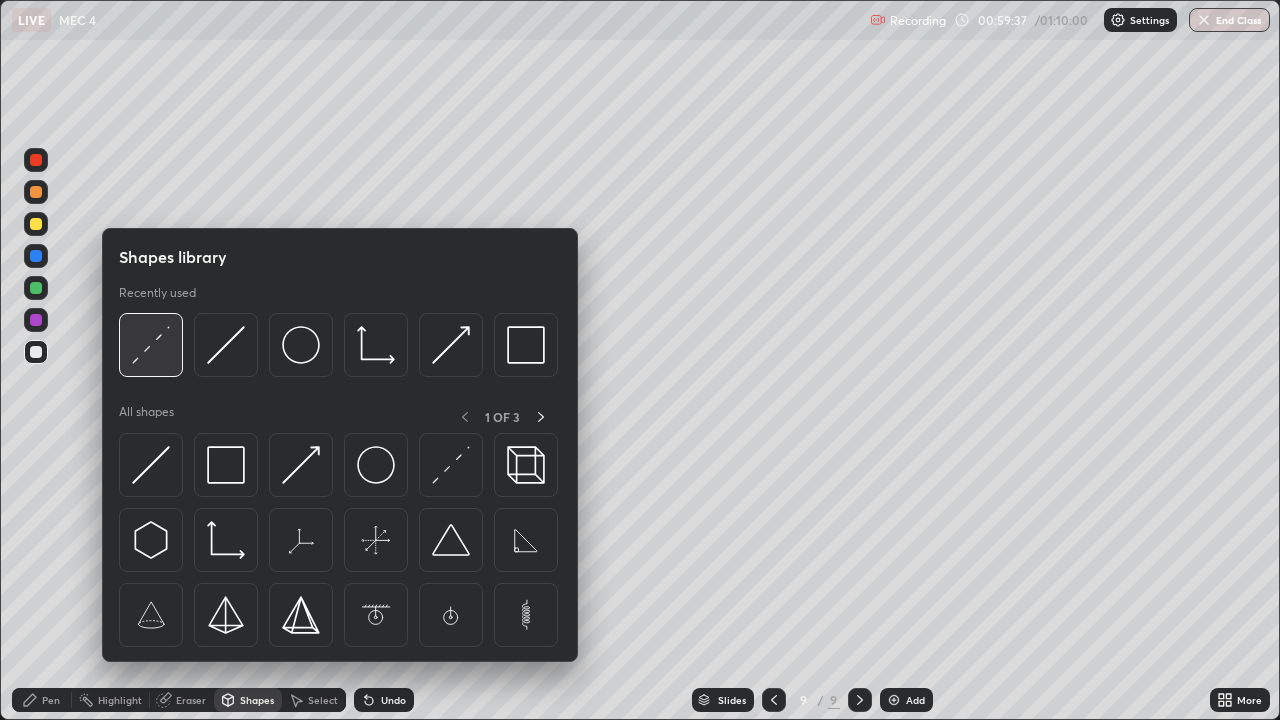 click at bounding box center (151, 345) 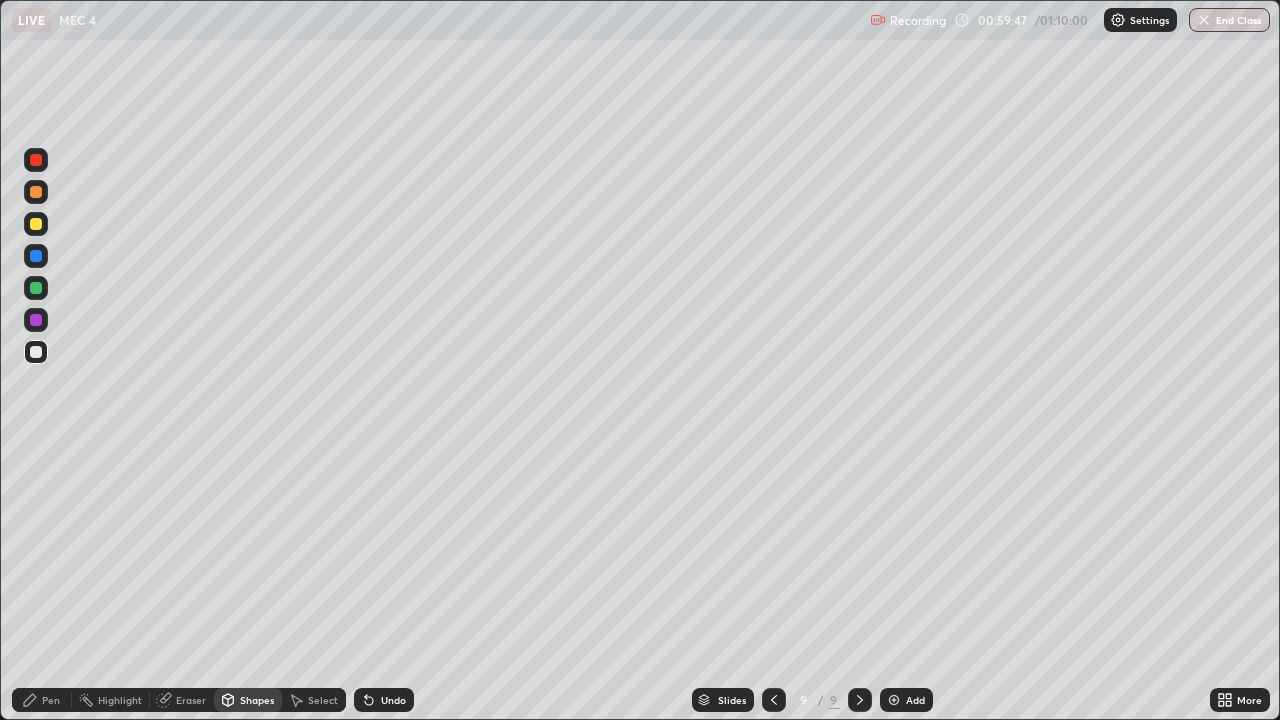 click on "Undo" at bounding box center (393, 700) 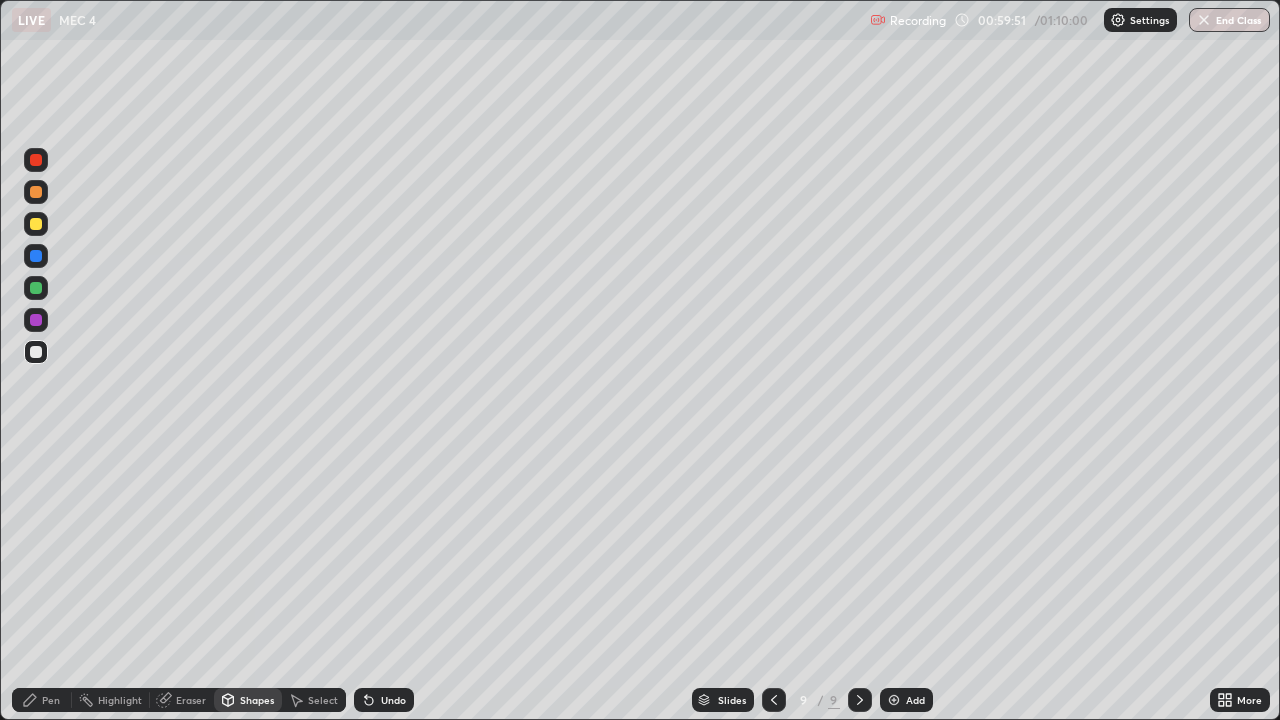 click at bounding box center (36, 320) 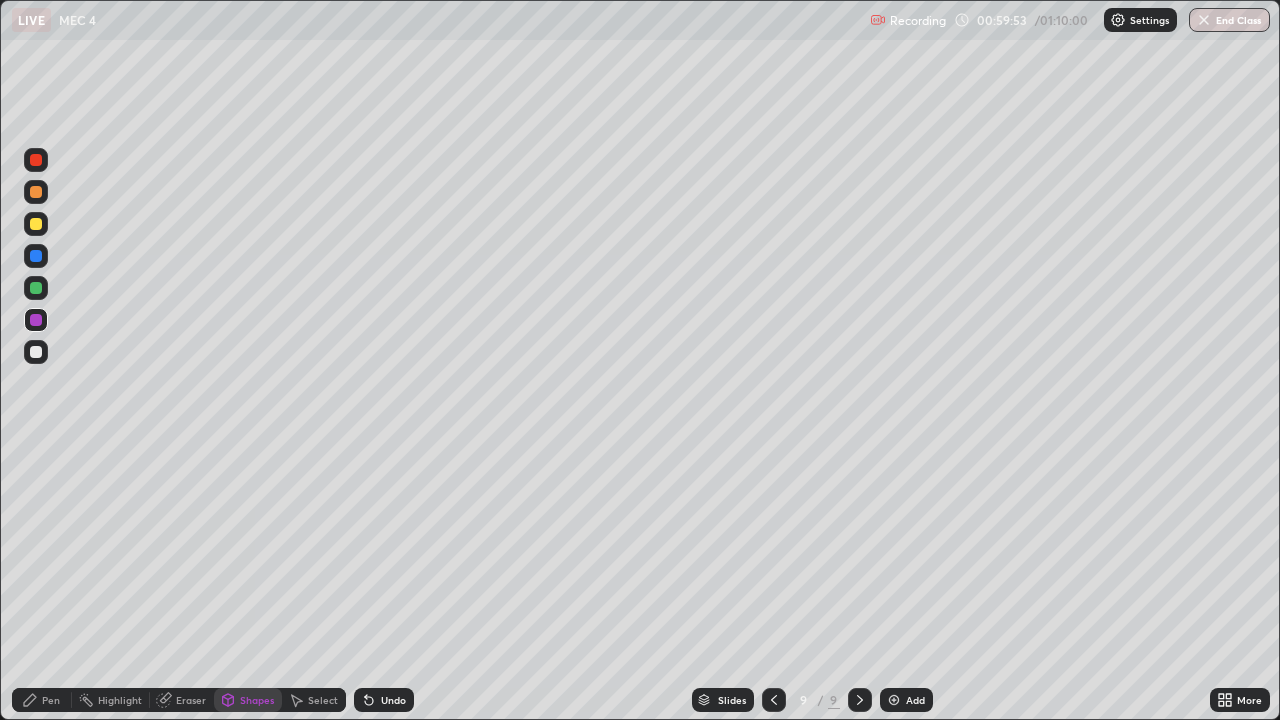 click on "Pen" at bounding box center [51, 700] 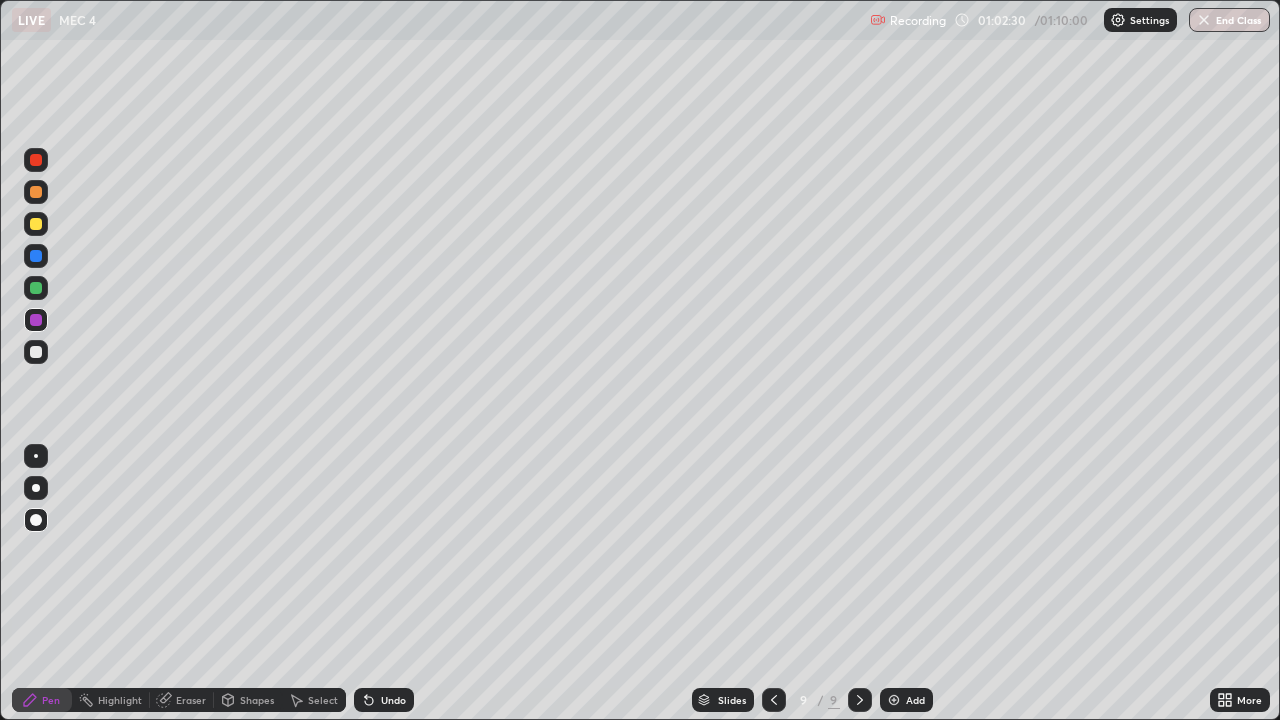 click at bounding box center [36, 288] 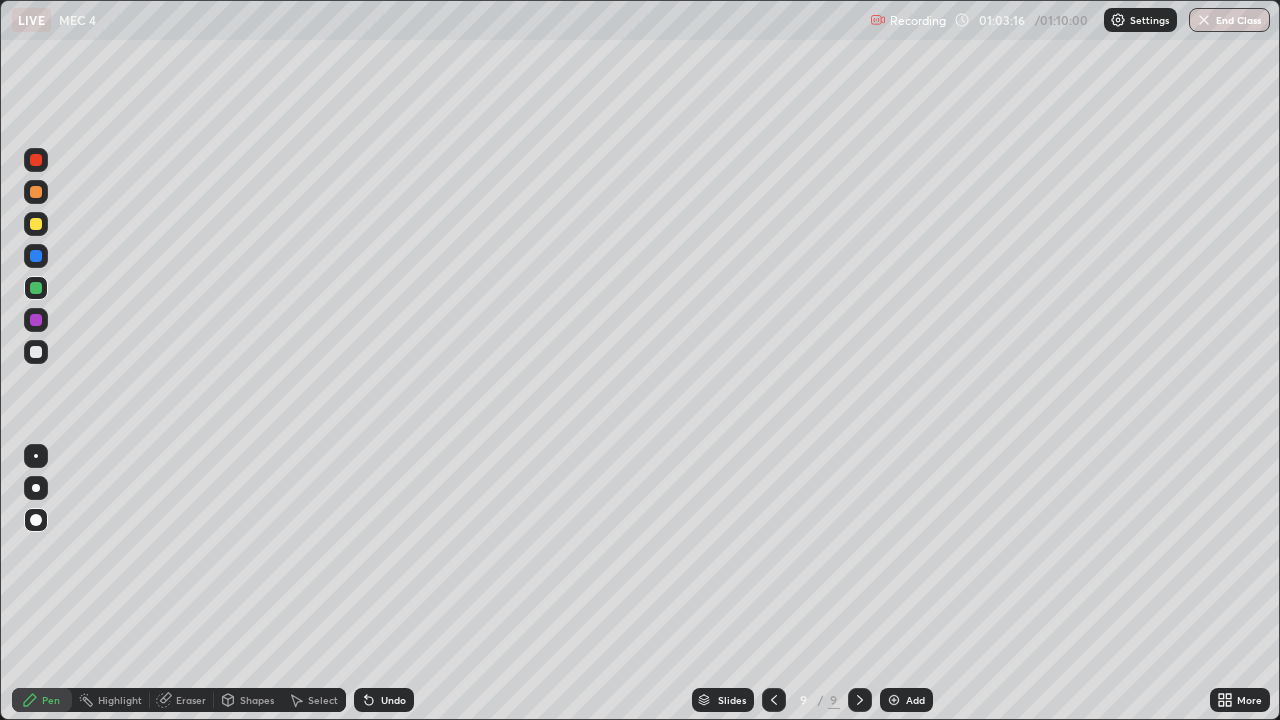 click 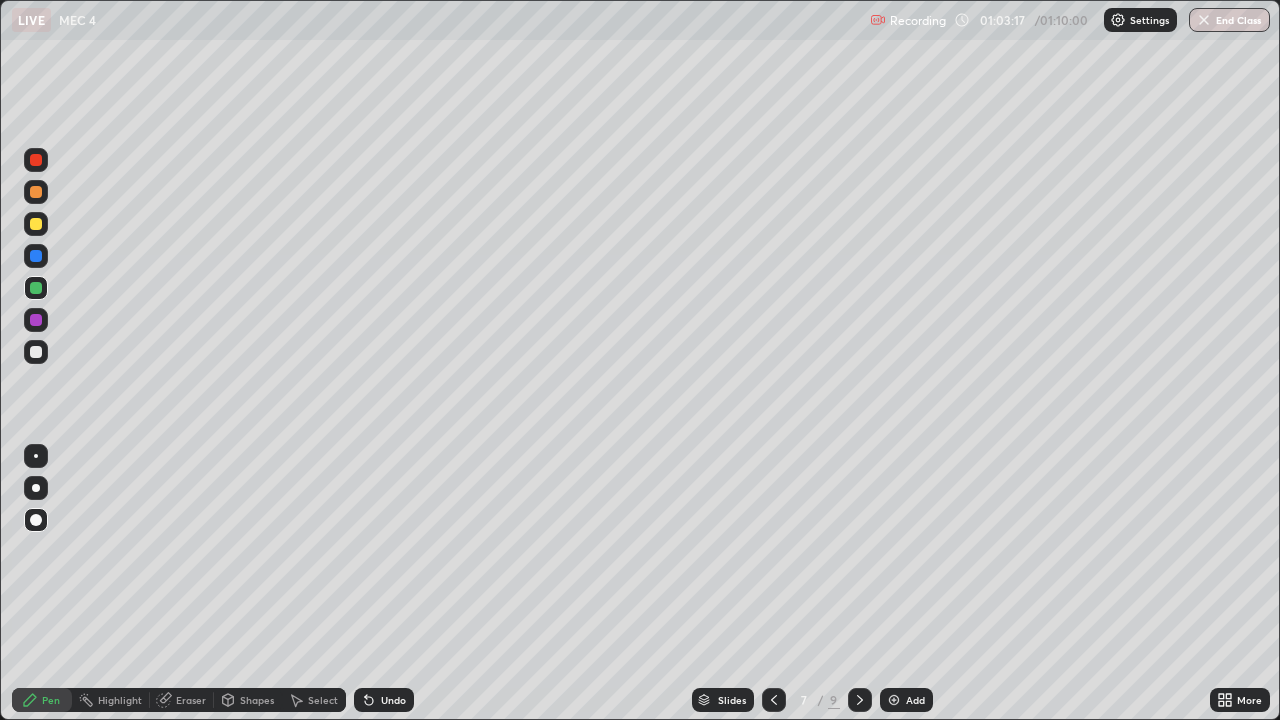 click 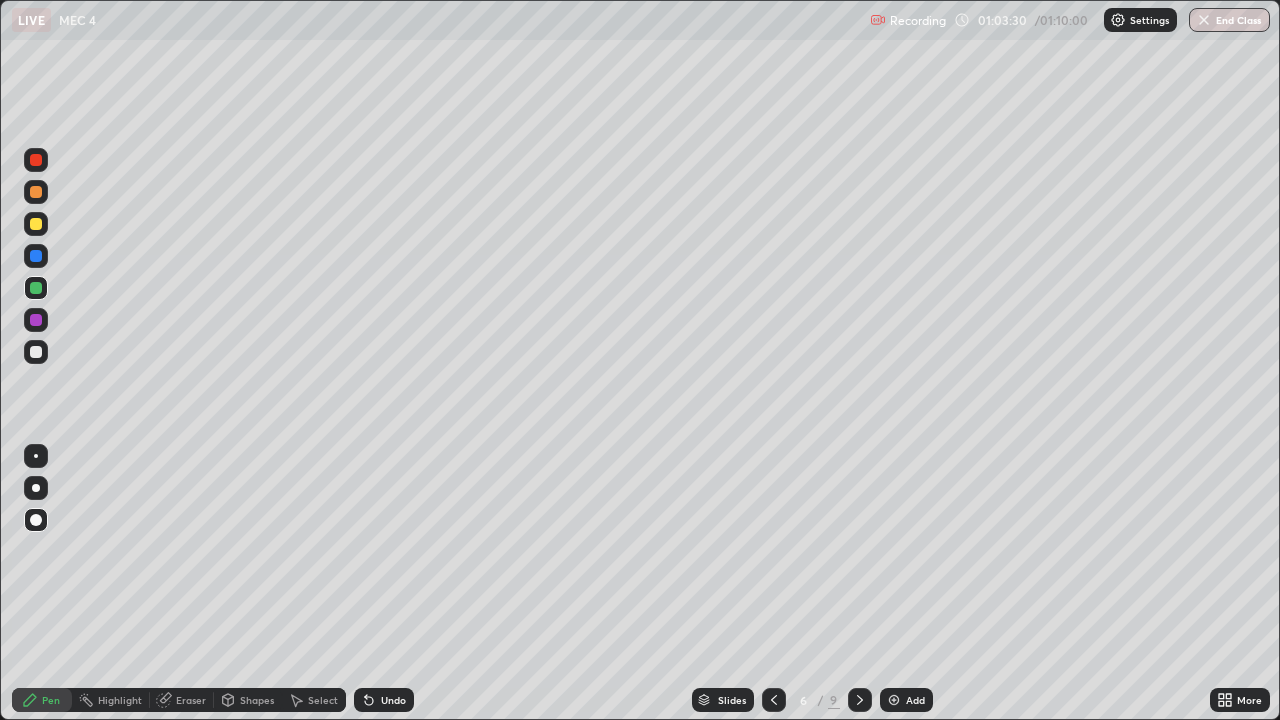 click 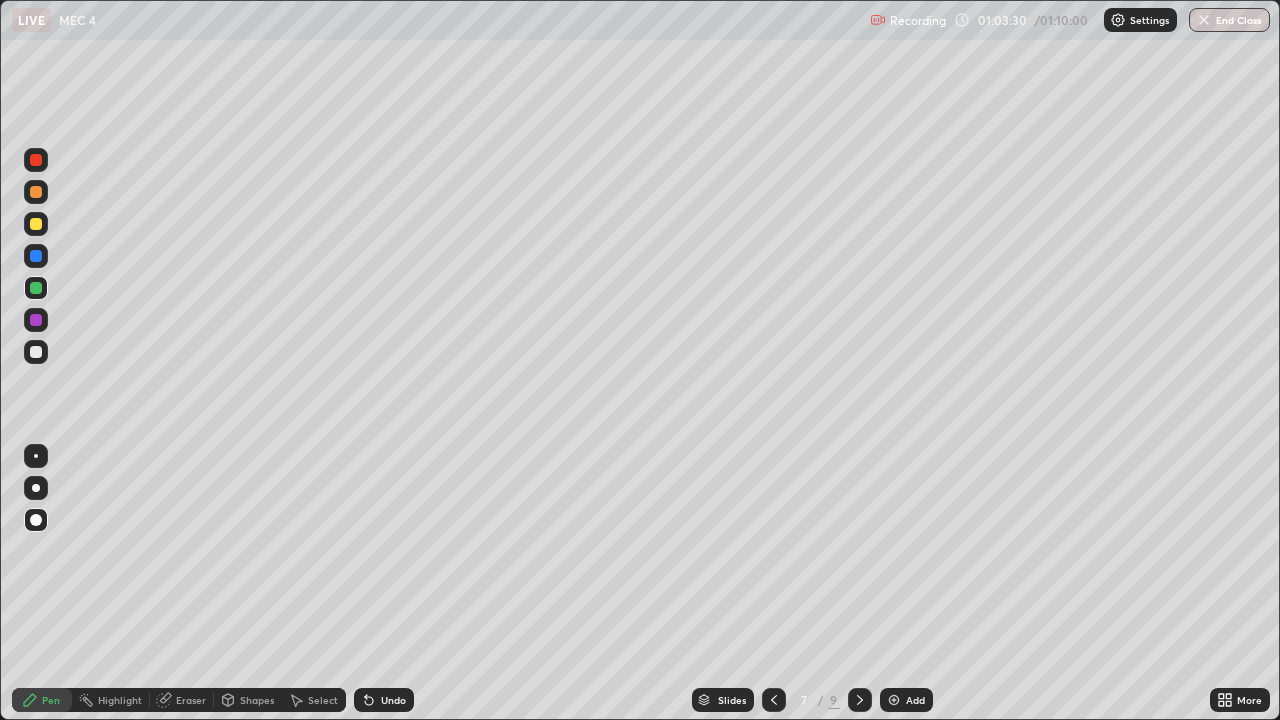 click 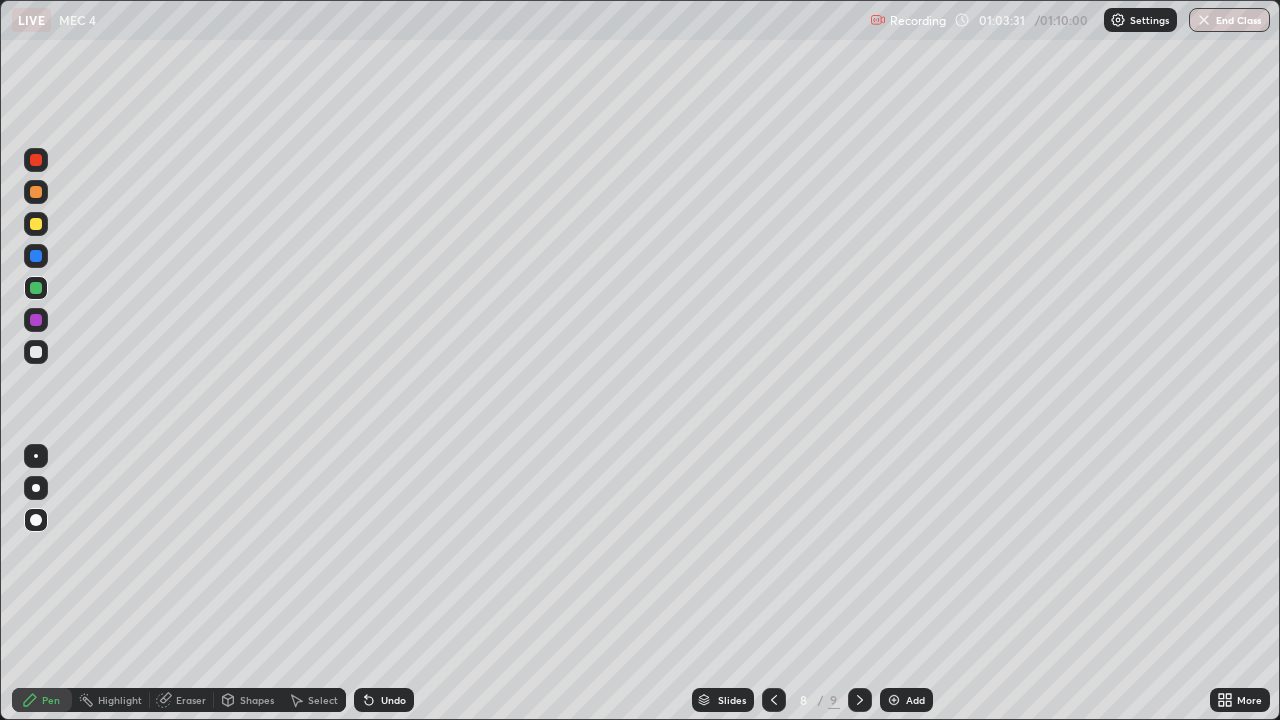 click 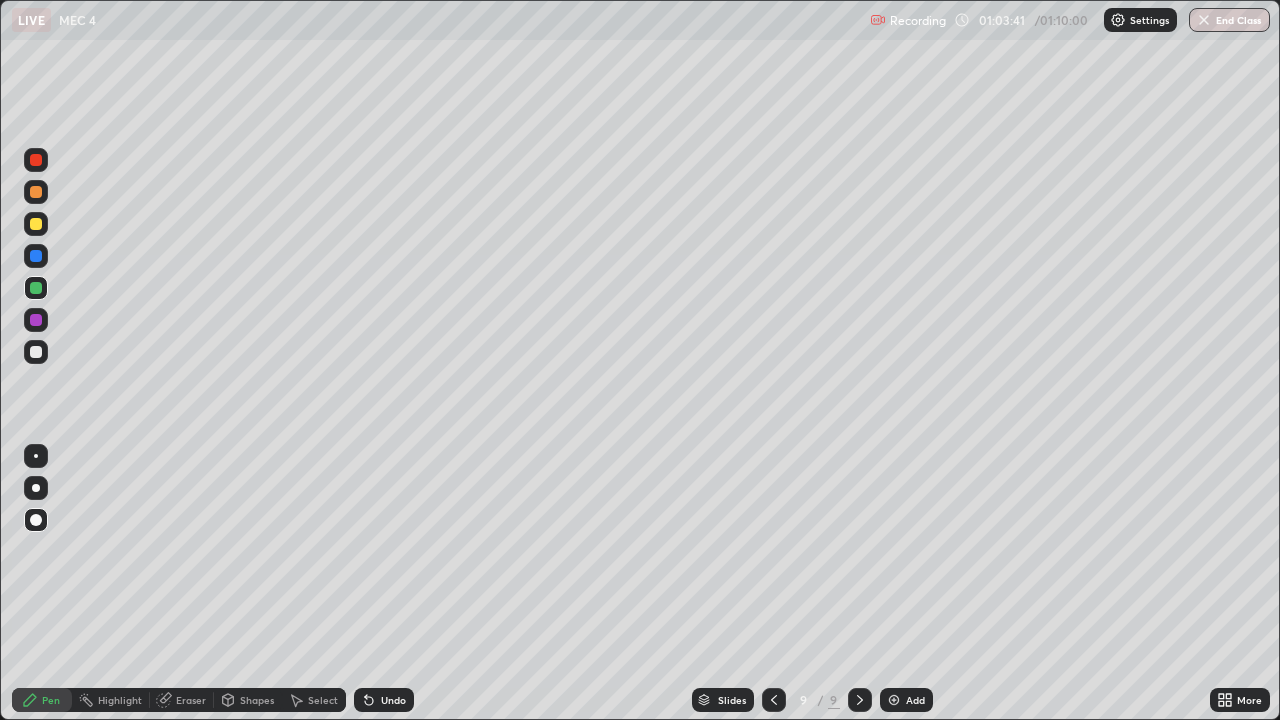 click on "Undo" at bounding box center [393, 700] 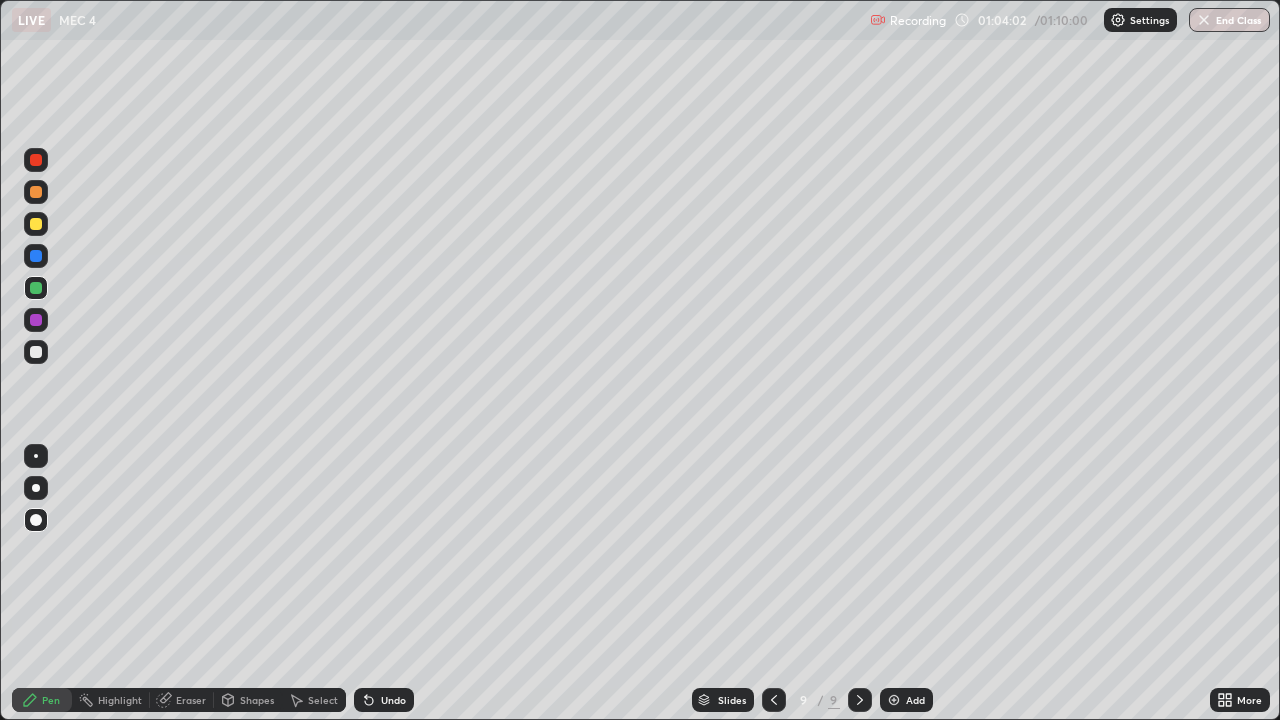 click on "Undo" at bounding box center (384, 700) 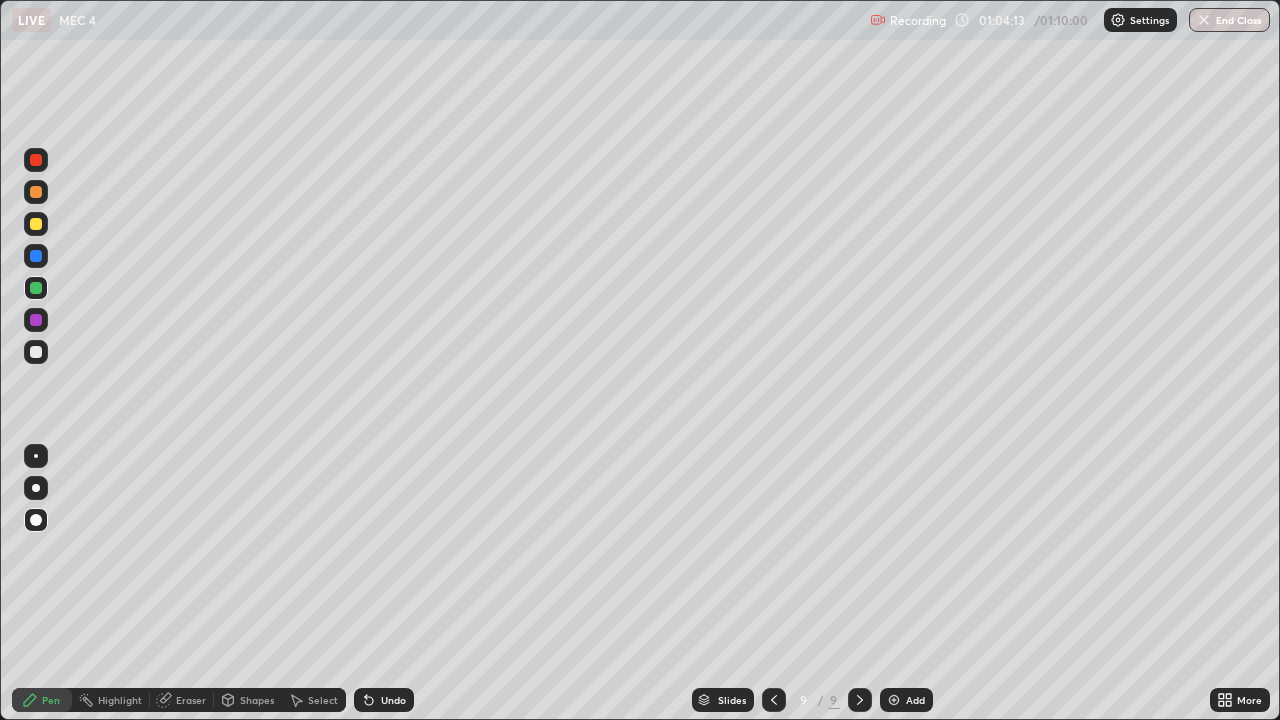 click on "Eraser" at bounding box center (191, 700) 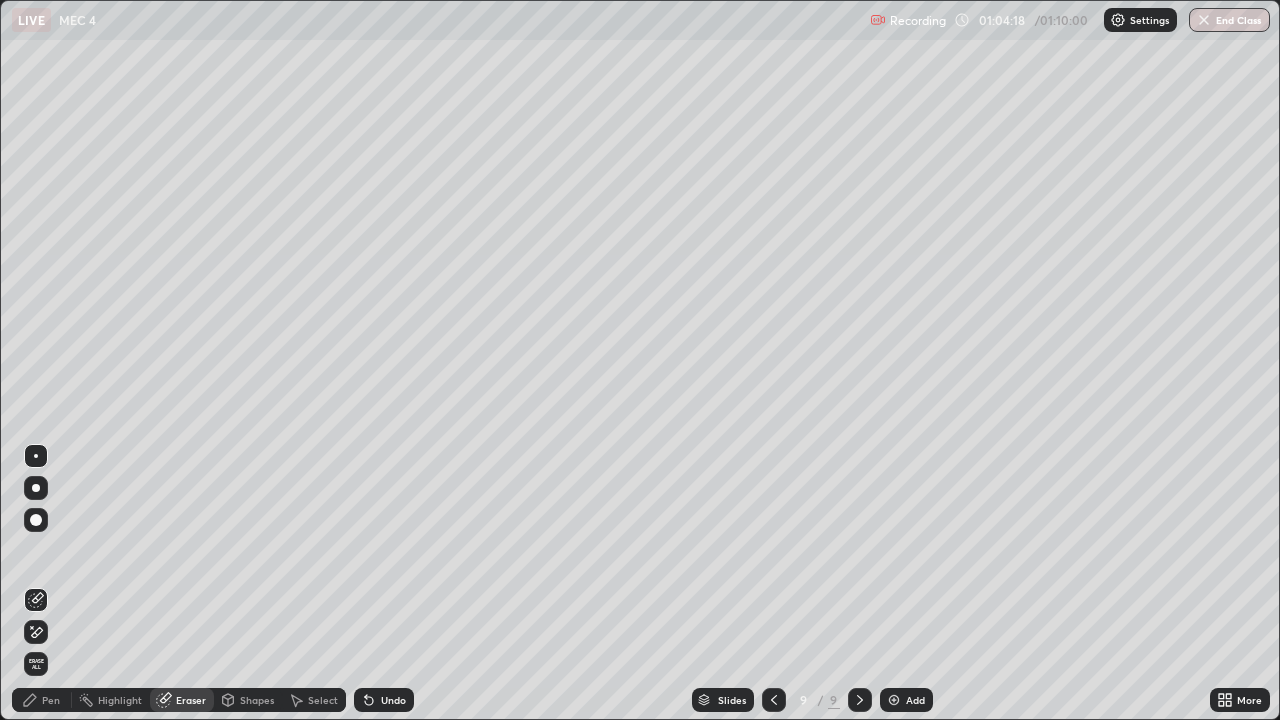 click on "Pen" at bounding box center [51, 700] 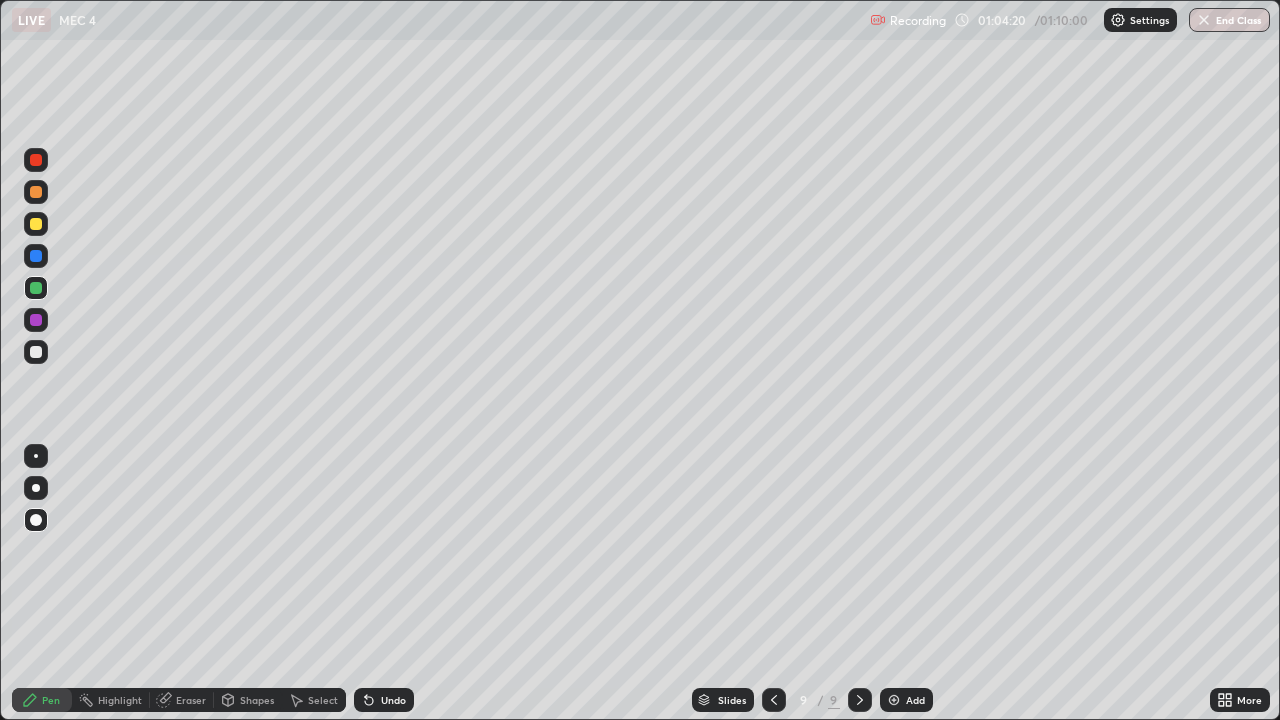 click at bounding box center (36, 352) 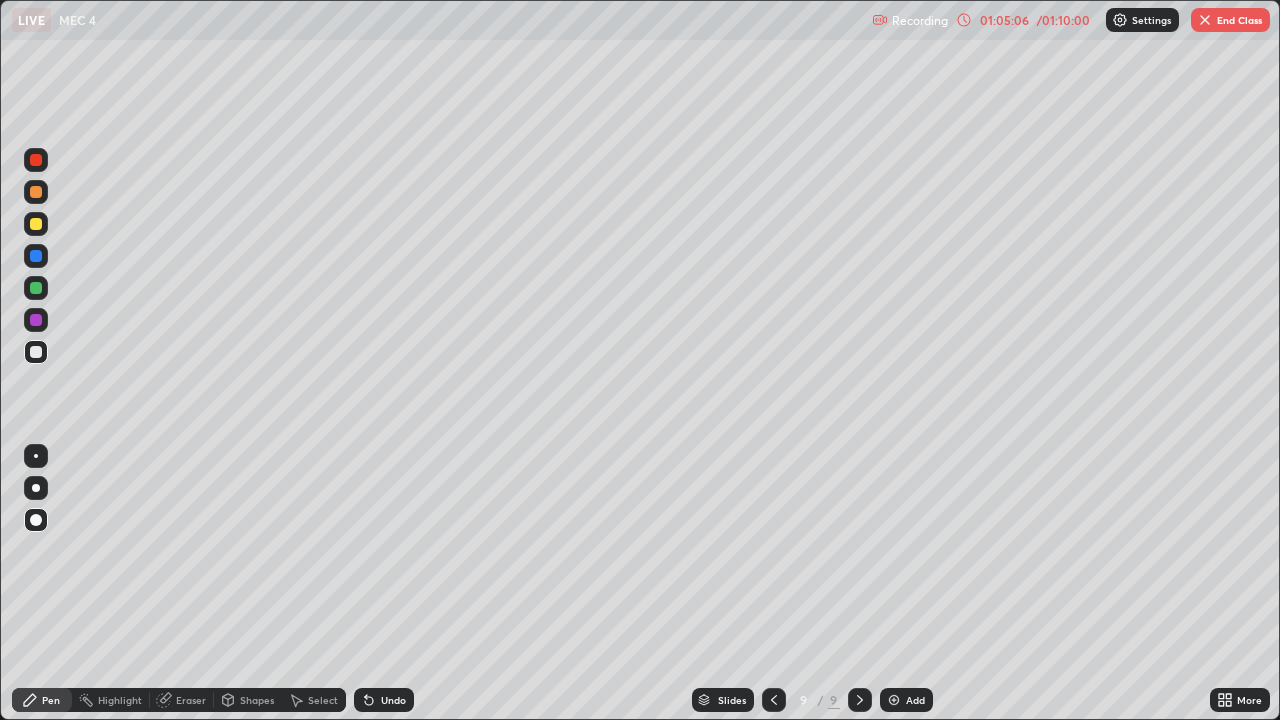 click at bounding box center [774, 700] 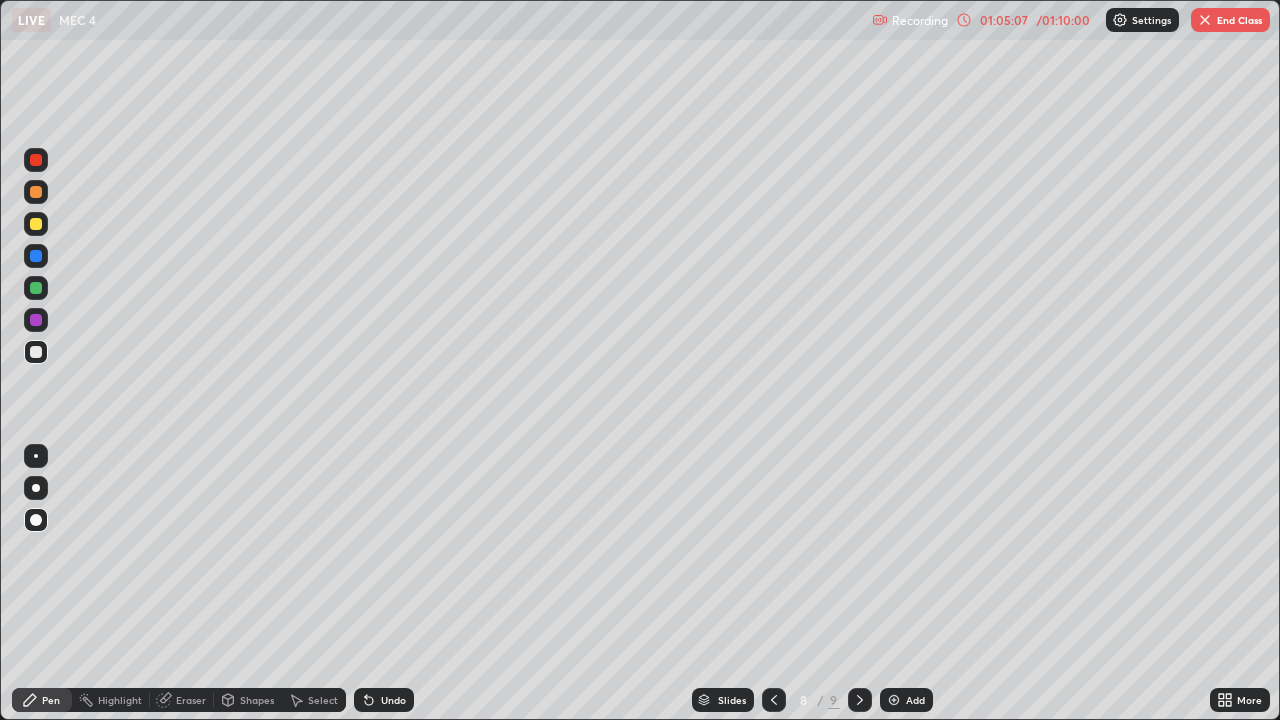 click at bounding box center [774, 700] 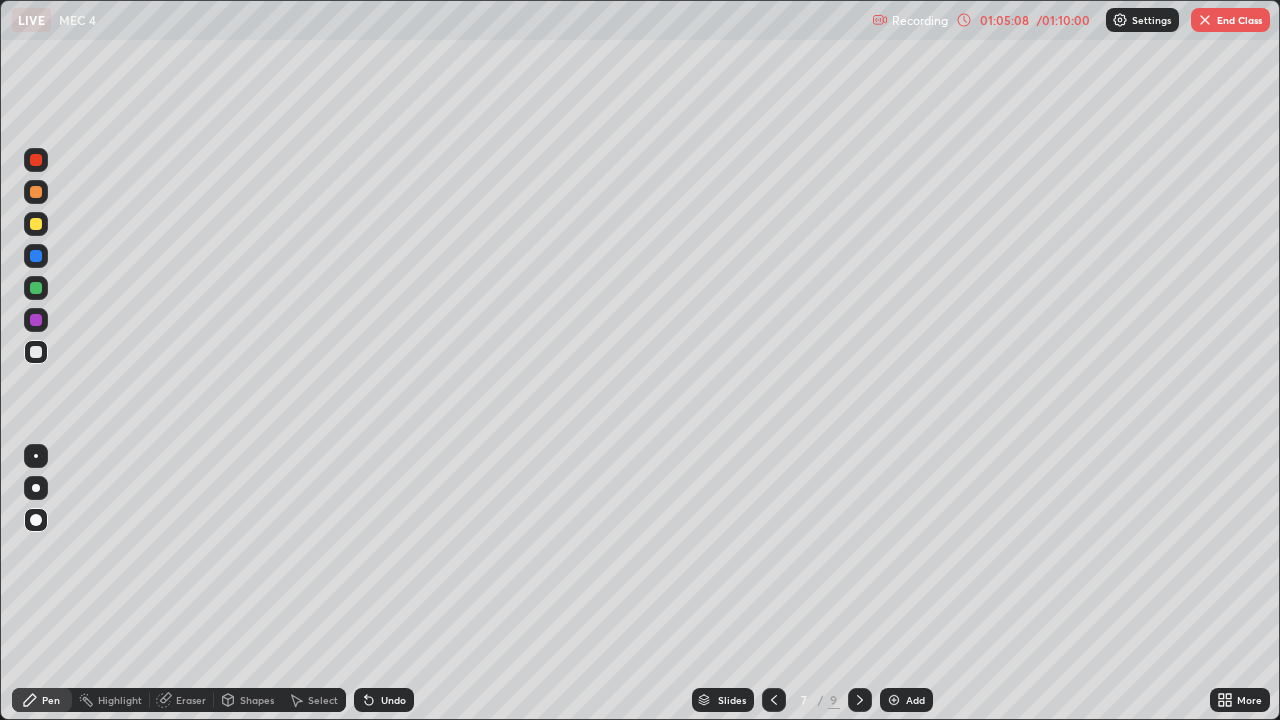 click at bounding box center (774, 700) 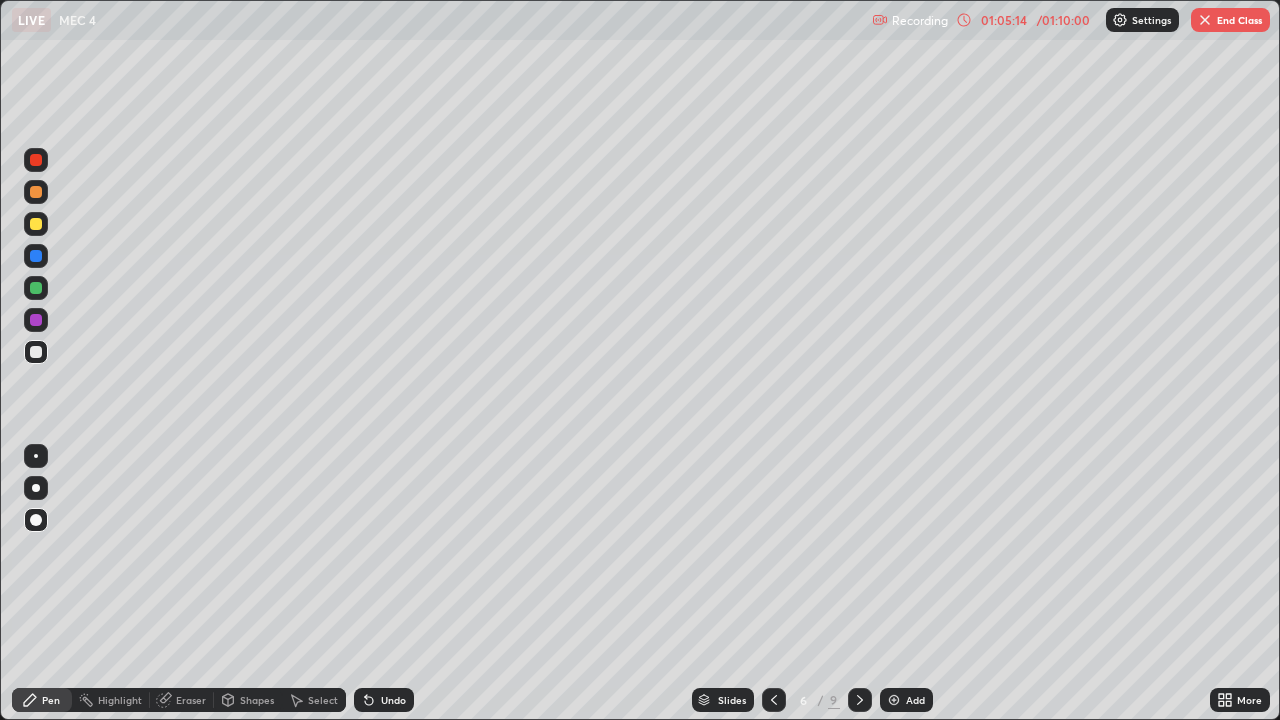 click 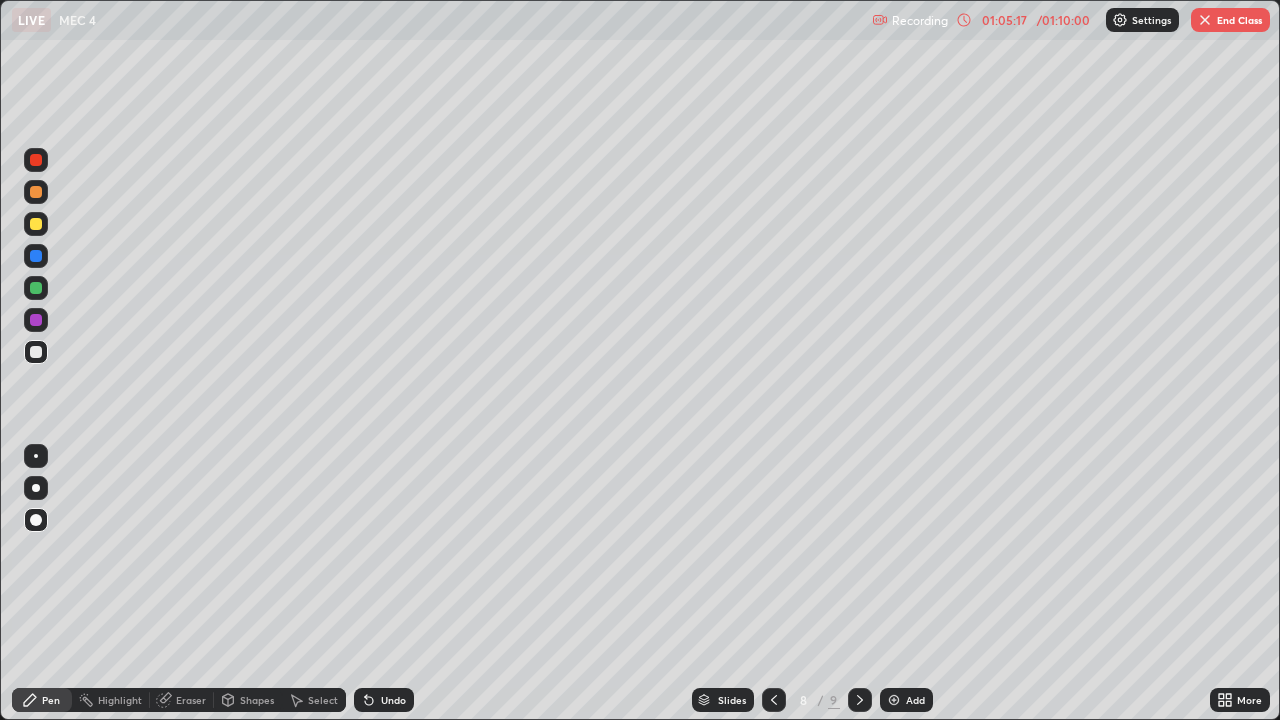 click at bounding box center [36, 224] 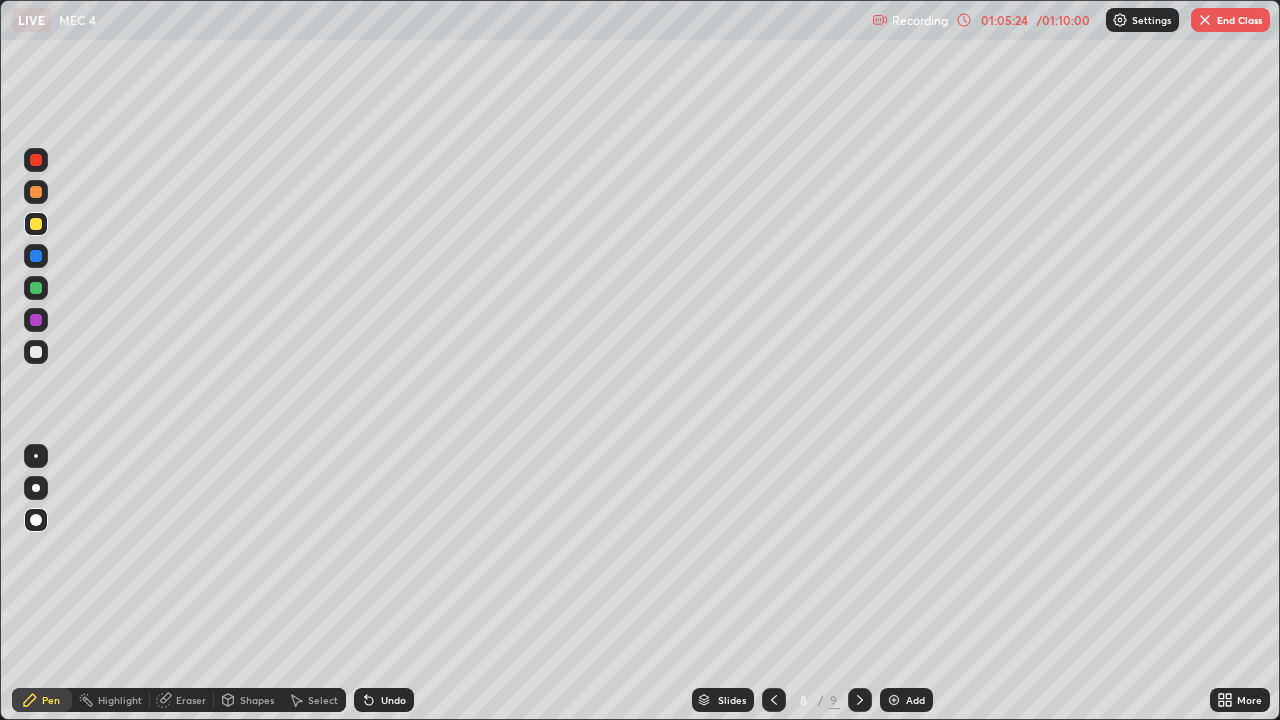click on "Undo" at bounding box center [384, 700] 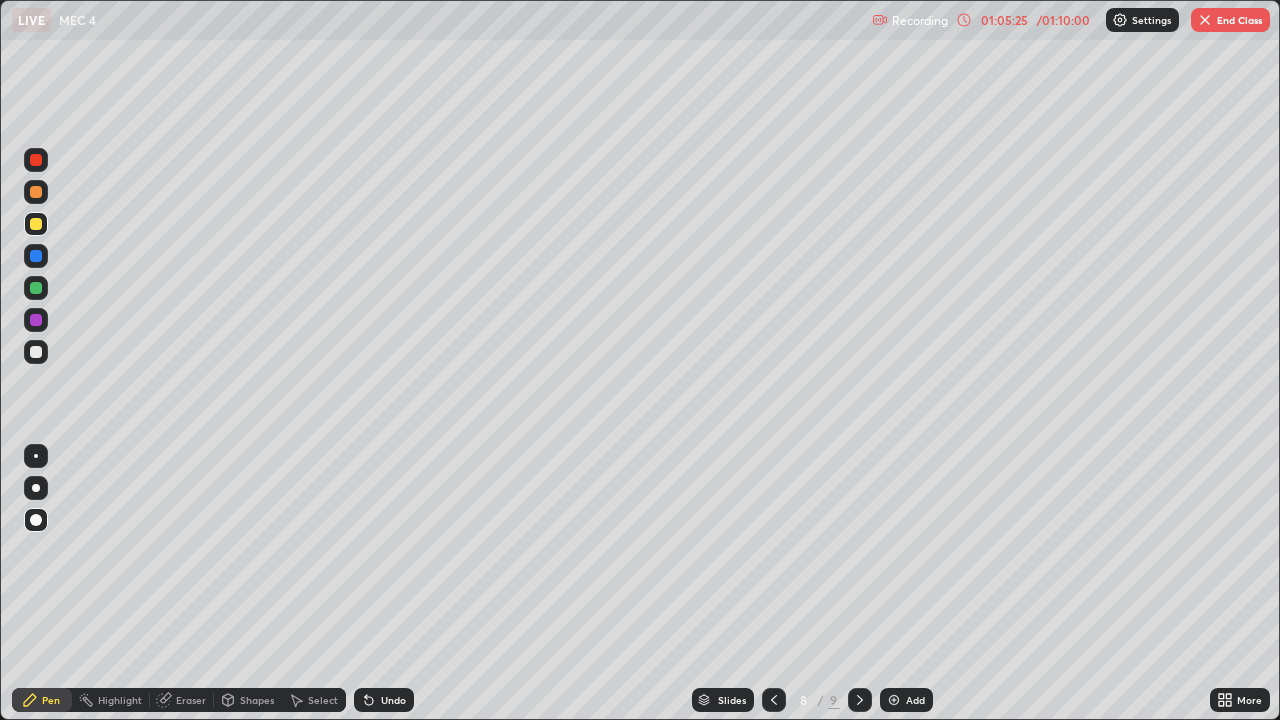 click 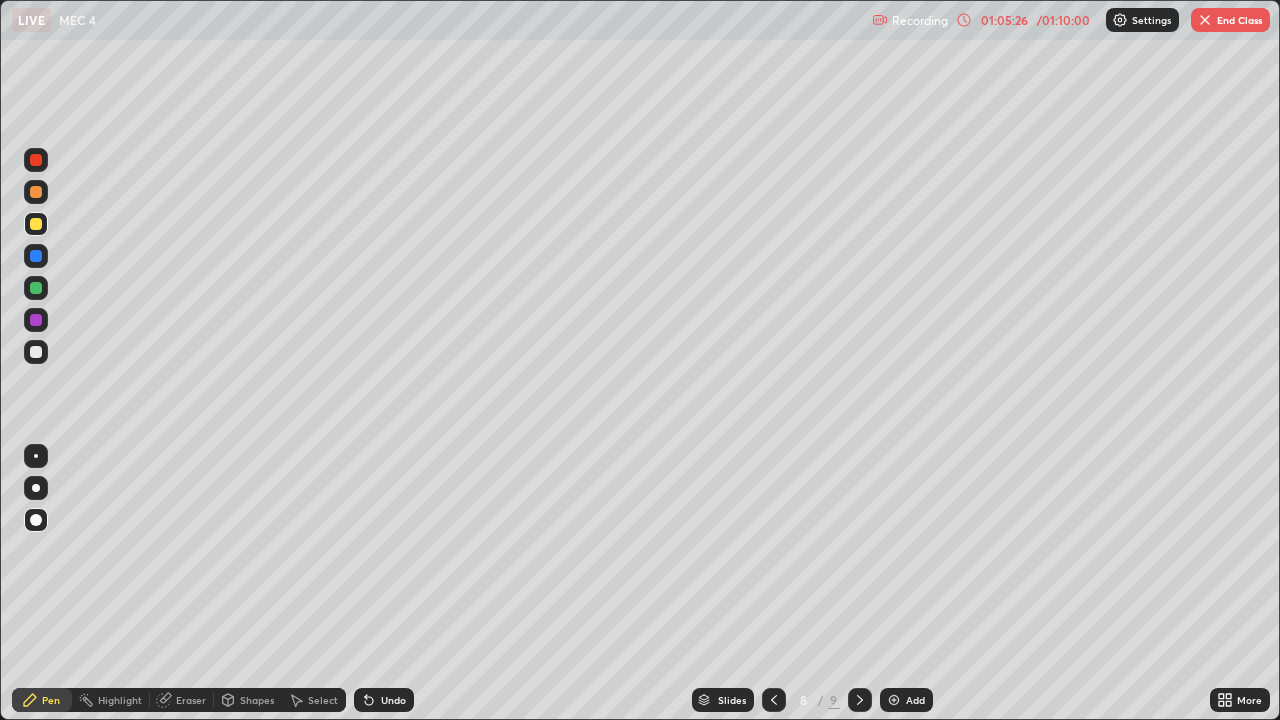 click 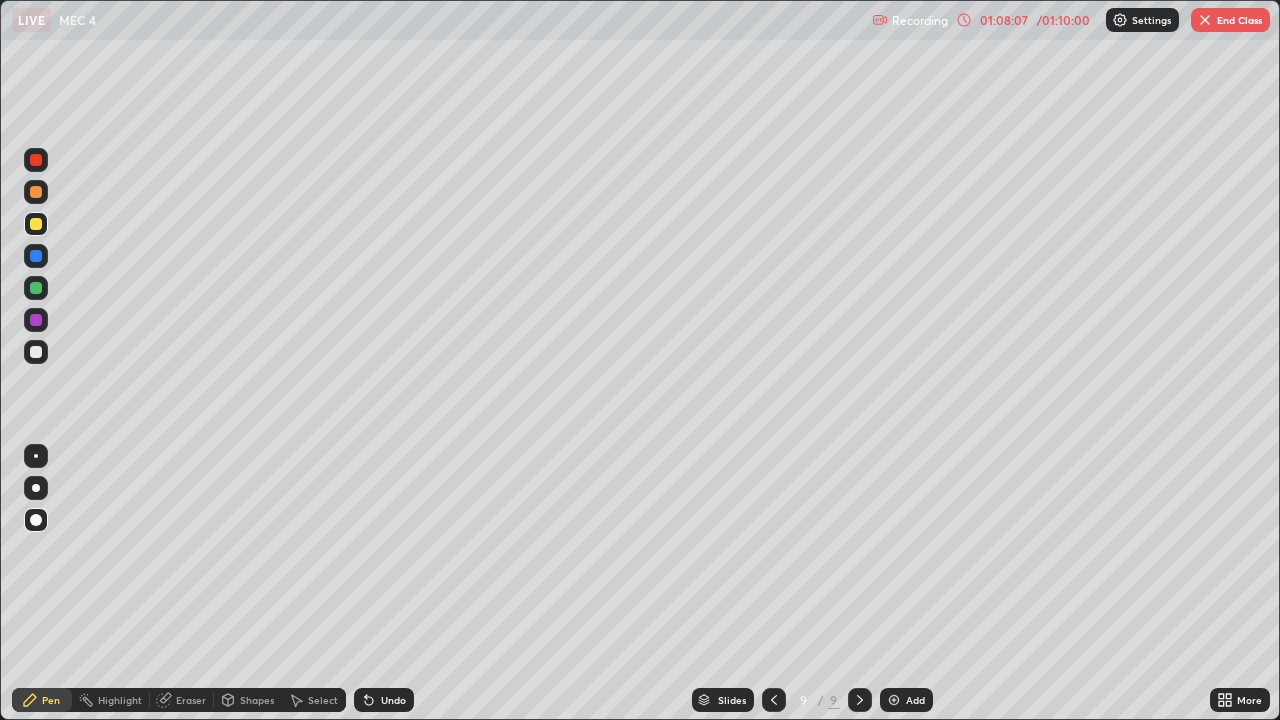 click 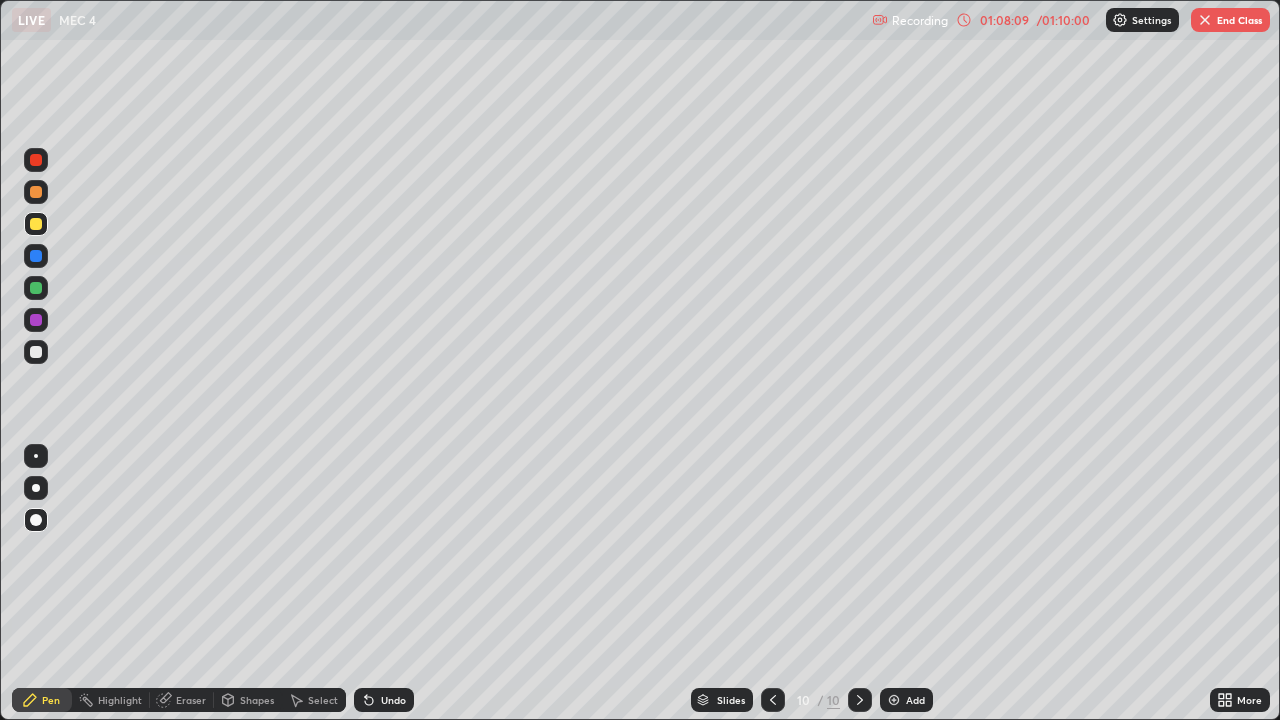 click at bounding box center [36, 288] 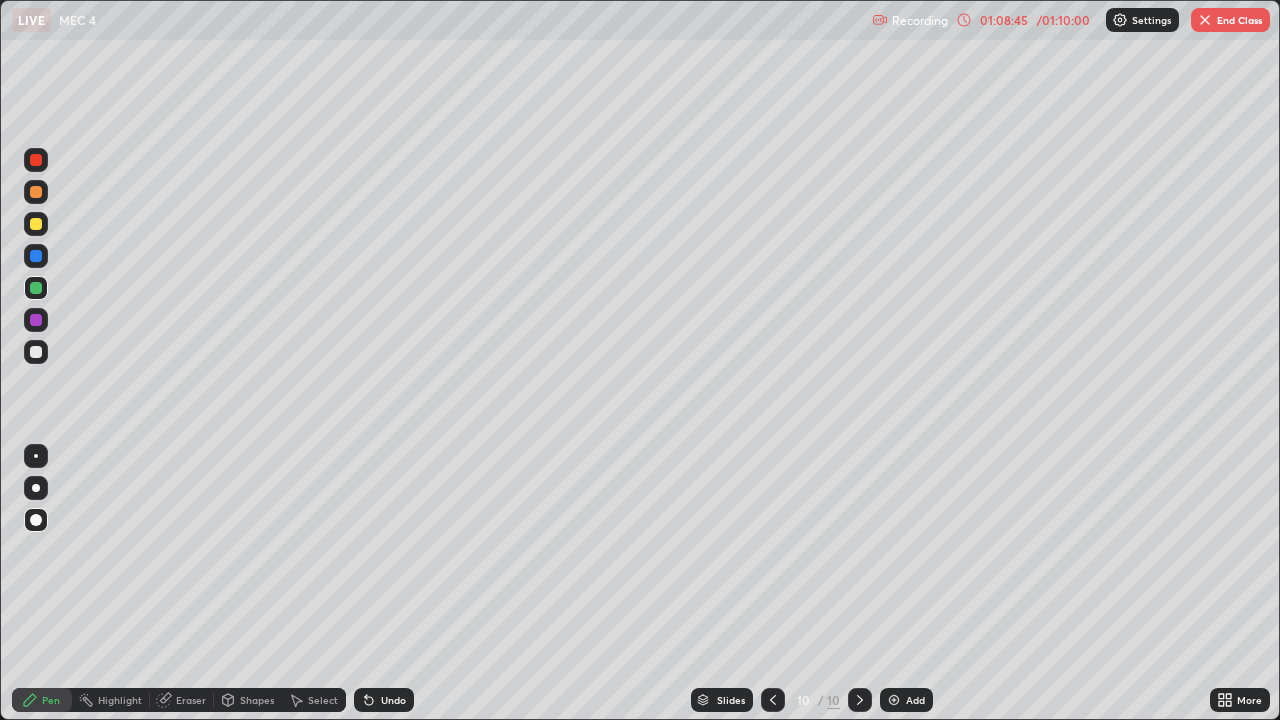click at bounding box center [36, 352] 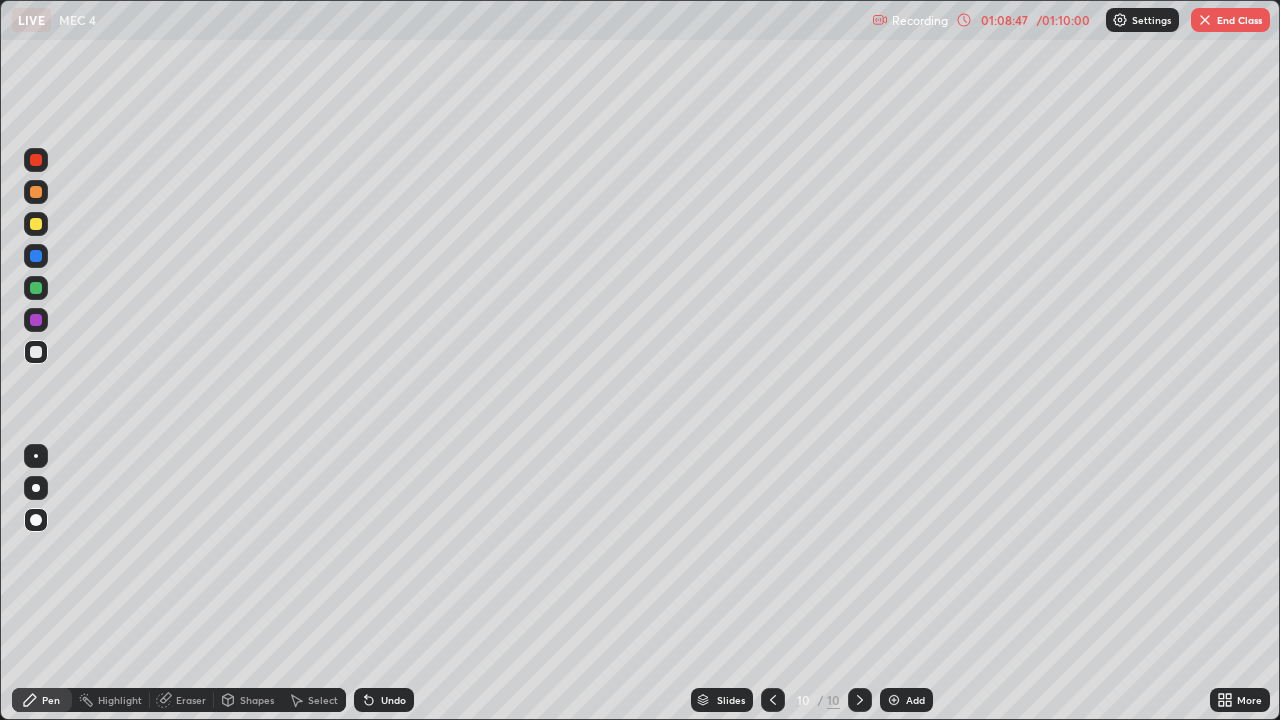 click on "Shapes" at bounding box center [257, 700] 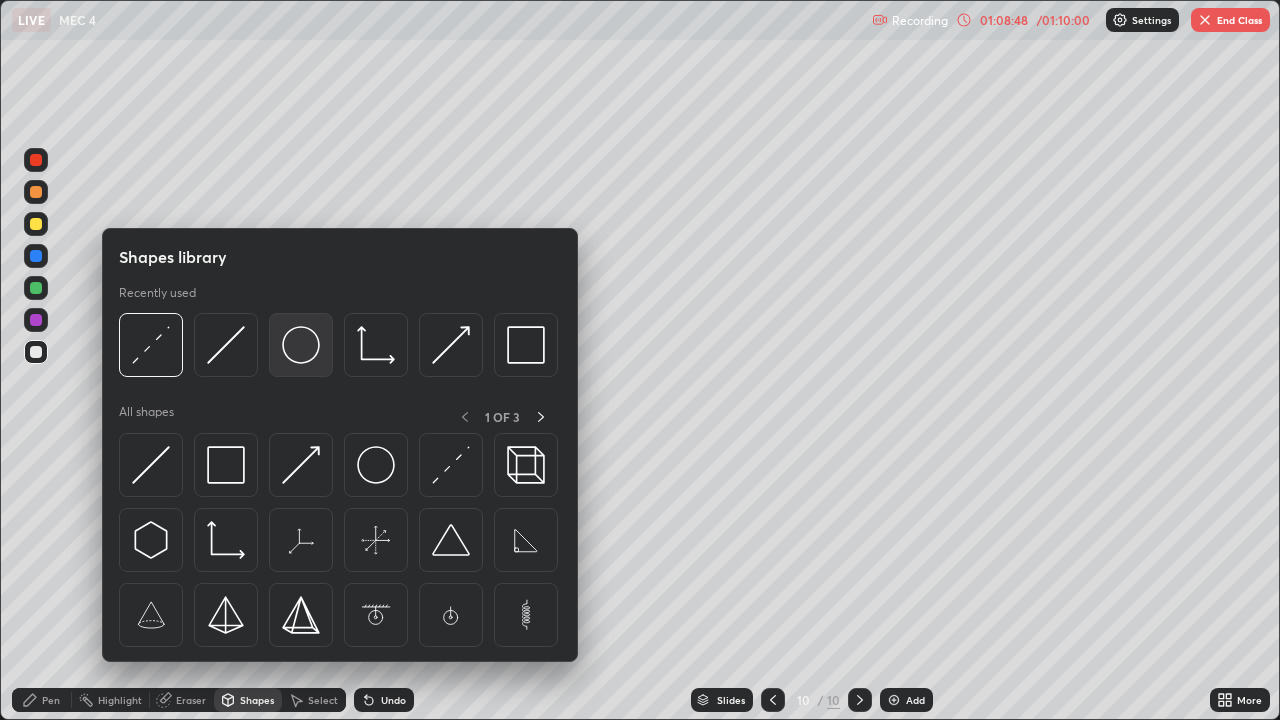 click at bounding box center [301, 345] 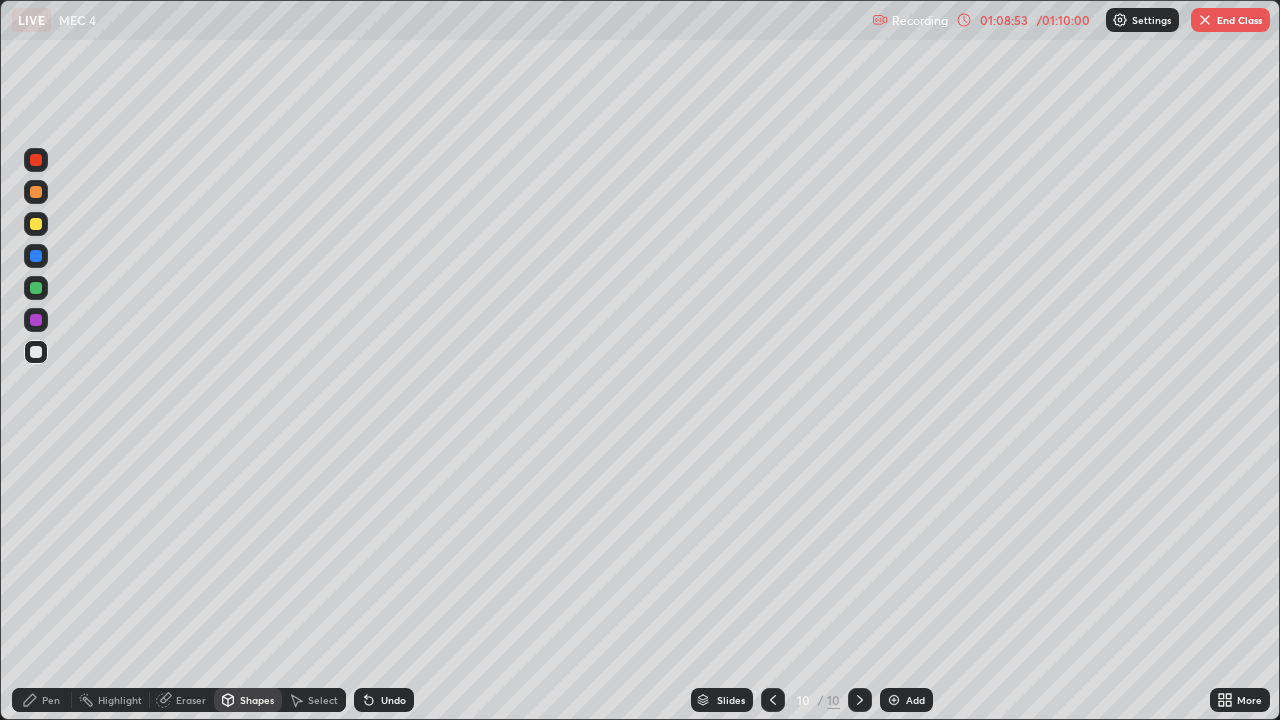 click on "Eraser" at bounding box center [191, 700] 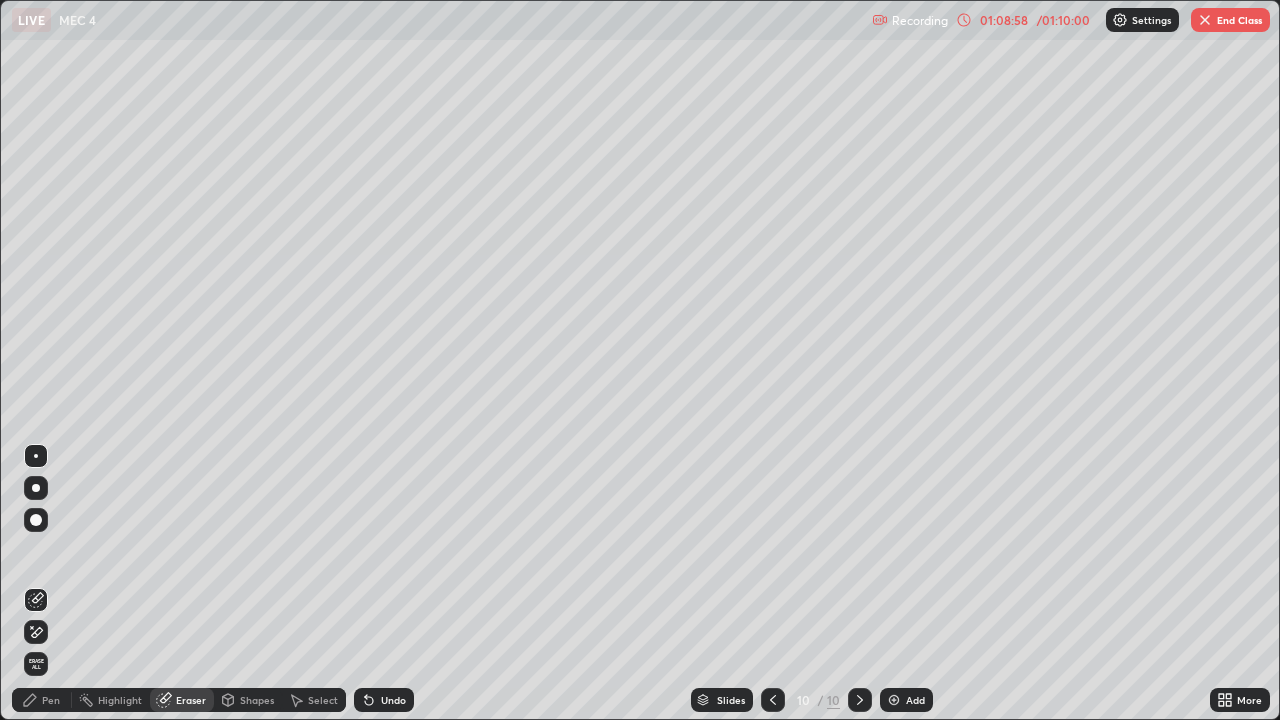 click on "Pen" at bounding box center [51, 700] 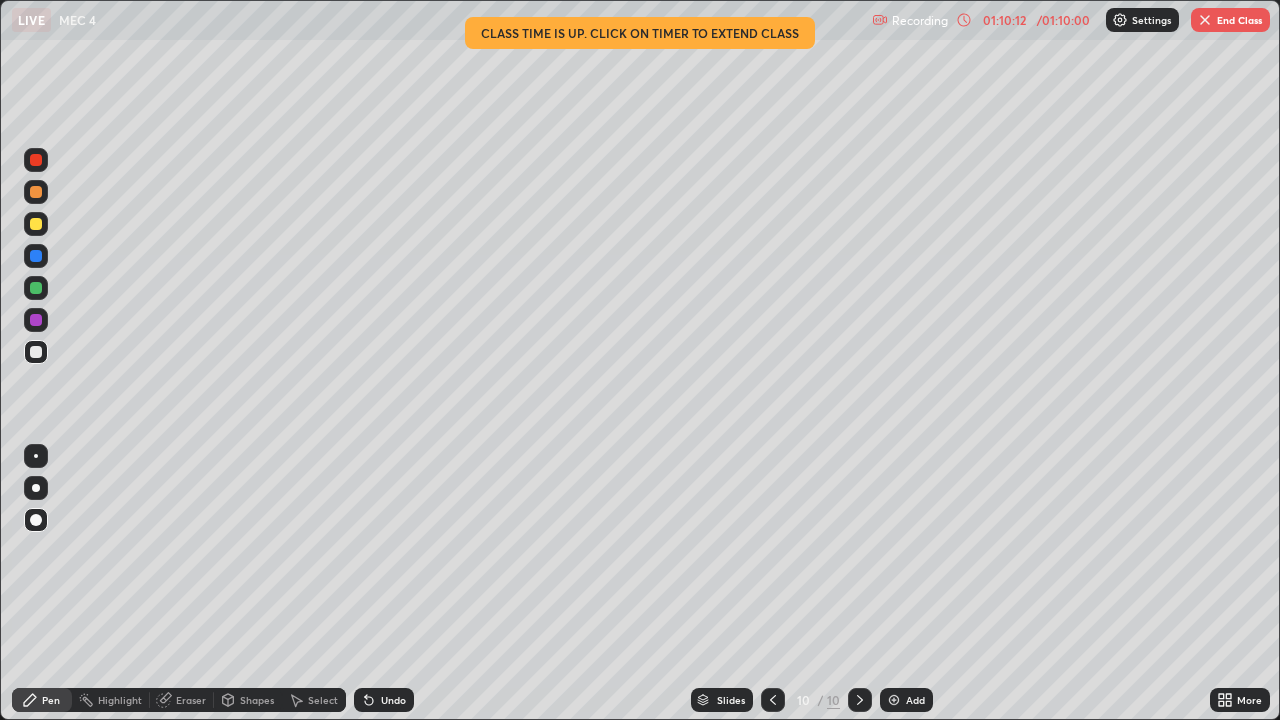 click at bounding box center (36, 320) 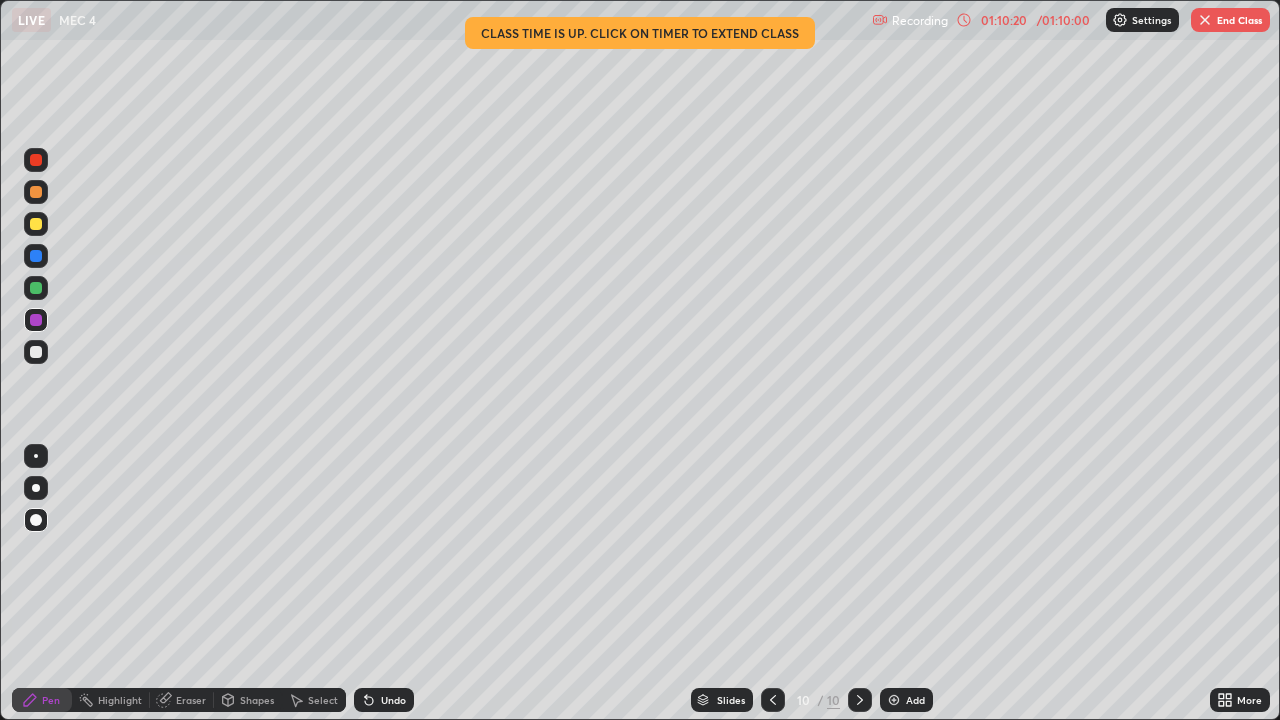 click on "Undo" at bounding box center [393, 700] 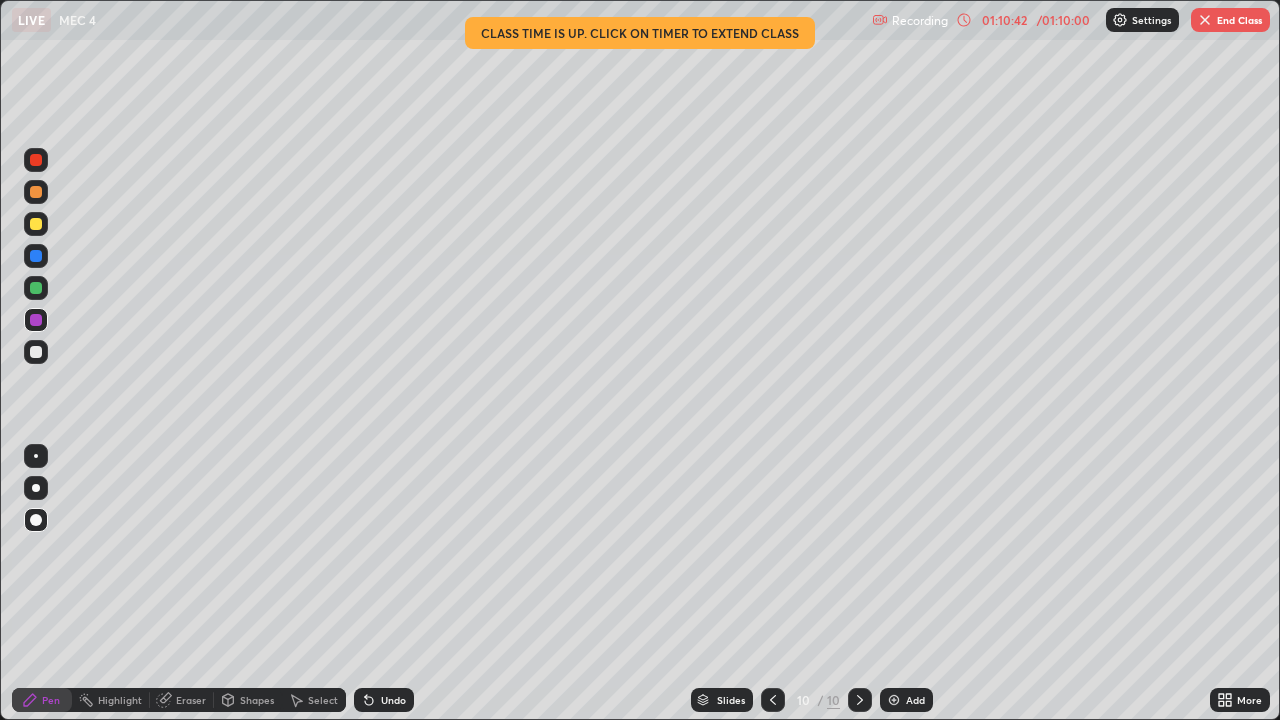 click on "Undo" at bounding box center (393, 700) 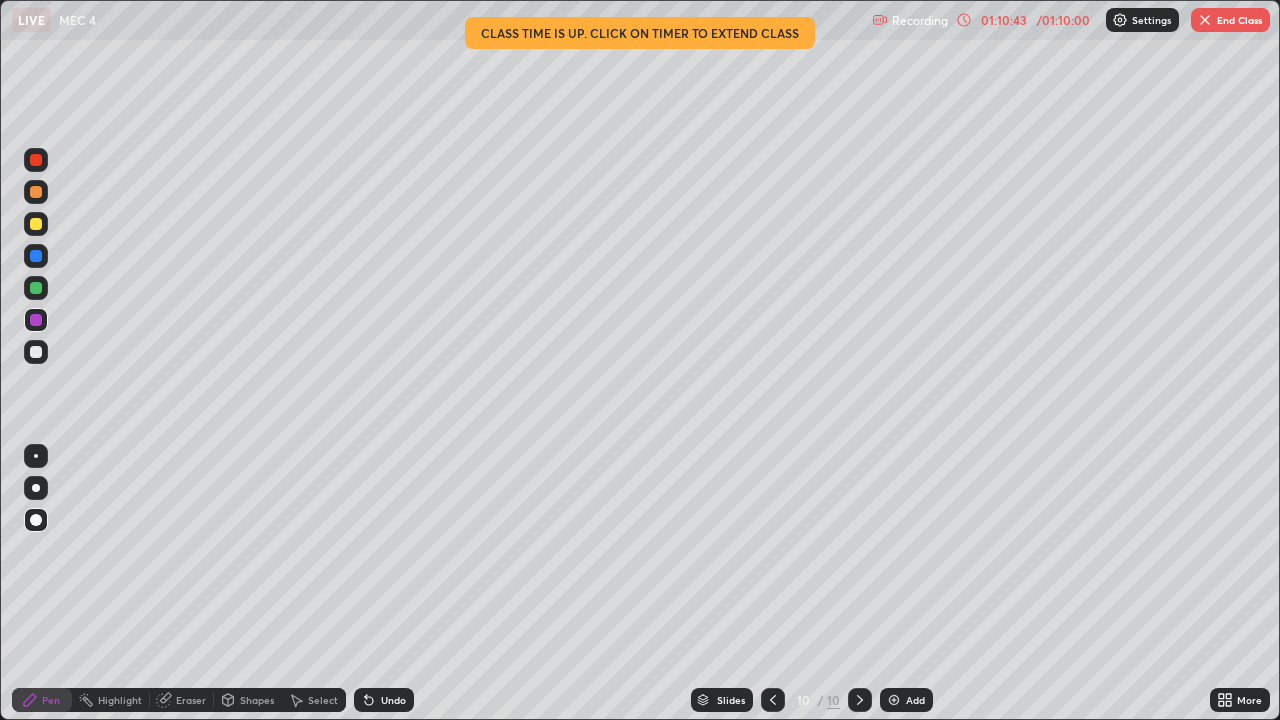 click at bounding box center [36, 352] 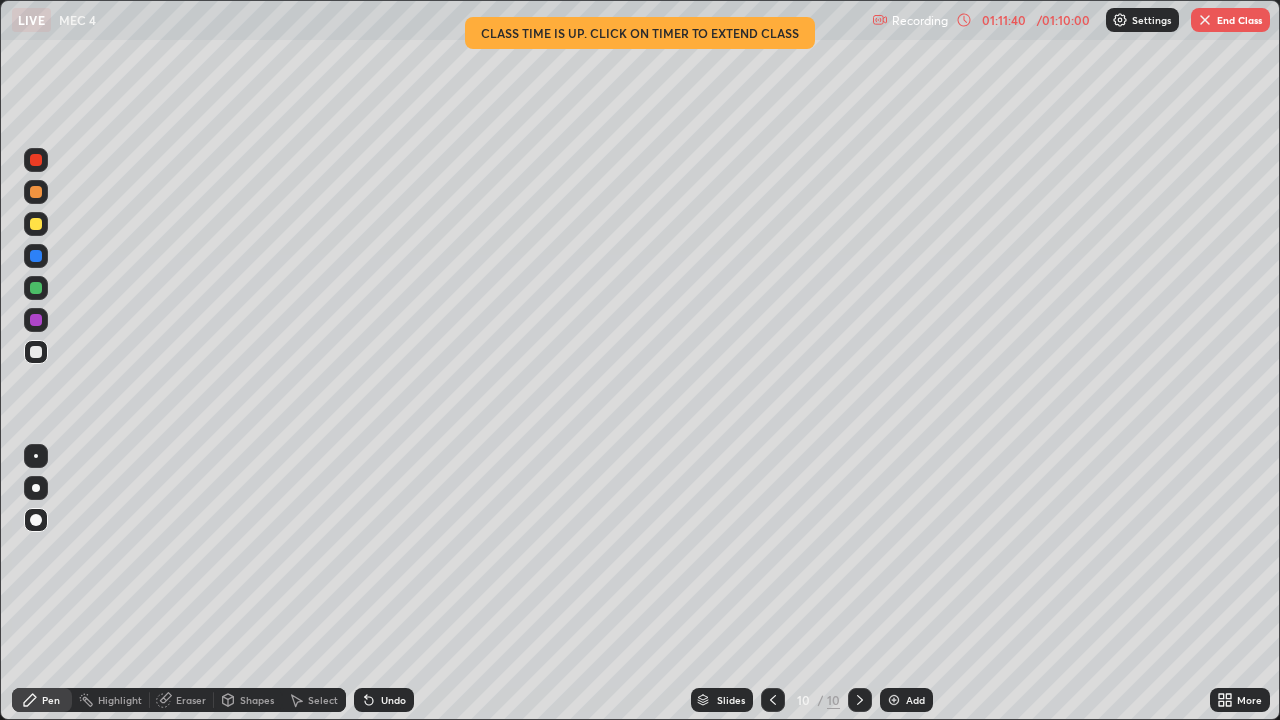 click at bounding box center (36, 520) 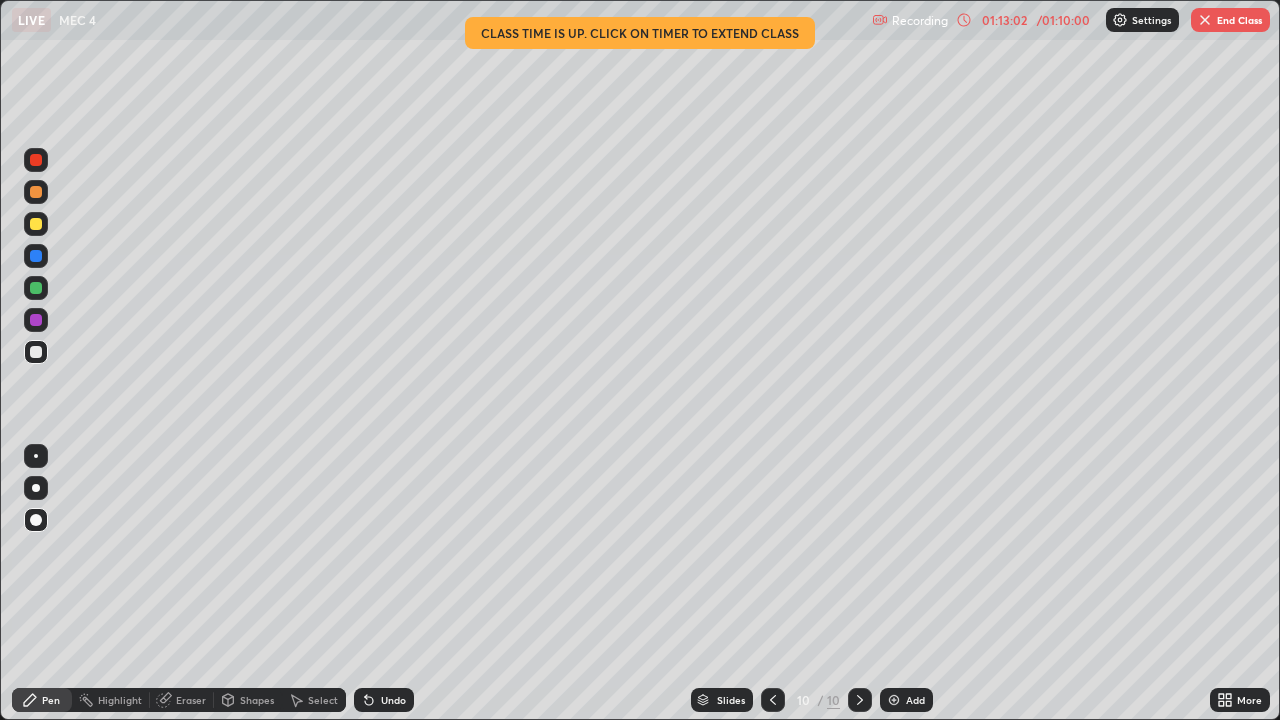 click at bounding box center [36, 192] 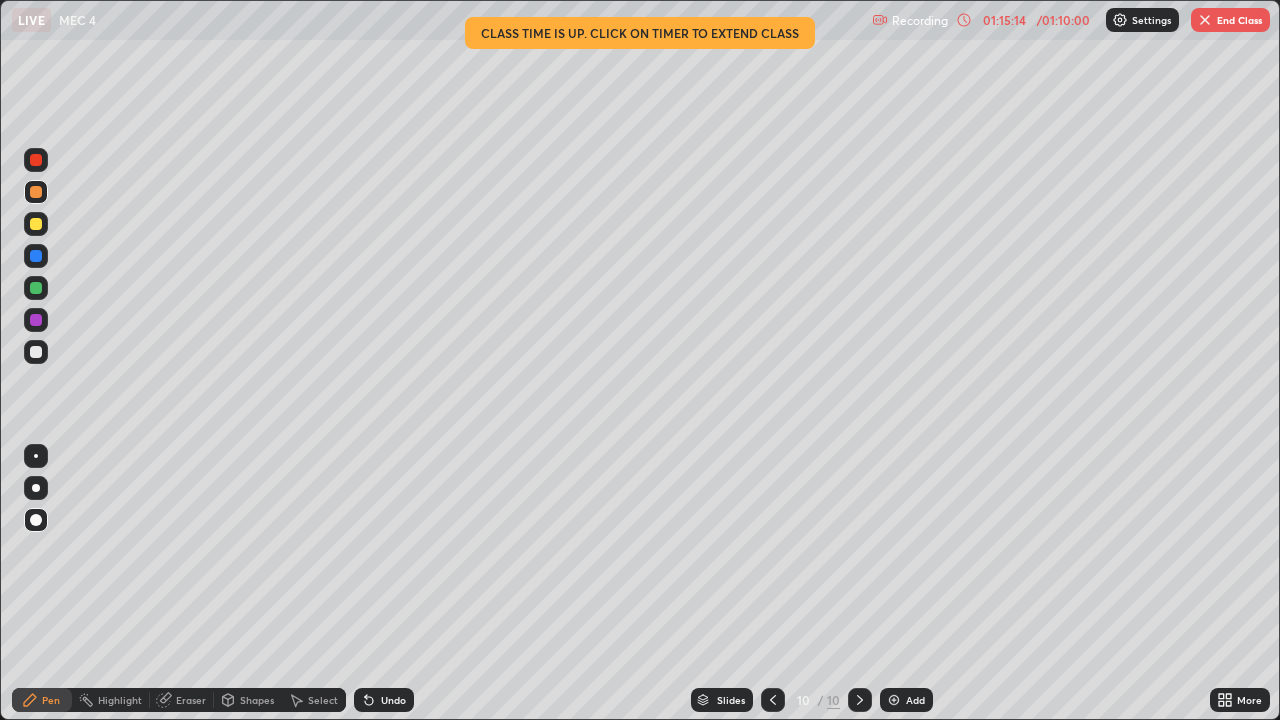 click on "Select" at bounding box center [323, 700] 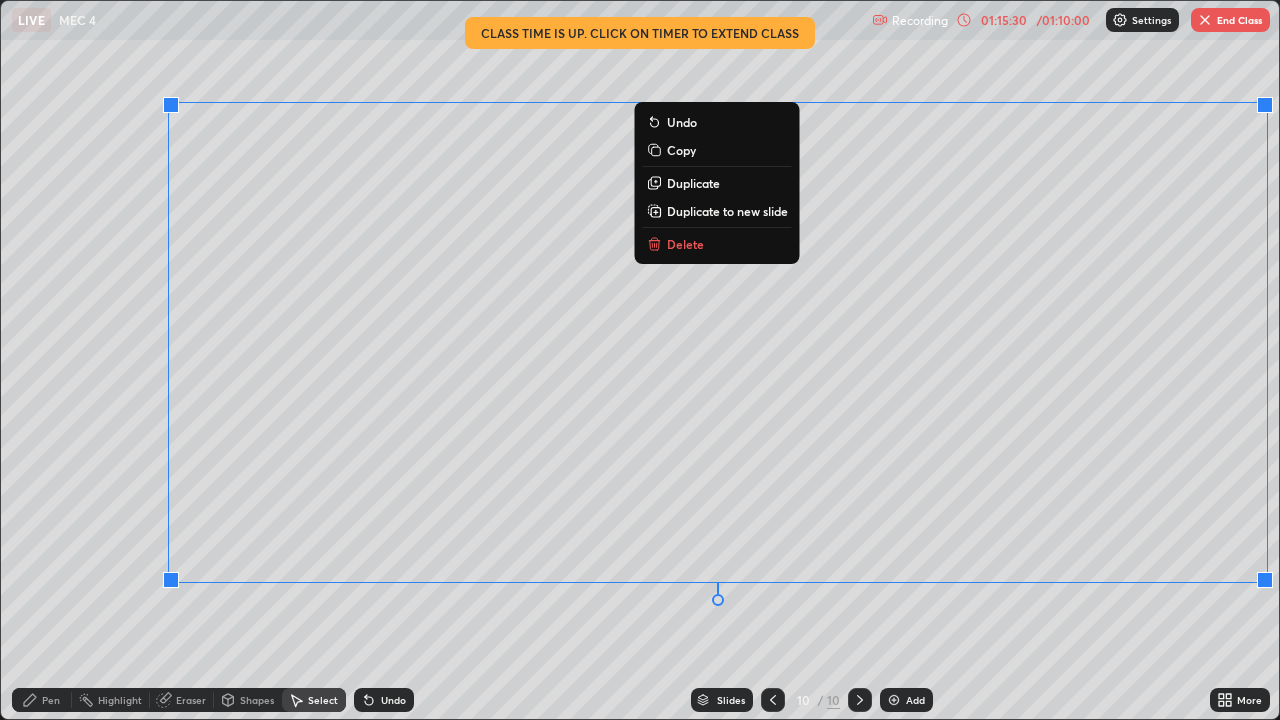 click 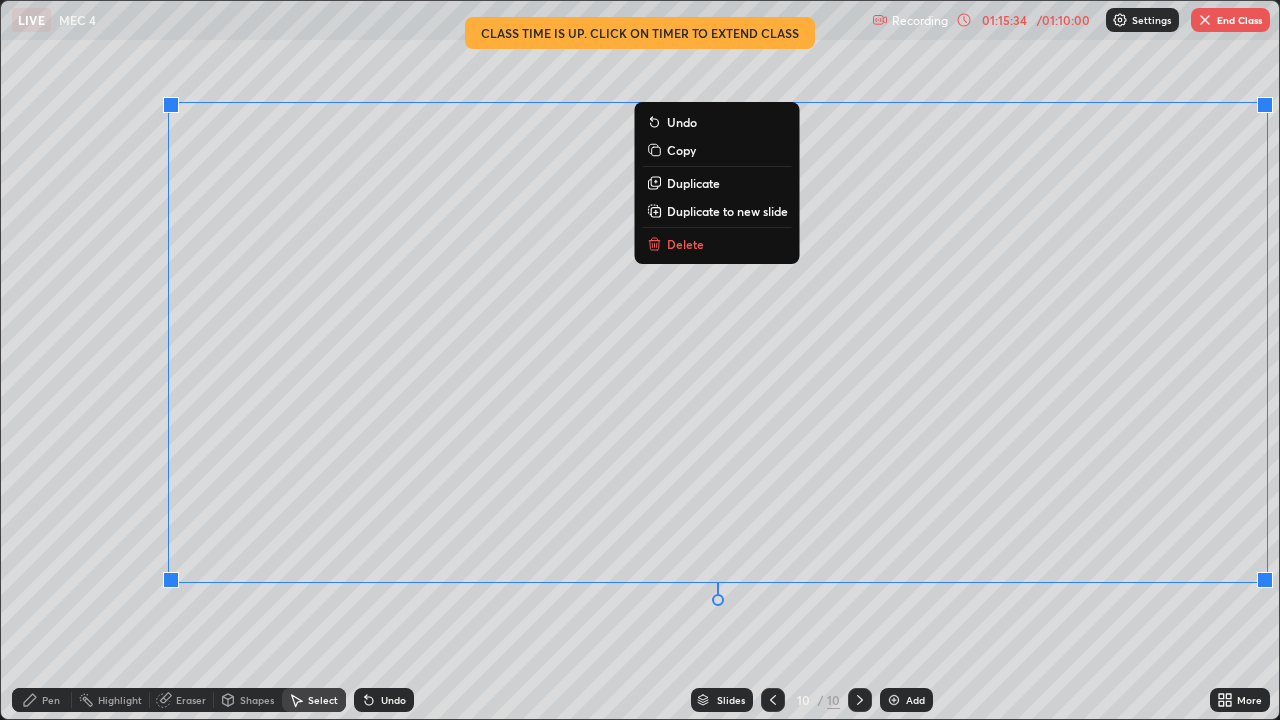 click on "Pen" at bounding box center [51, 700] 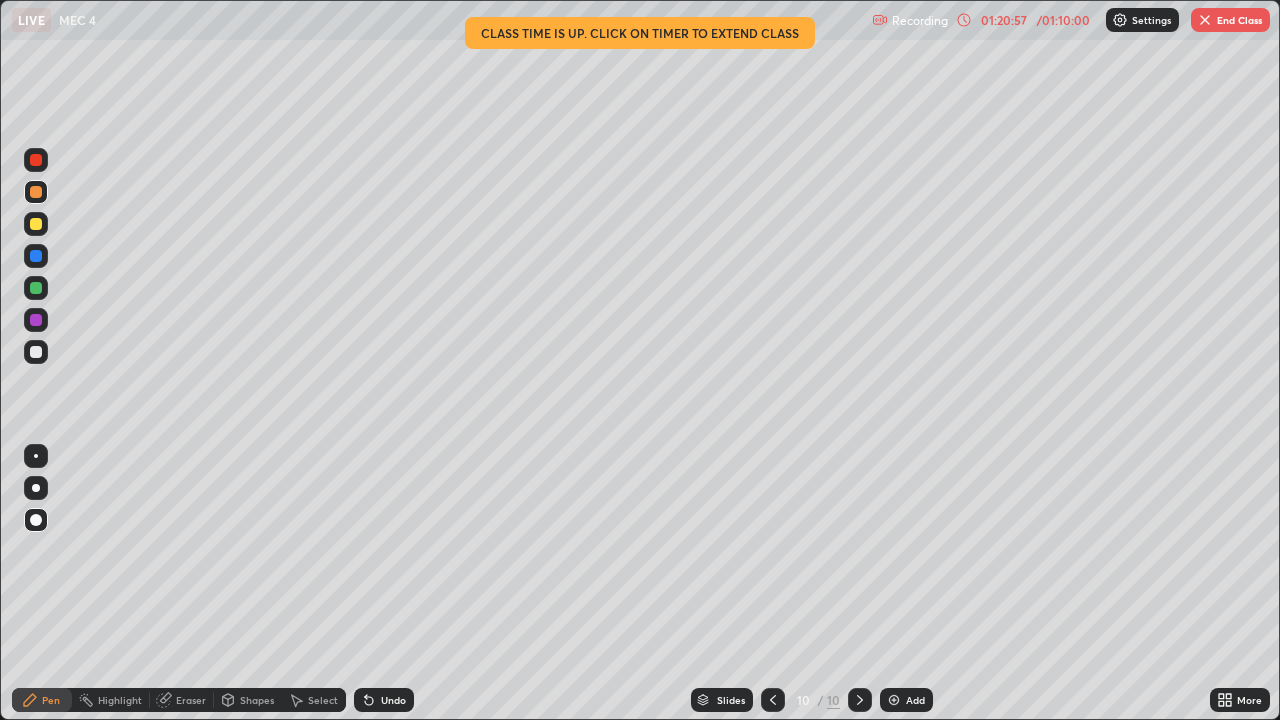 click at bounding box center (1205, 20) 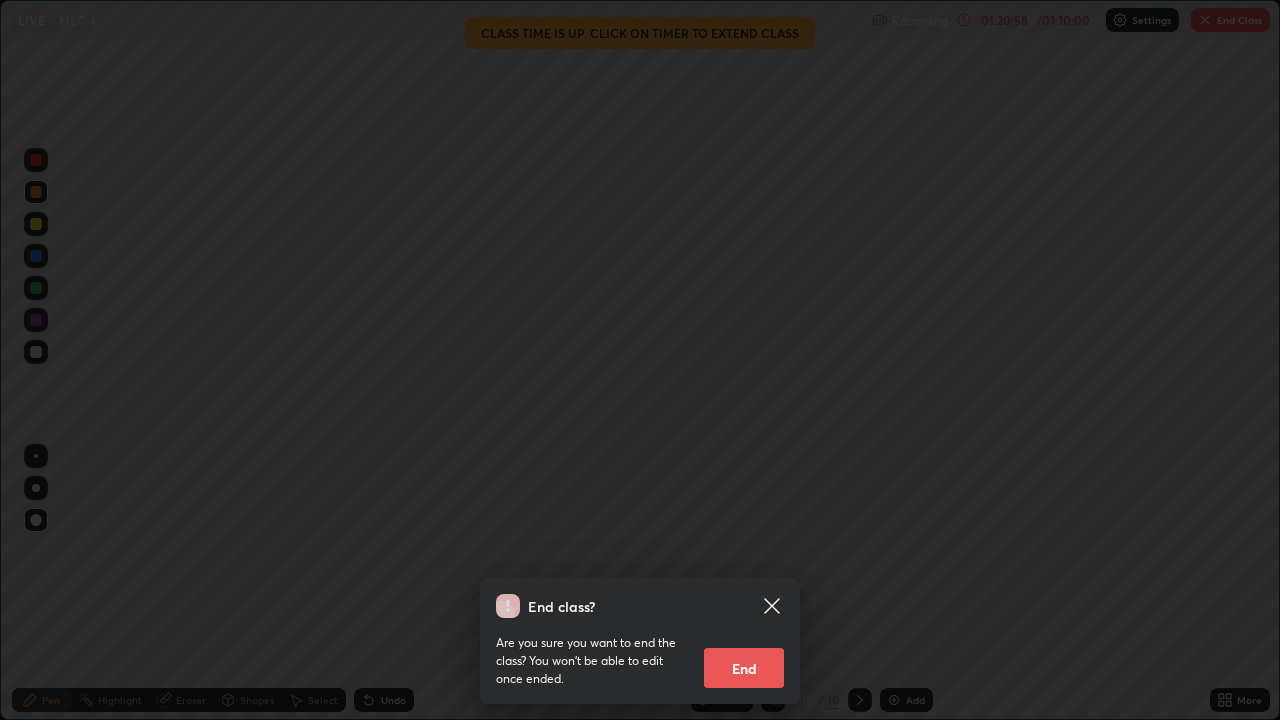 click on "End" at bounding box center [744, 668] 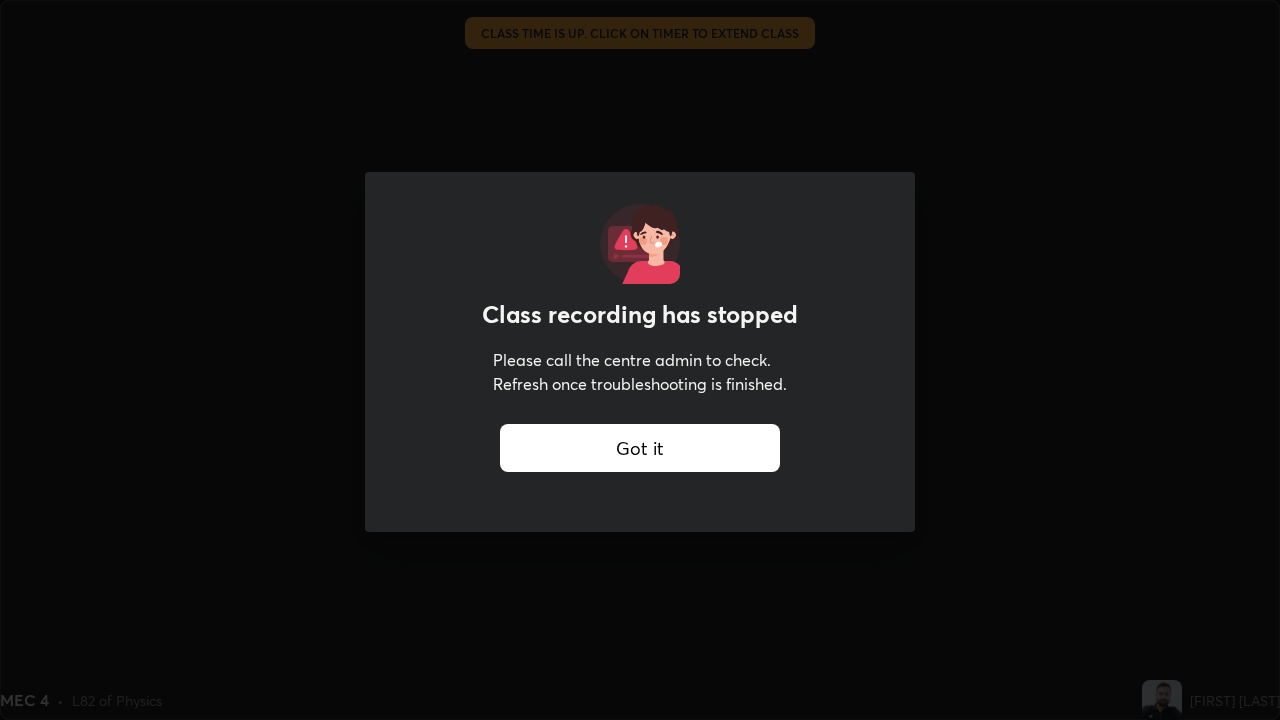 click on "Got it" at bounding box center [640, 448] 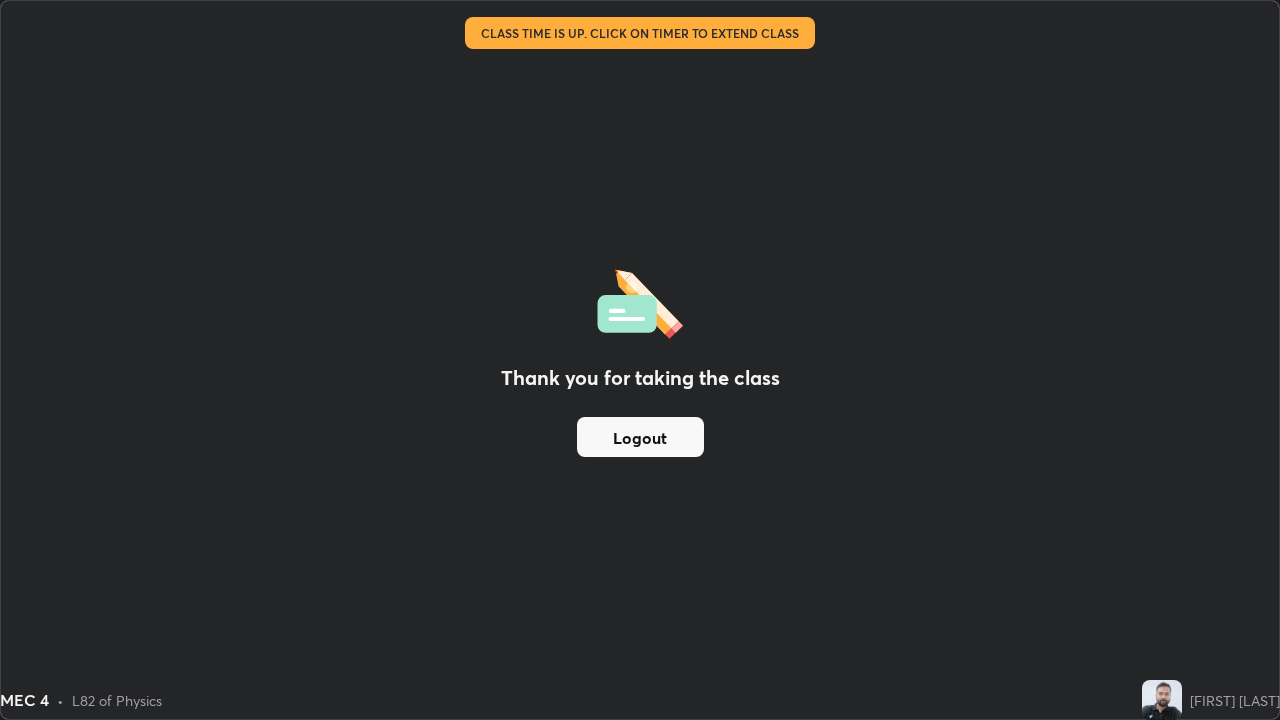 click on "Logout" at bounding box center [640, 437] 